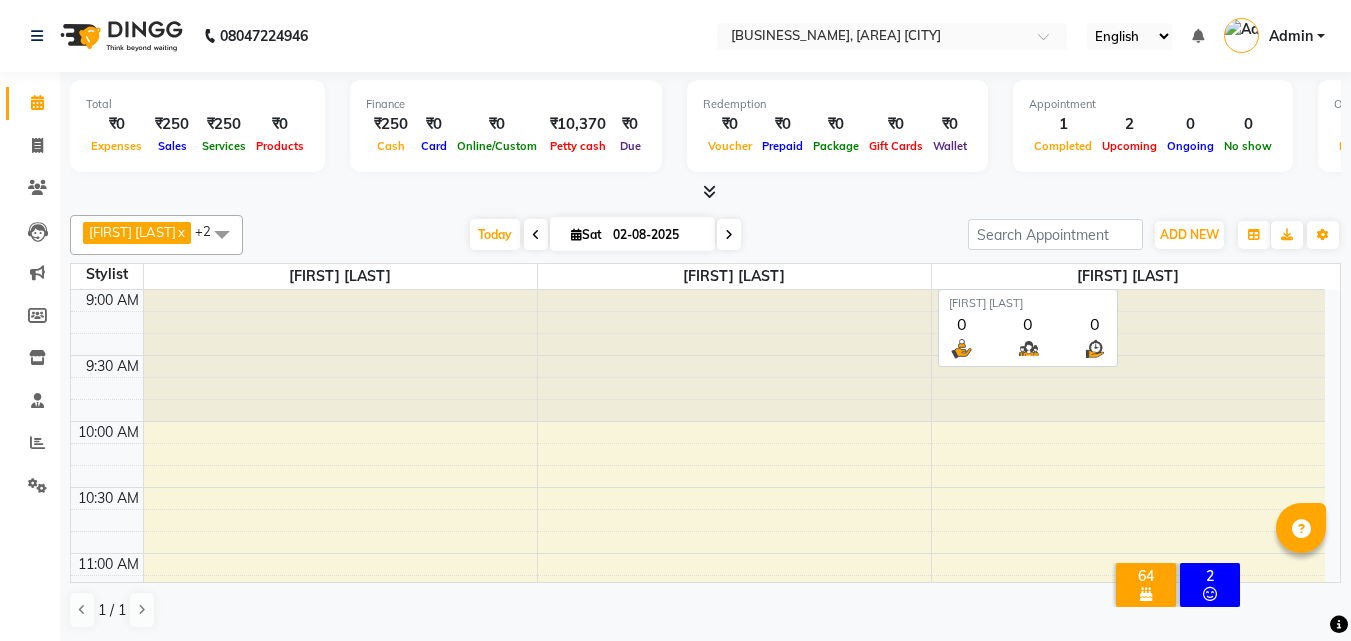 scroll, scrollTop: 0, scrollLeft: 0, axis: both 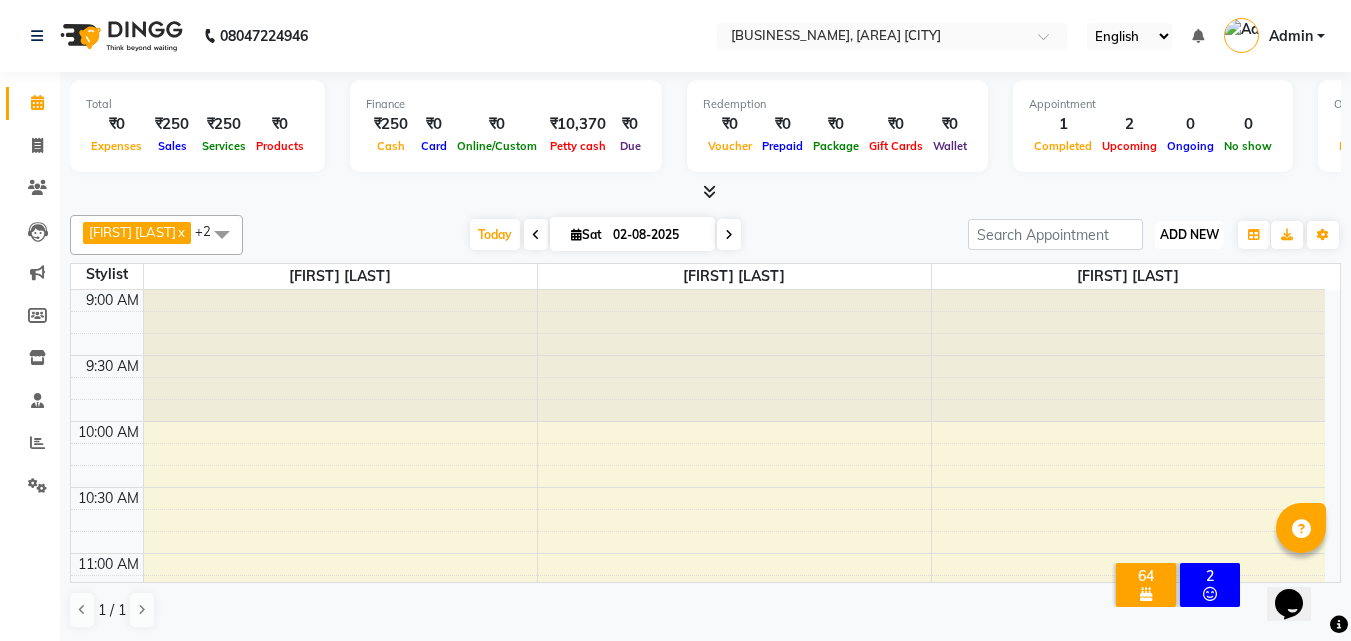 click on "ADD NEW Toggle Dropdown" at bounding box center (1189, 235) 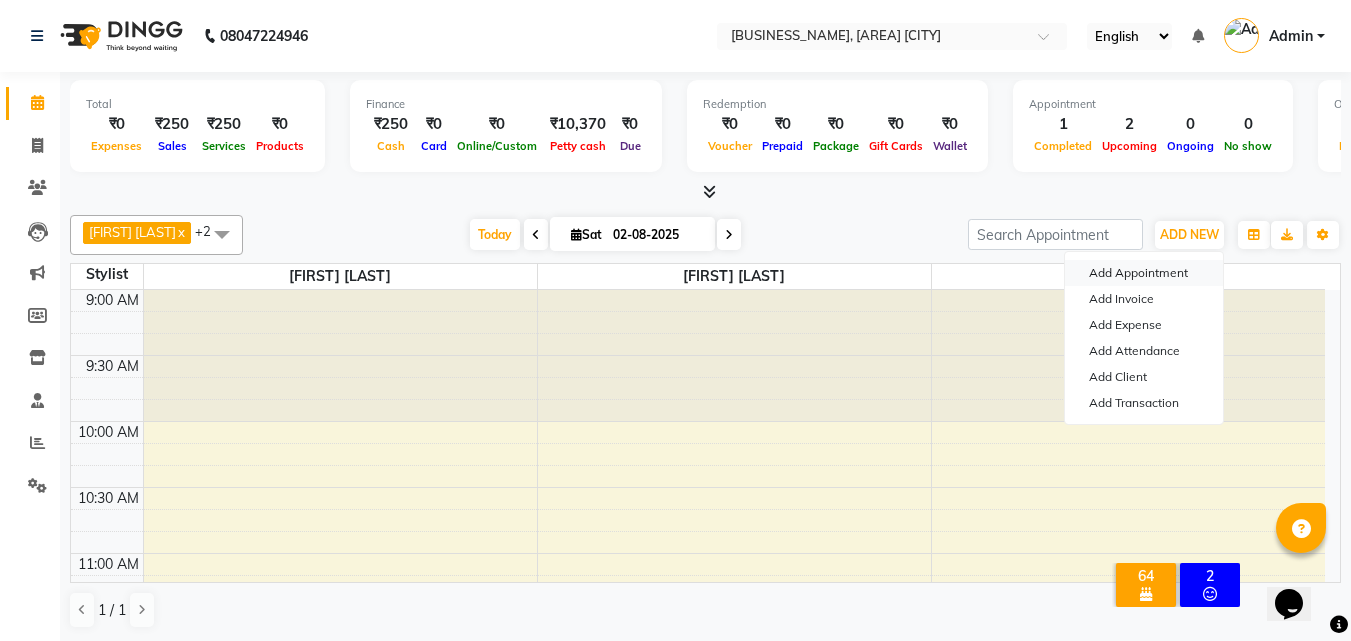 click on "Add Appointment" at bounding box center [1144, 273] 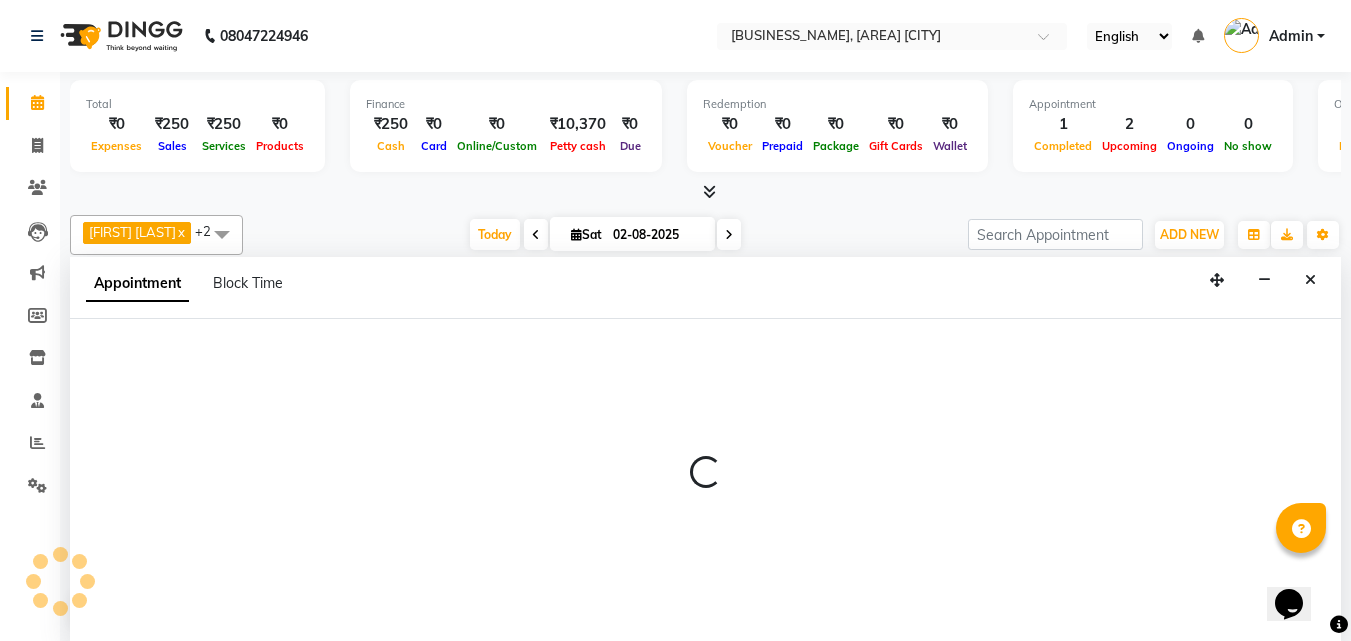 scroll, scrollTop: 1, scrollLeft: 0, axis: vertical 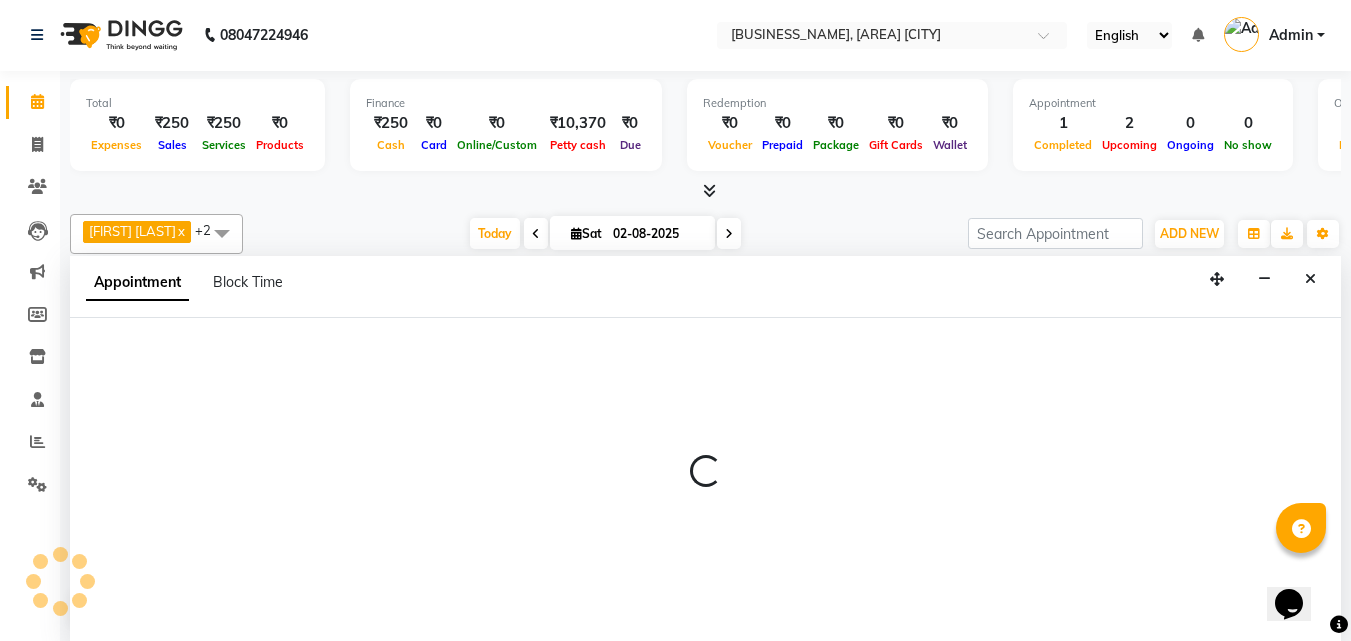 select on "600" 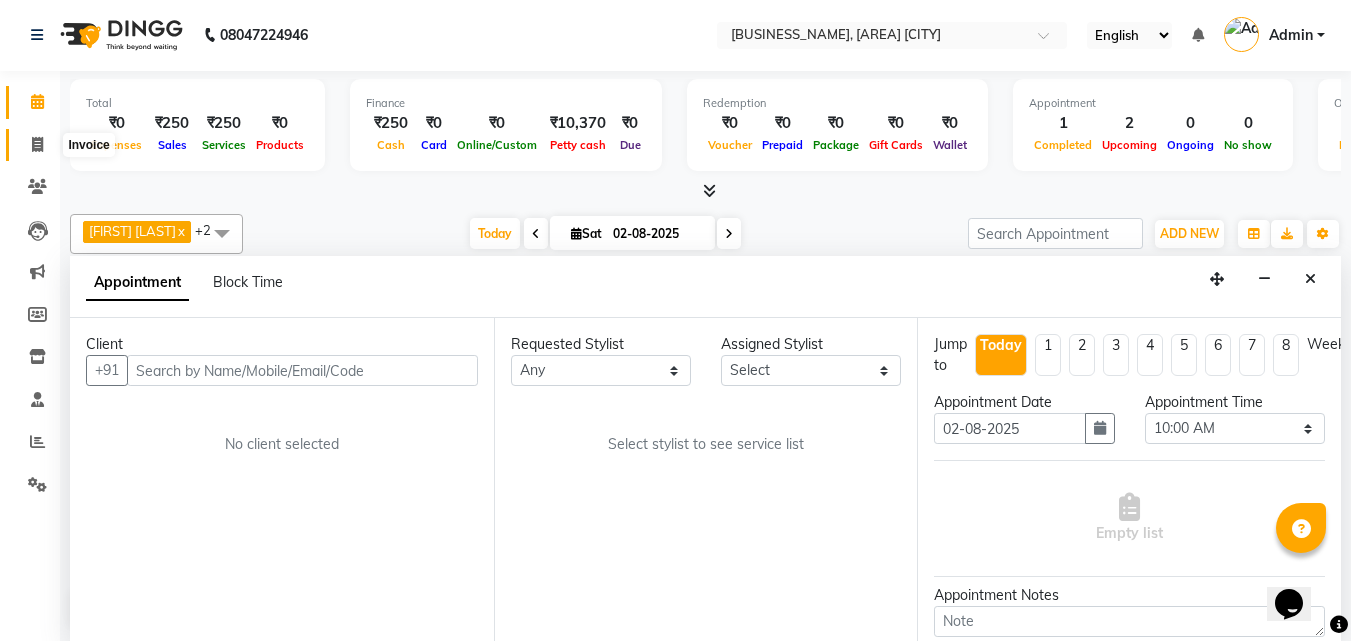 click 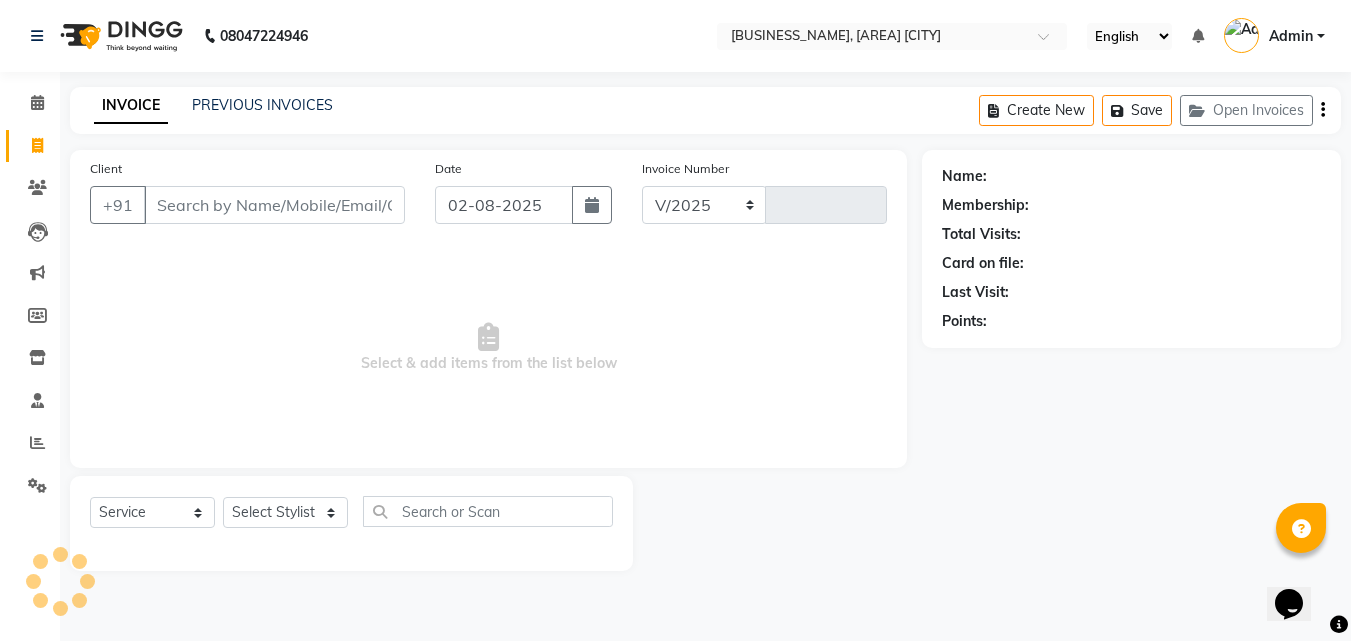 select on "4568" 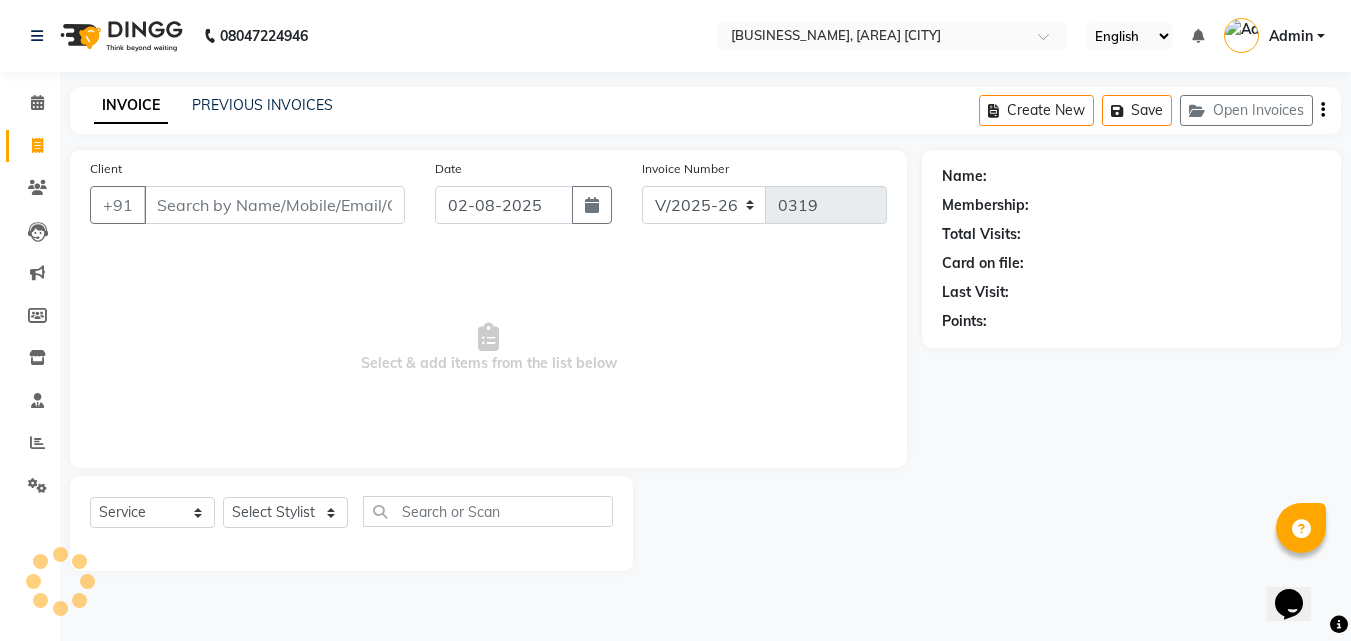scroll, scrollTop: 0, scrollLeft: 0, axis: both 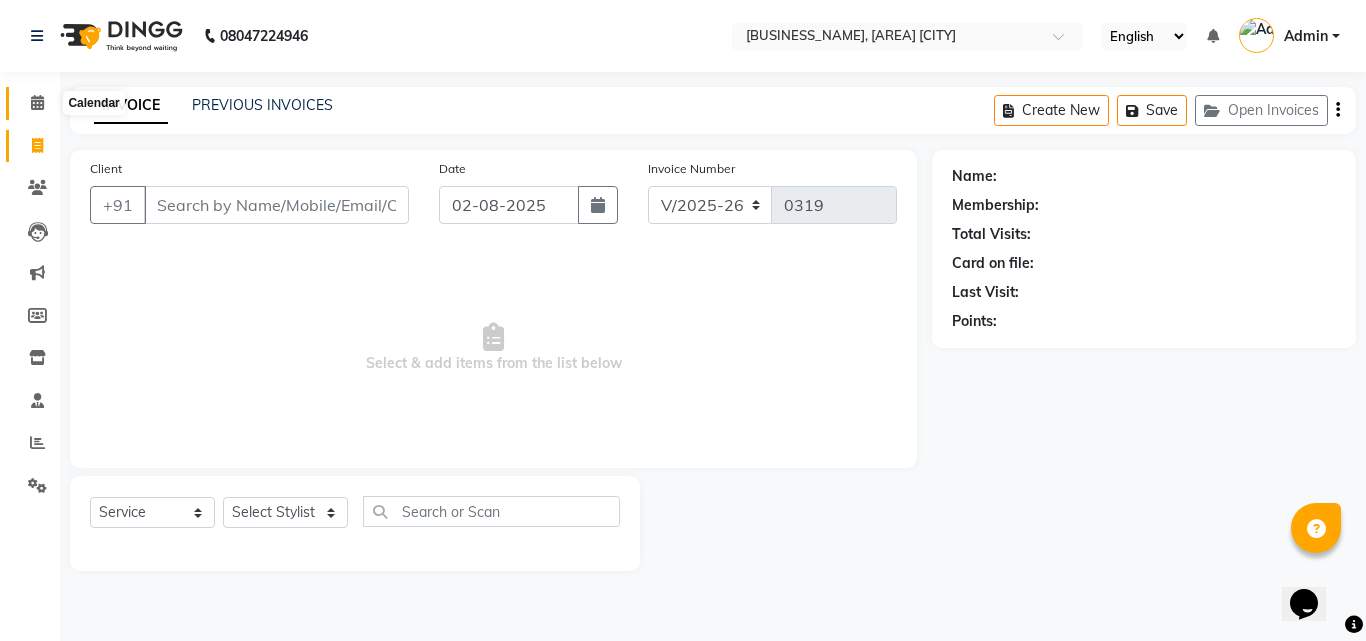click 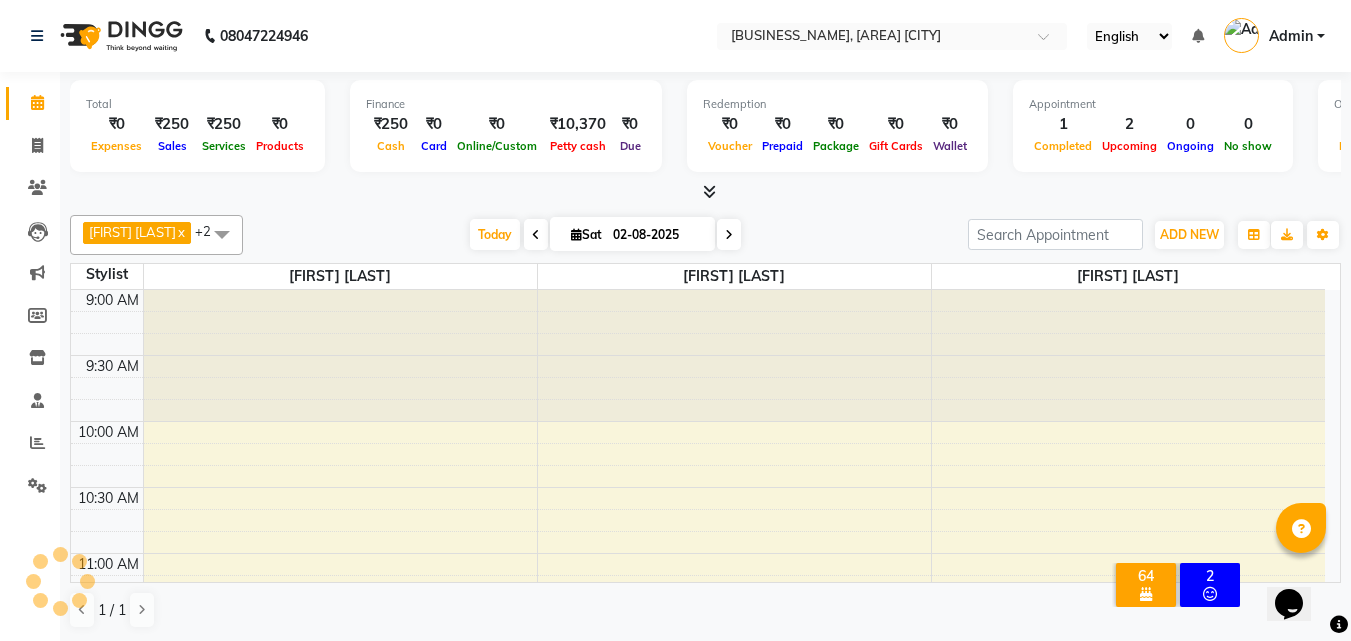 scroll, scrollTop: 0, scrollLeft: 0, axis: both 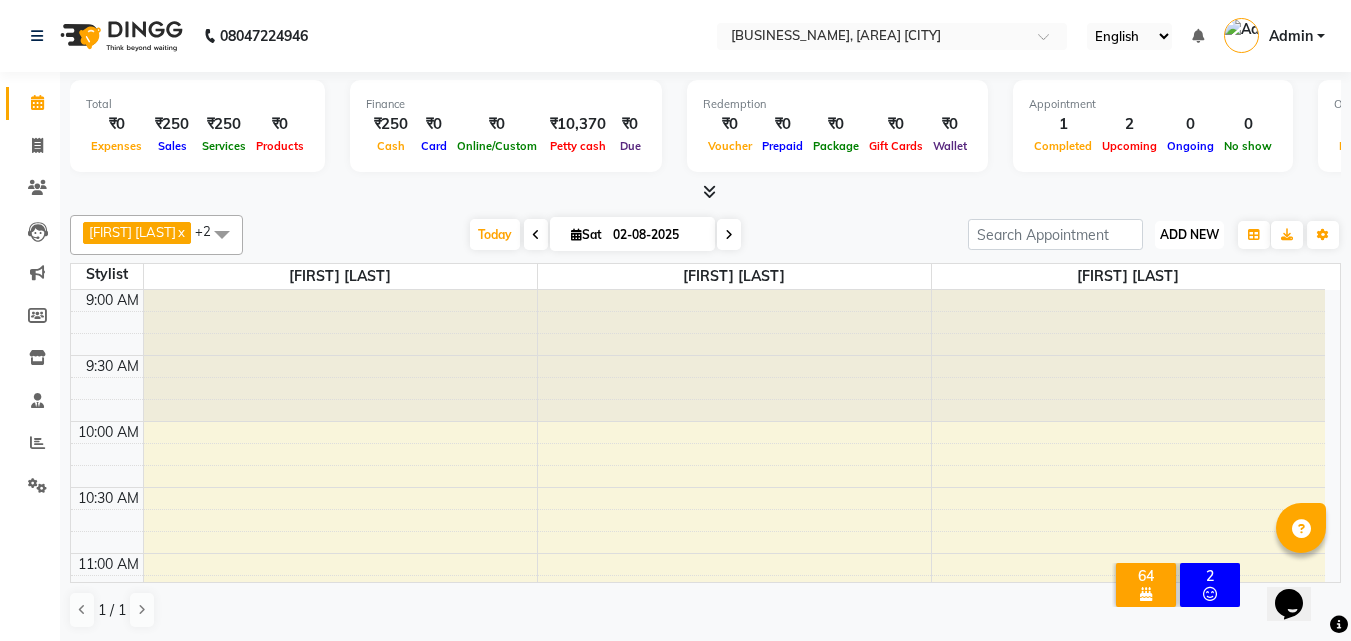 click on "ADD NEW" at bounding box center (1189, 234) 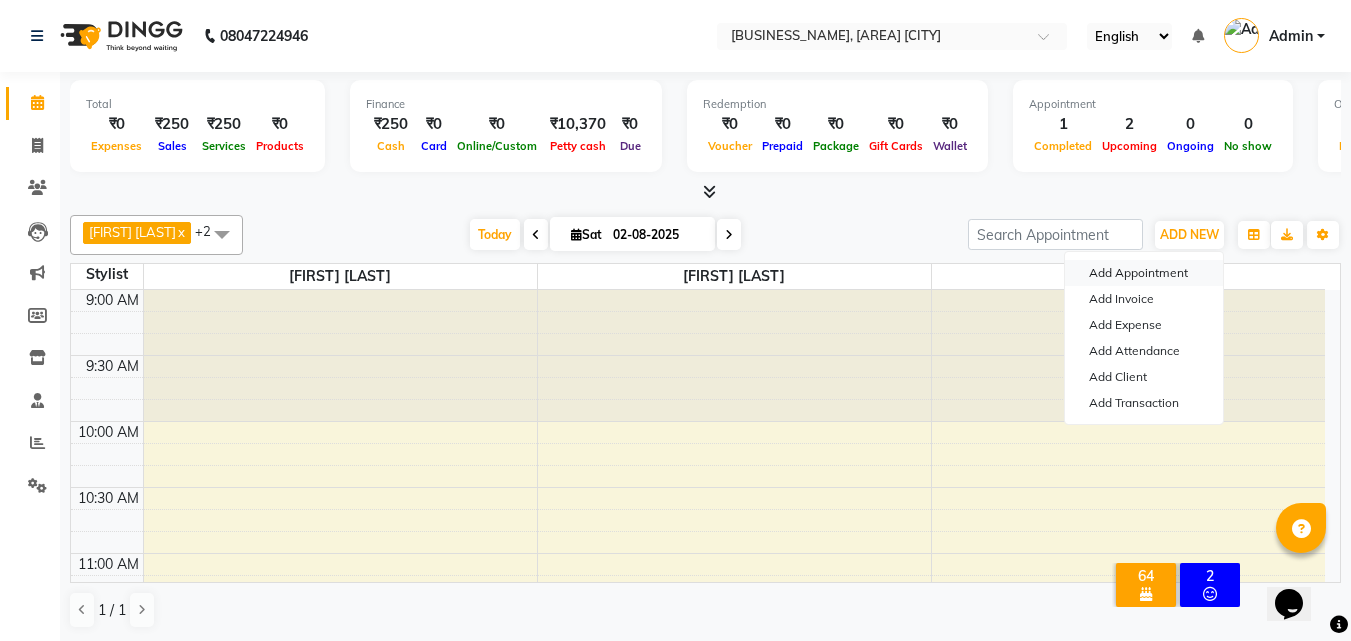 click on "Add Appointment" at bounding box center (1144, 273) 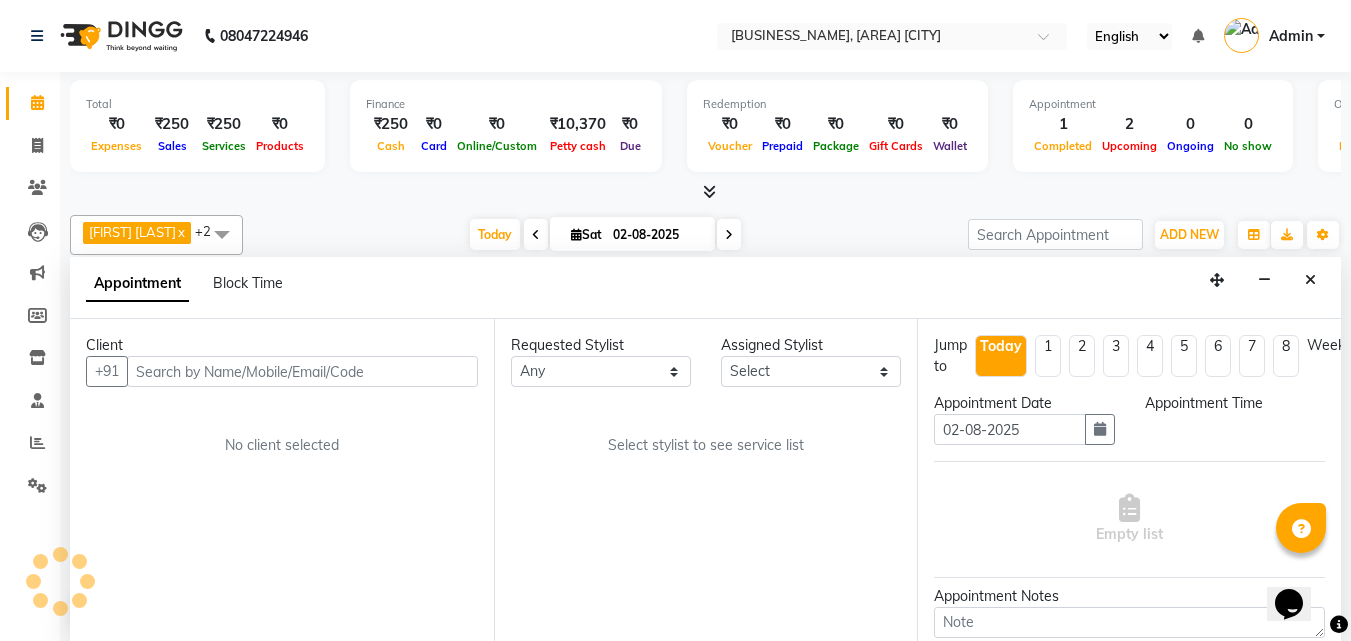scroll, scrollTop: 1, scrollLeft: 0, axis: vertical 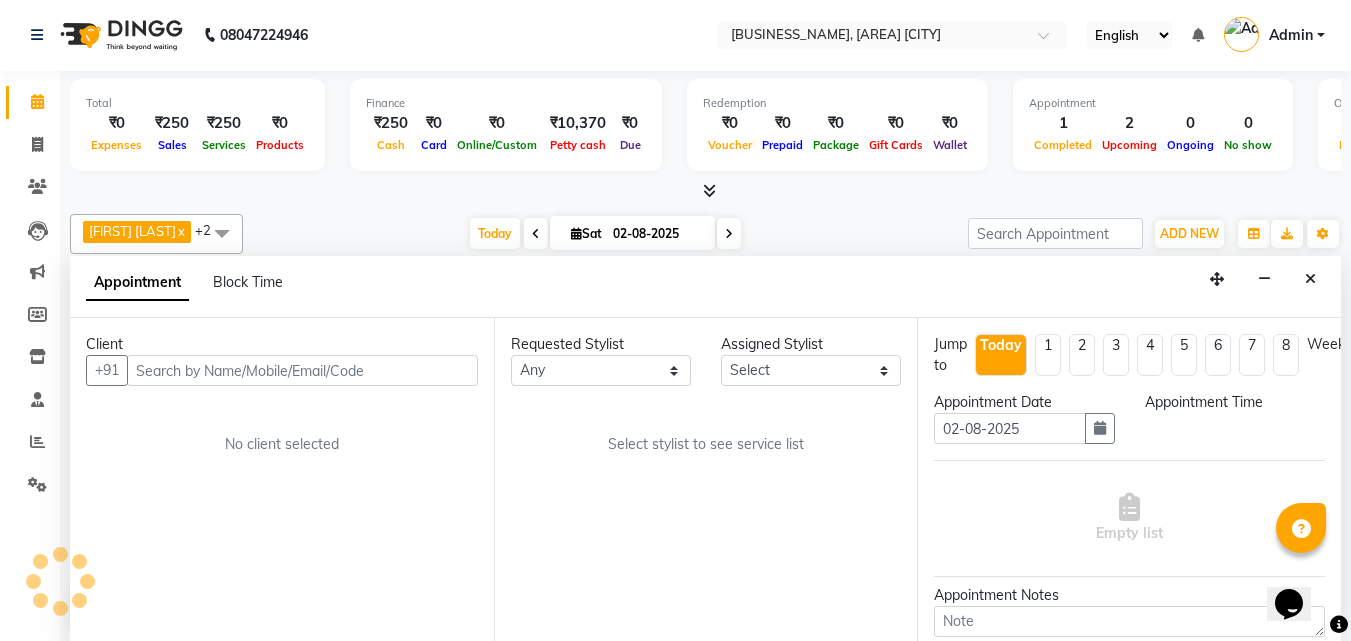 select on "600" 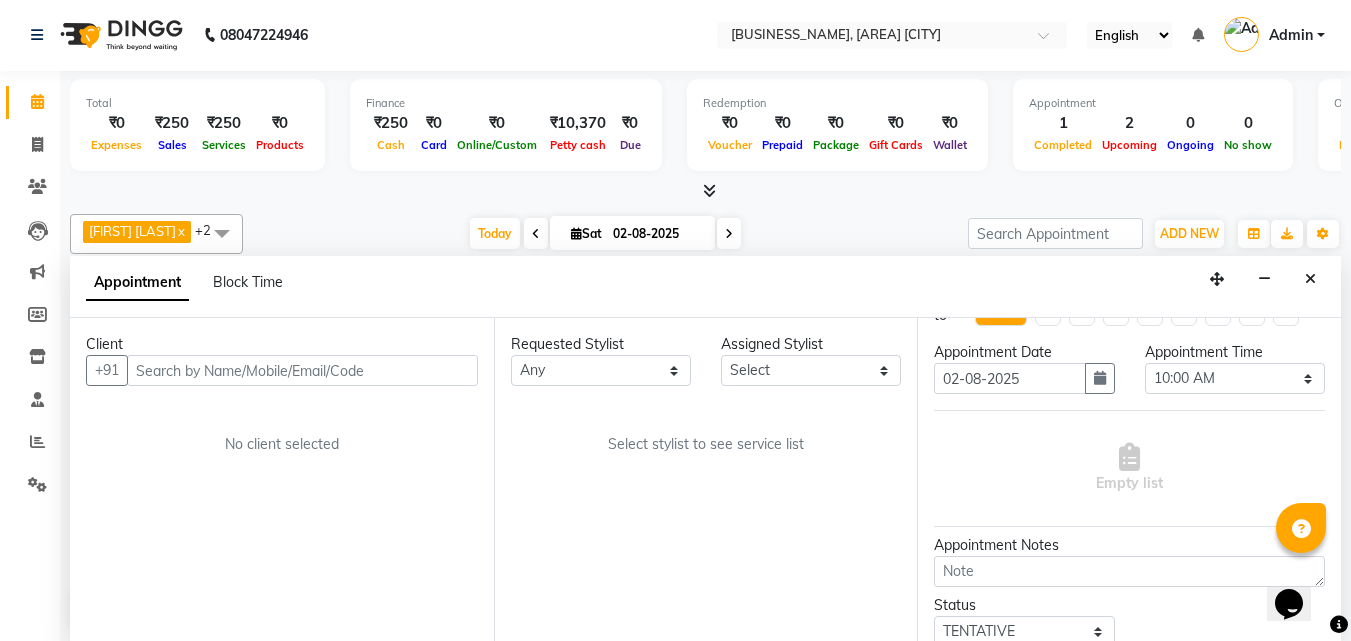 scroll, scrollTop: 0, scrollLeft: 0, axis: both 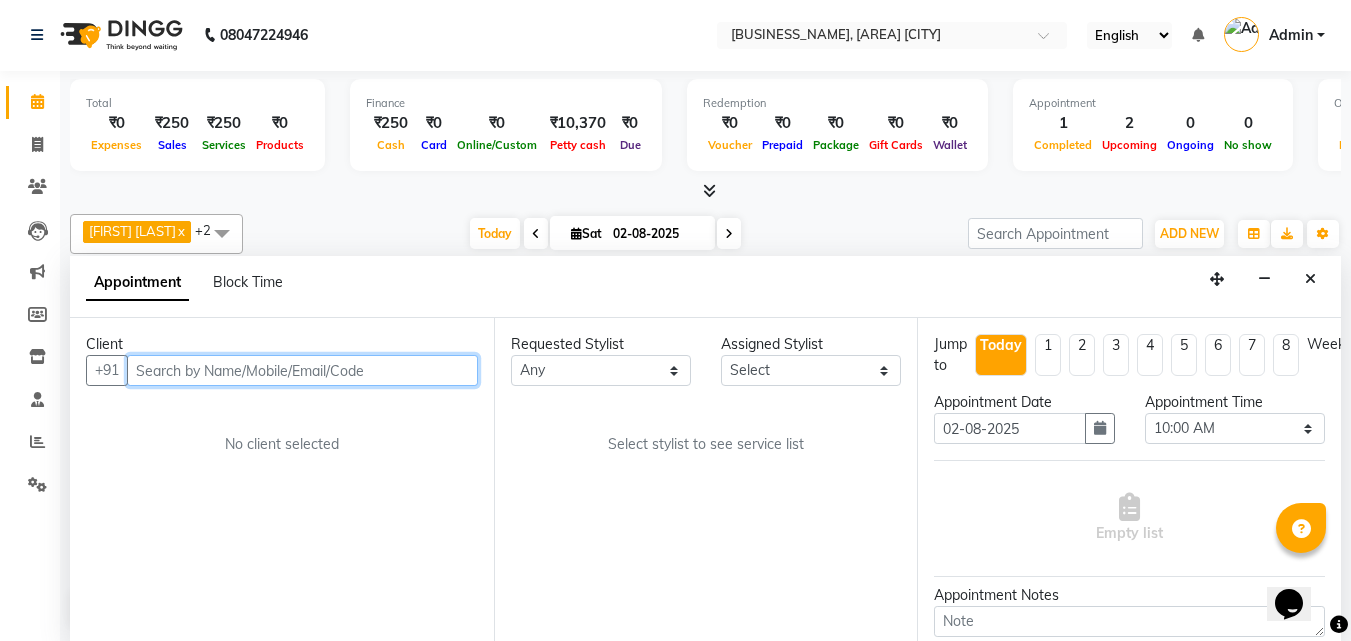 click at bounding box center (302, 370) 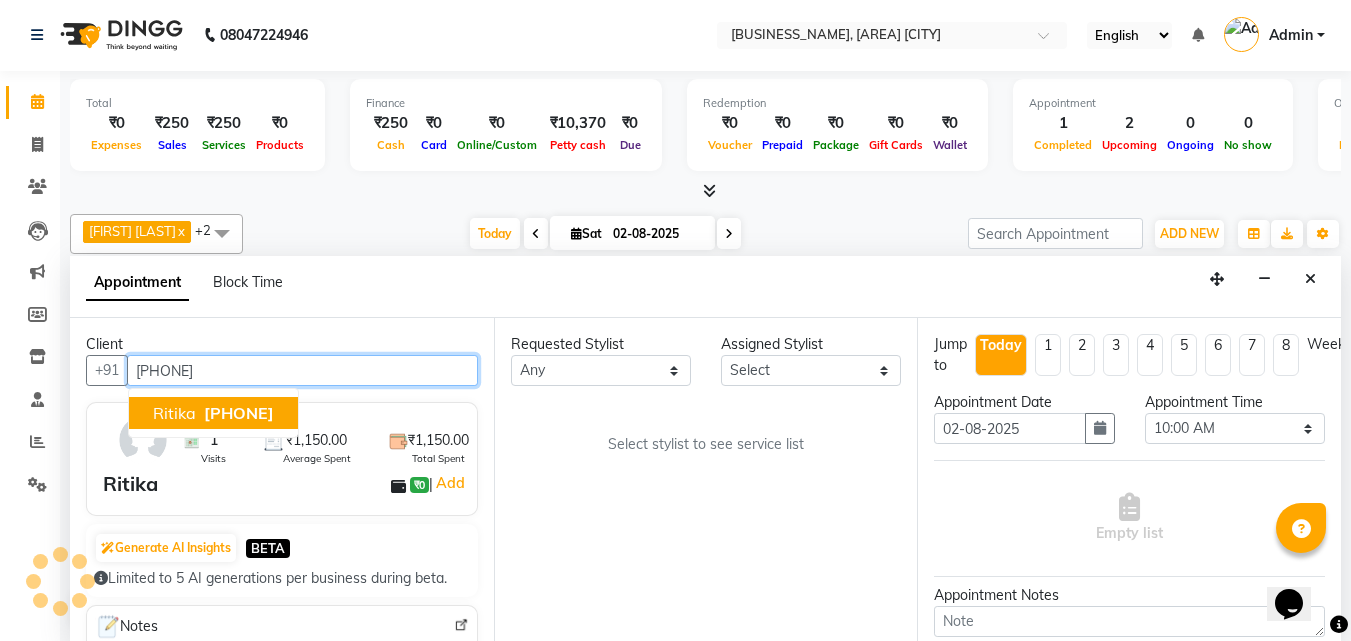click on "[FIRST]   [PHONE]" at bounding box center (213, 413) 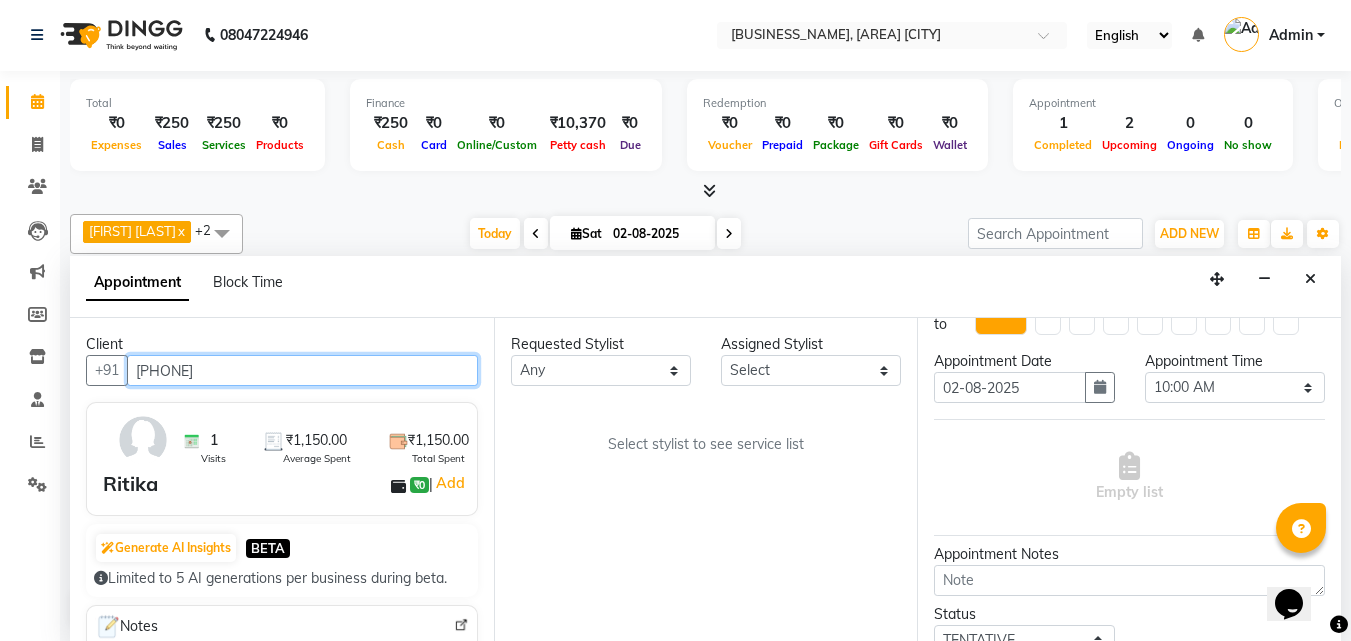scroll, scrollTop: 0, scrollLeft: 0, axis: both 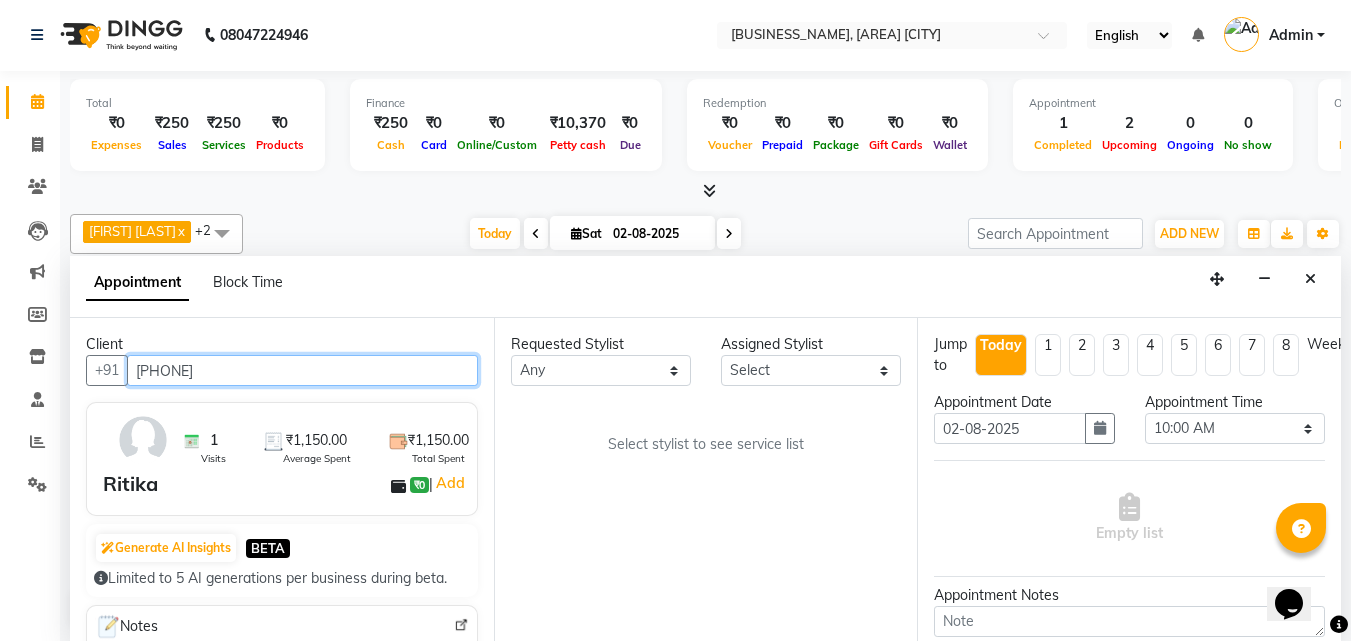 type on "[PHONE]" 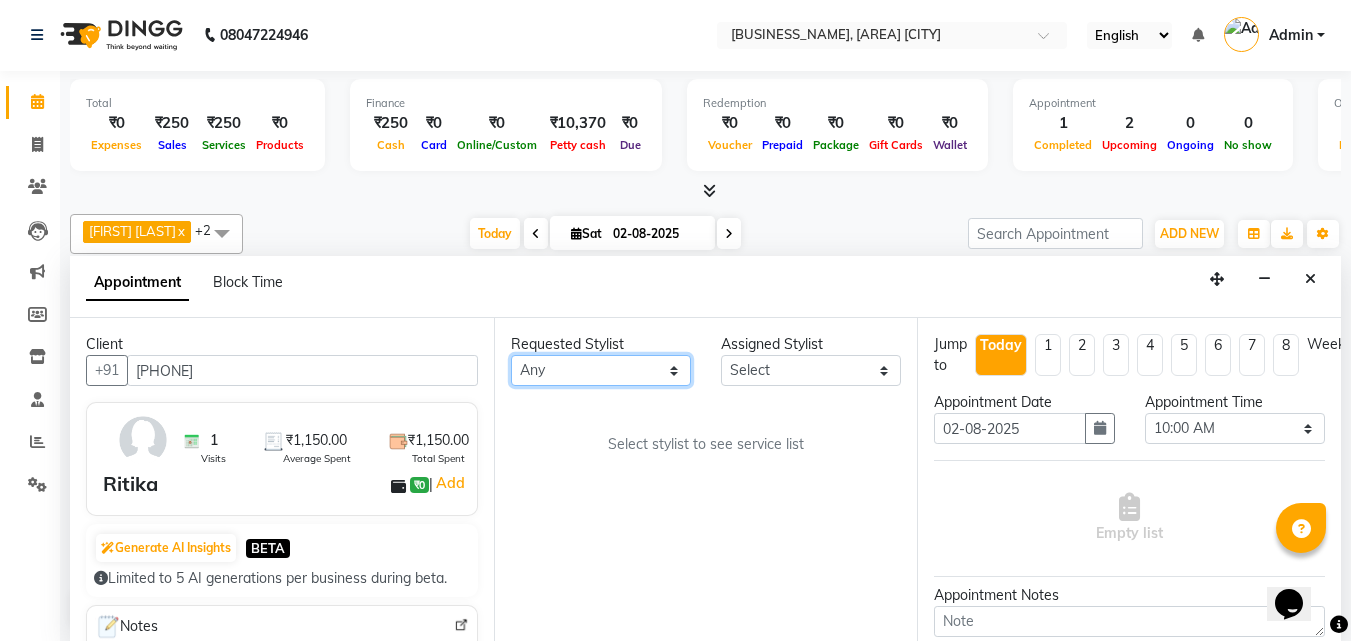 click on "Any [FIRST] [LAST] [FIRST] [LAST] [FIRST] [LAST]" at bounding box center [601, 370] 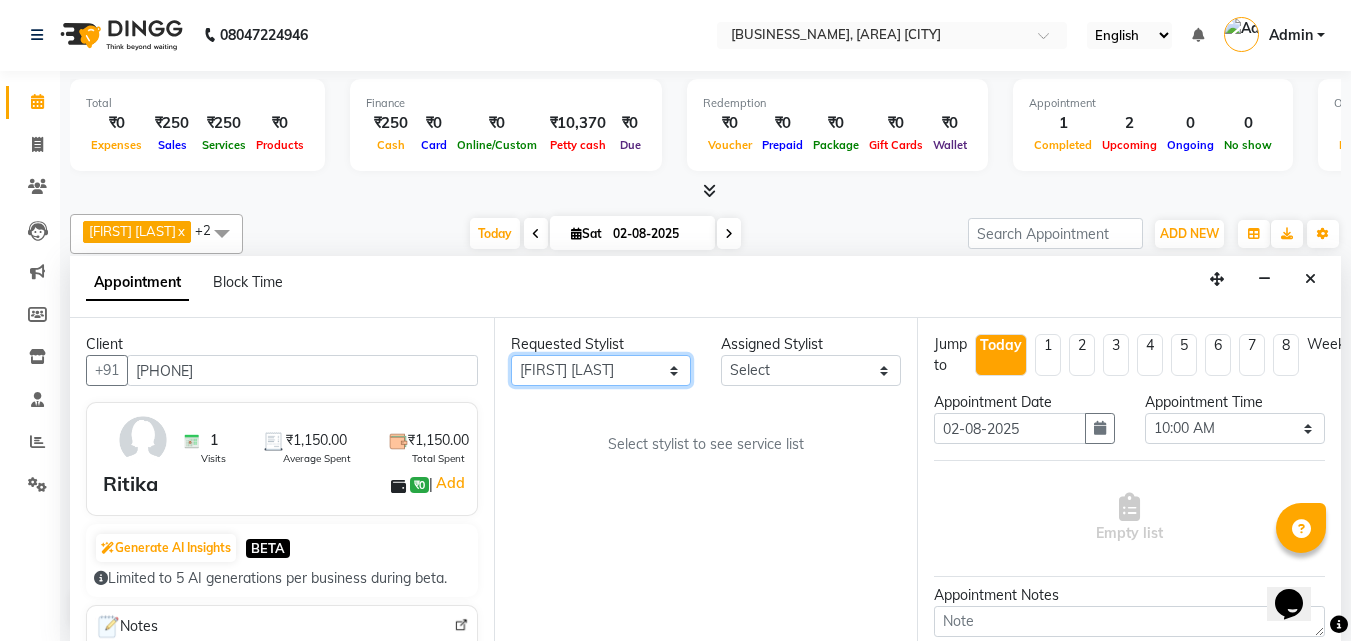 click on "Any [FIRST] [LAST] [FIRST] [LAST] [FIRST] [LAST]" at bounding box center (601, 370) 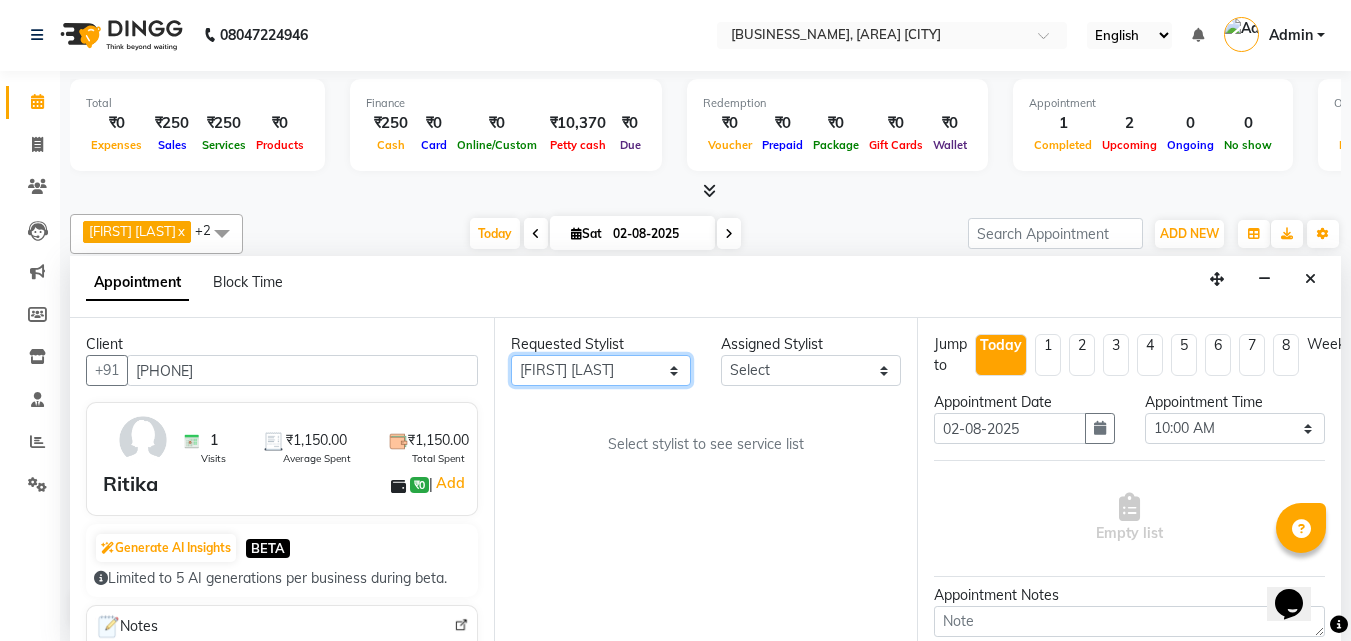 select on "83666" 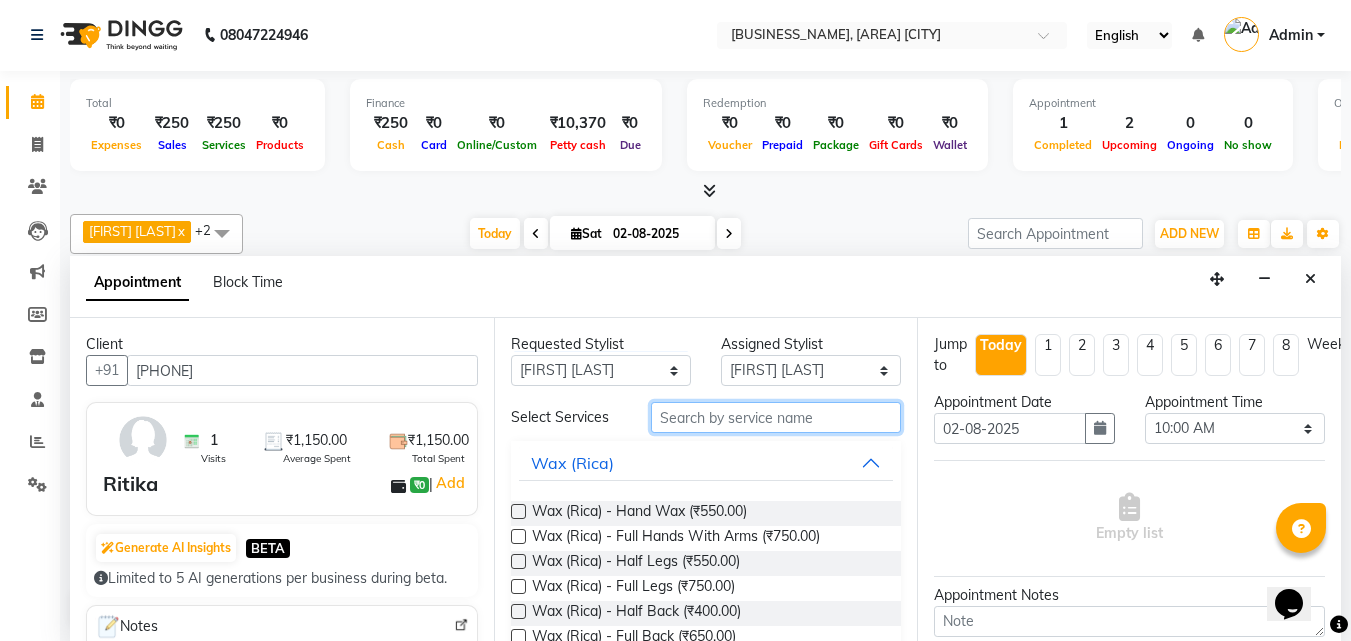click at bounding box center (776, 417) 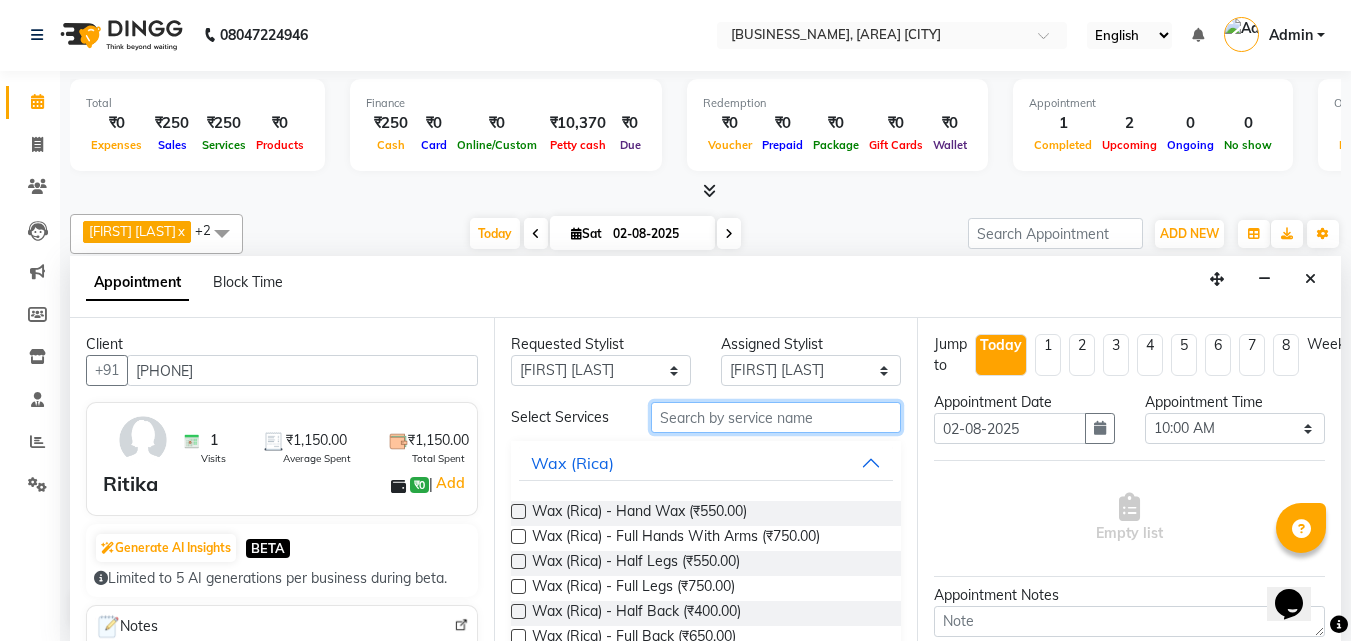 type on "b" 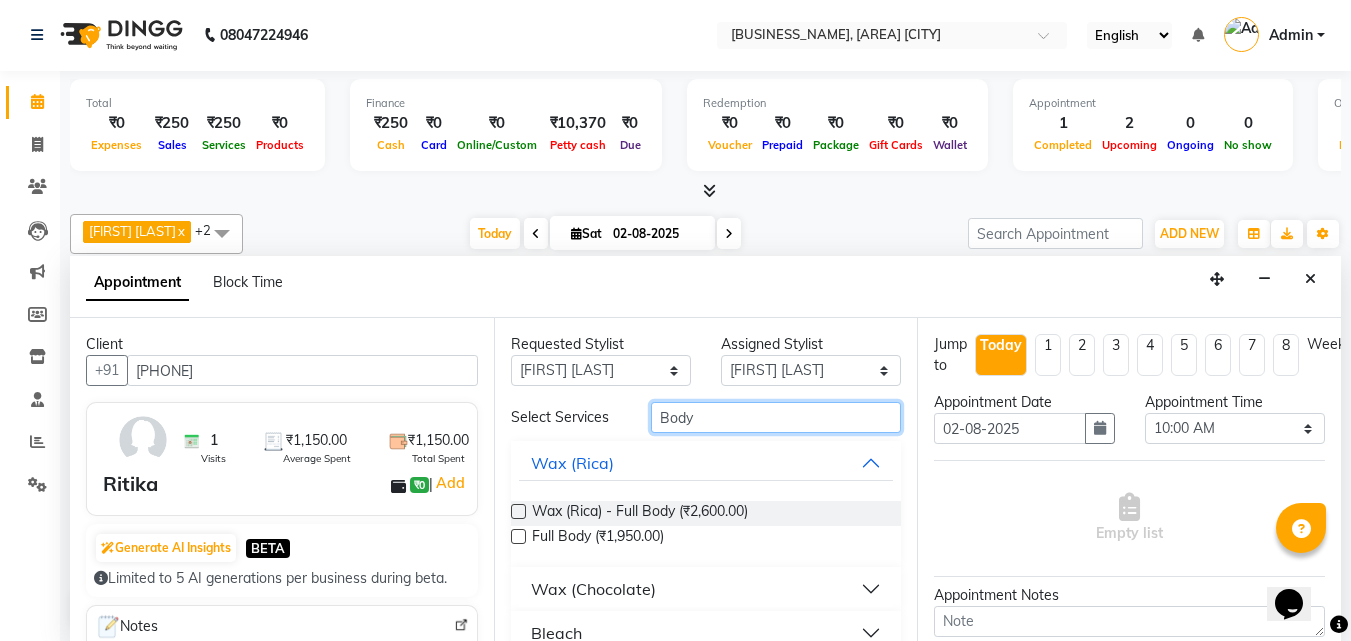 type on "Body" 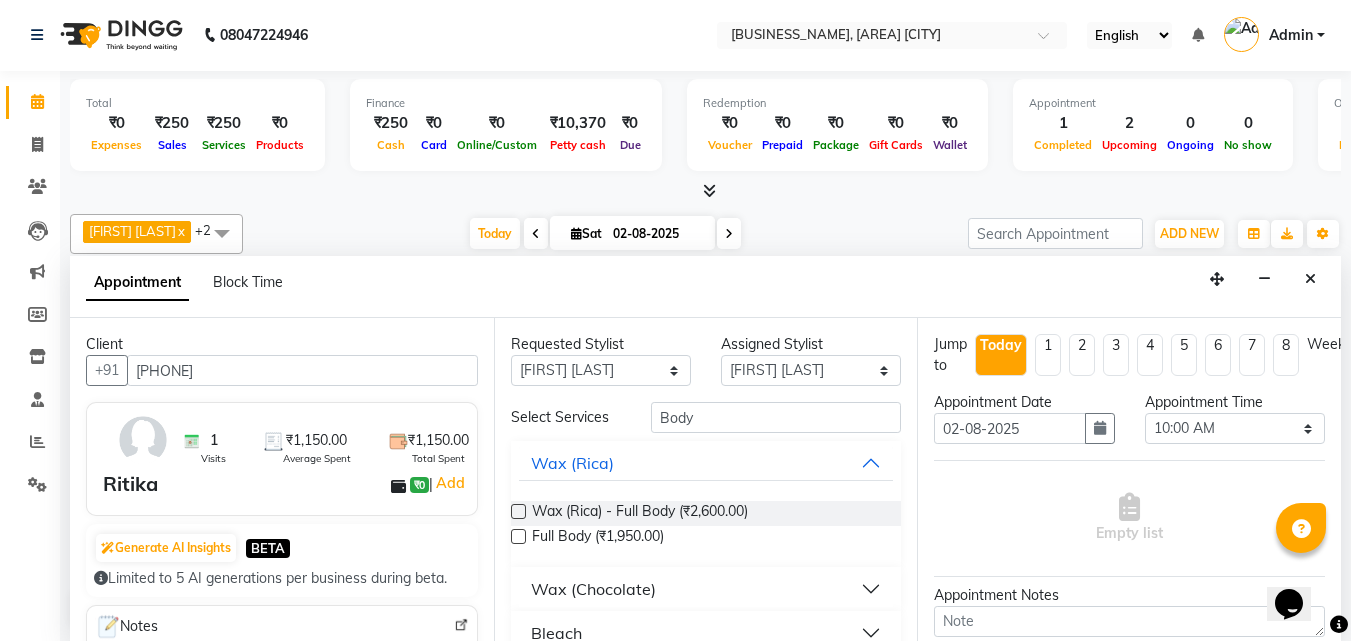 click at bounding box center [518, 511] 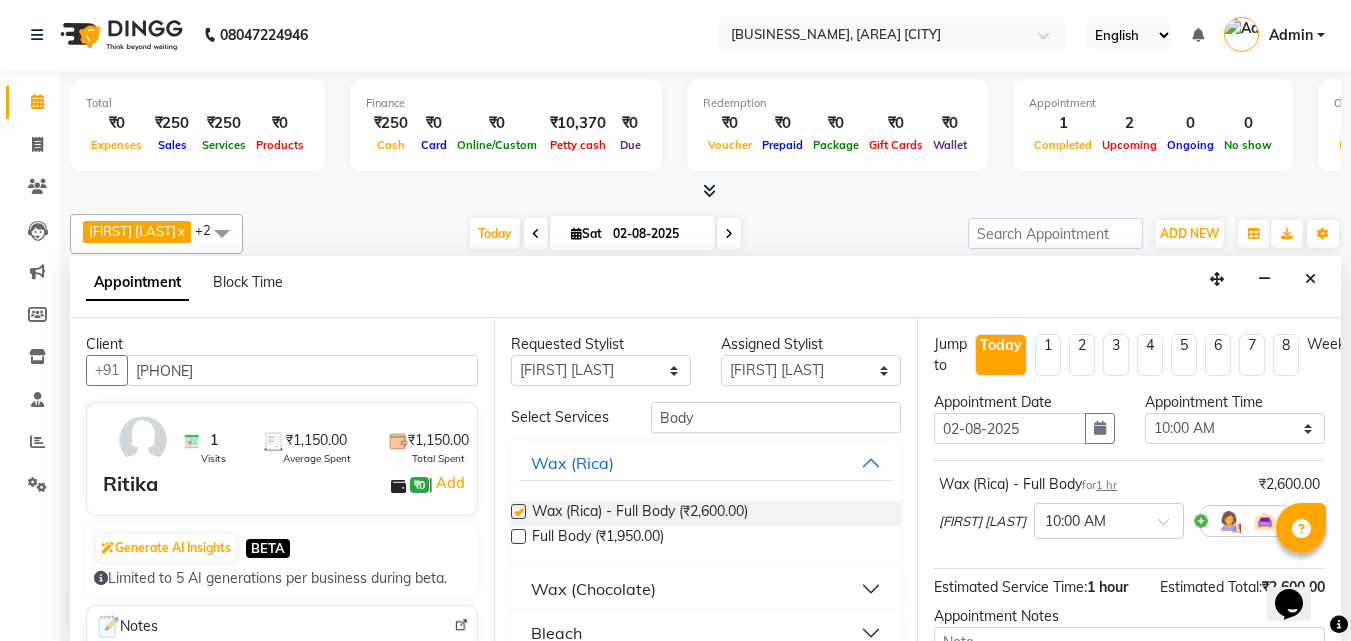 checkbox on "false" 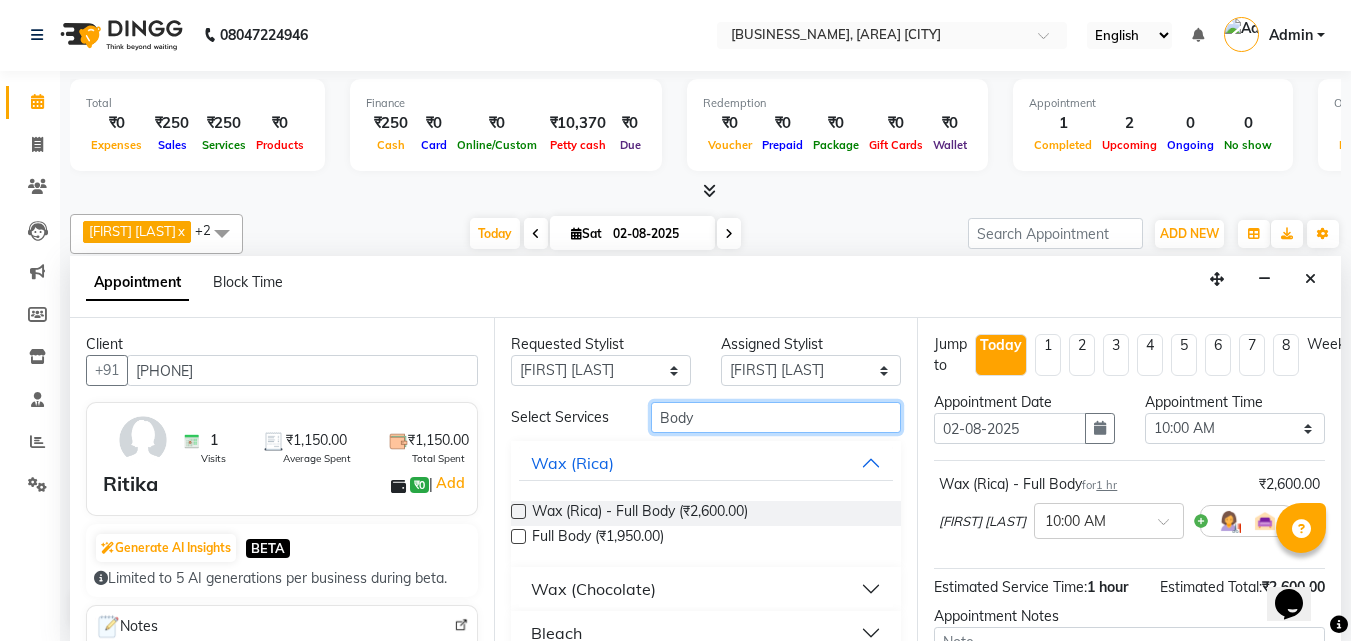 click on "Body" at bounding box center [776, 417] 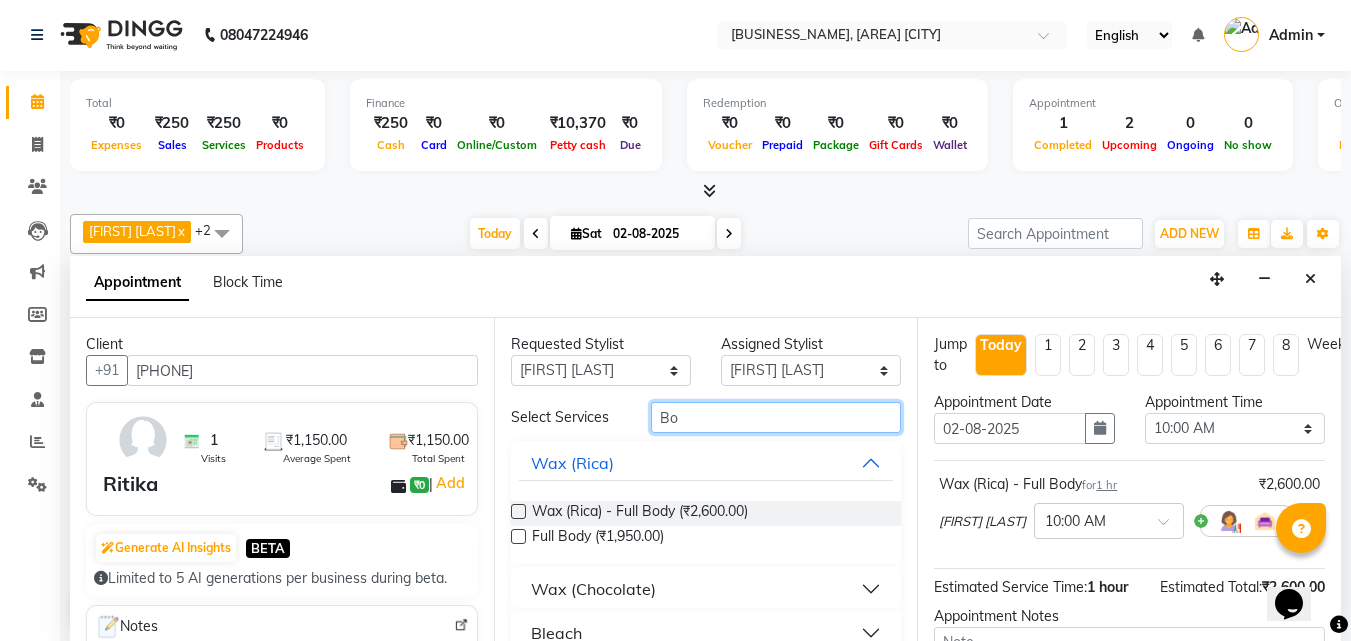 type on "B" 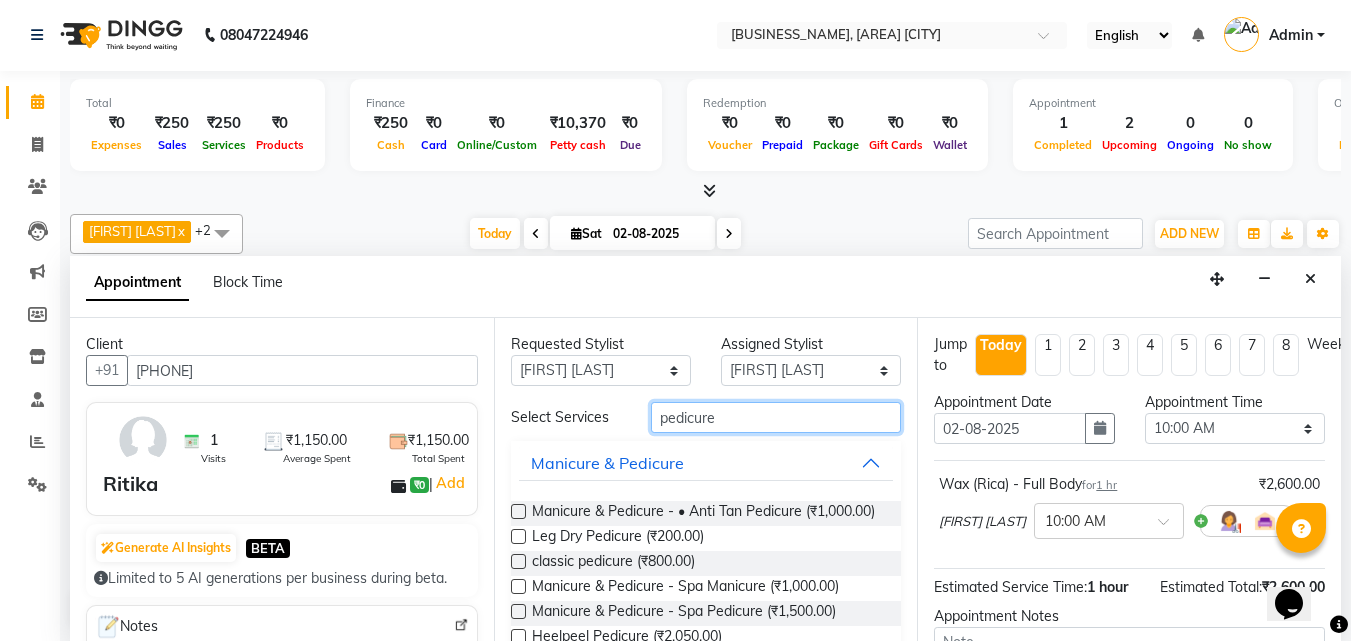 type on "pedicure" 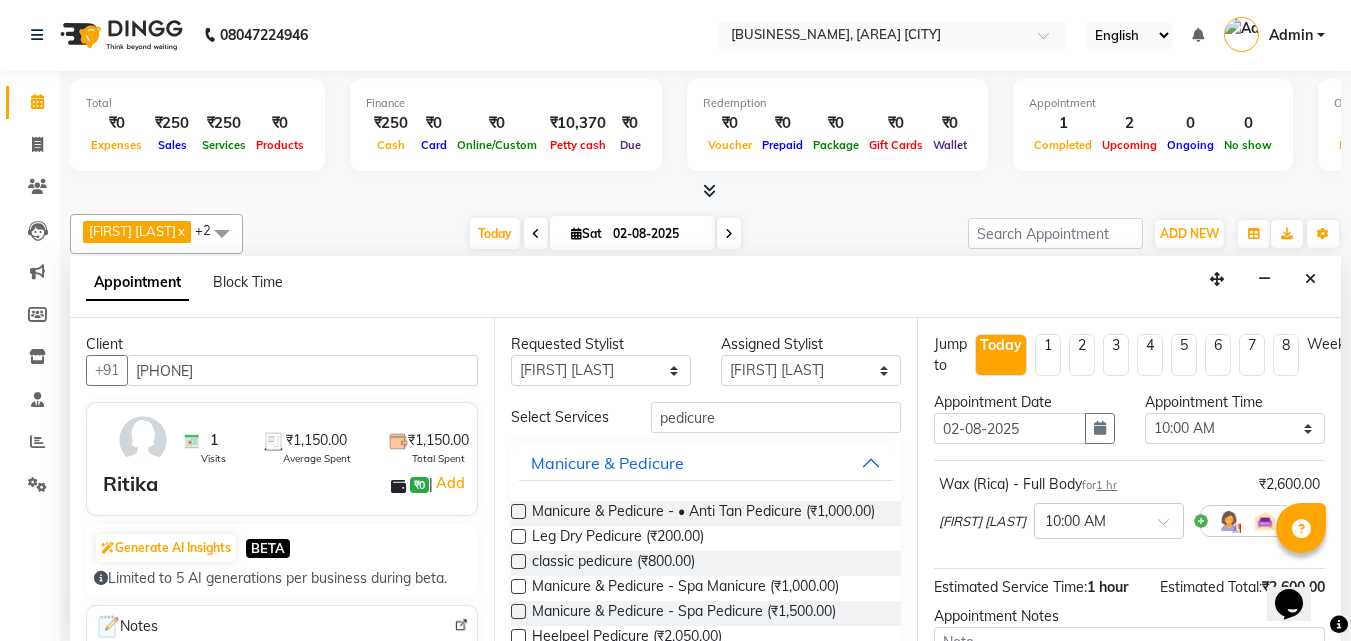click at bounding box center [518, 511] 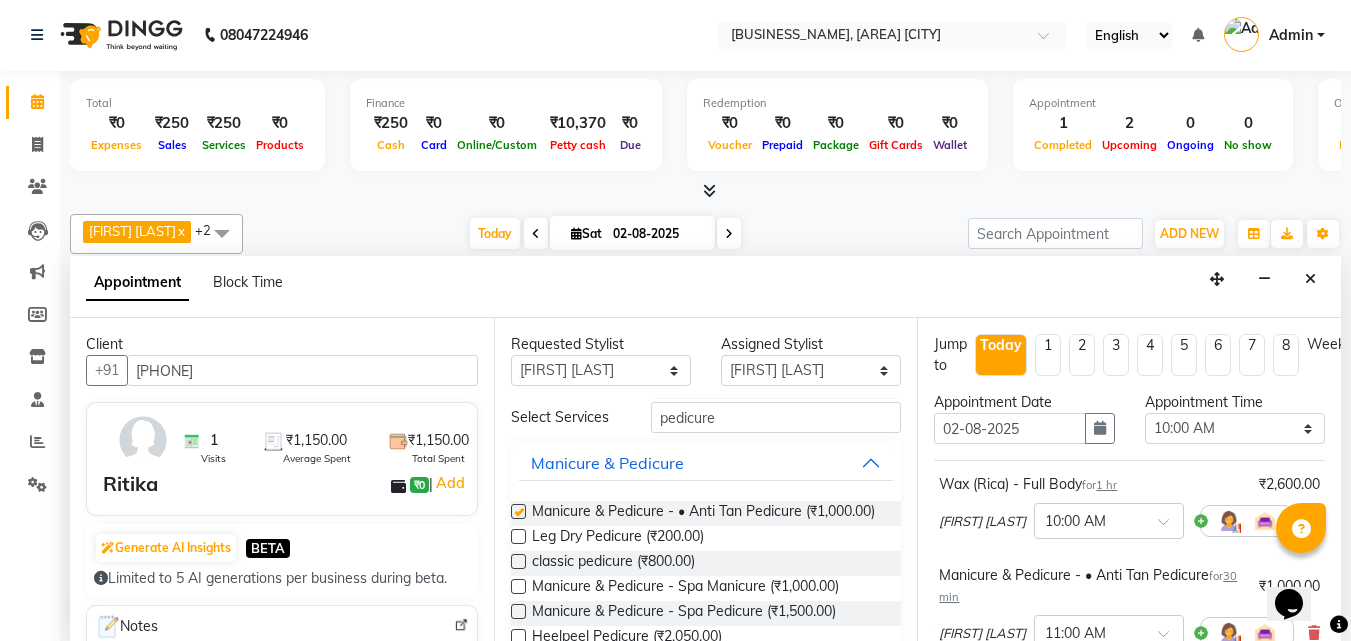 checkbox on "false" 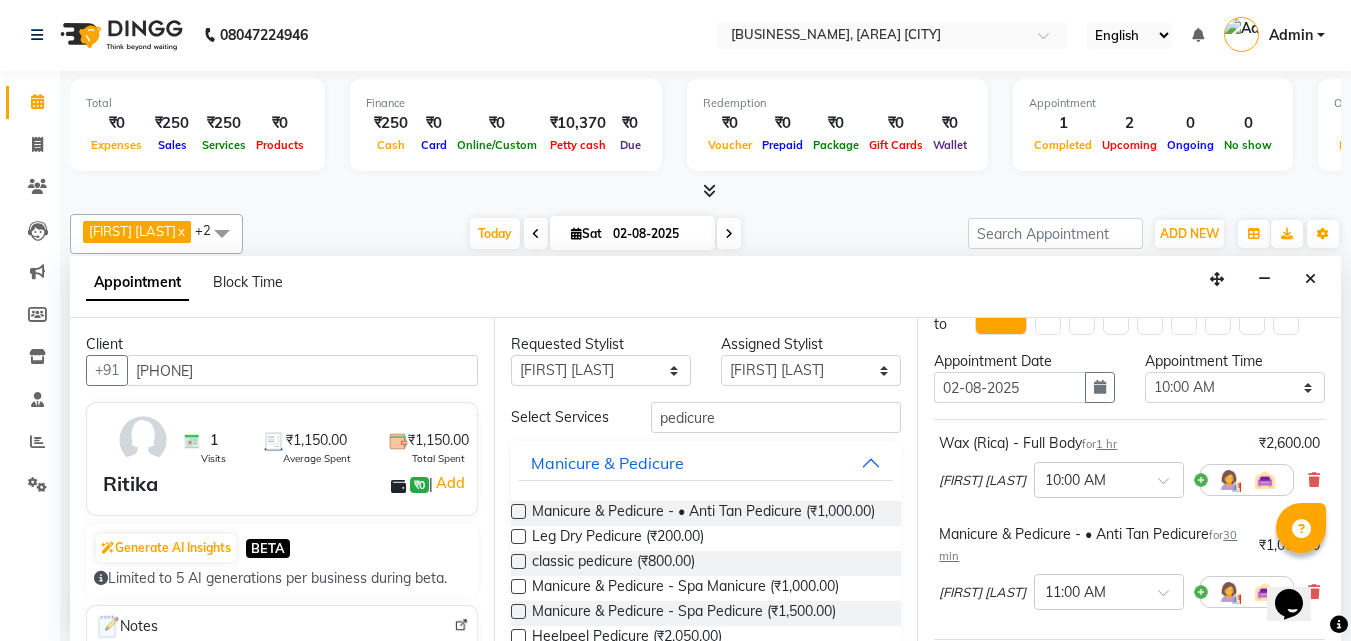 scroll, scrollTop: 44, scrollLeft: 0, axis: vertical 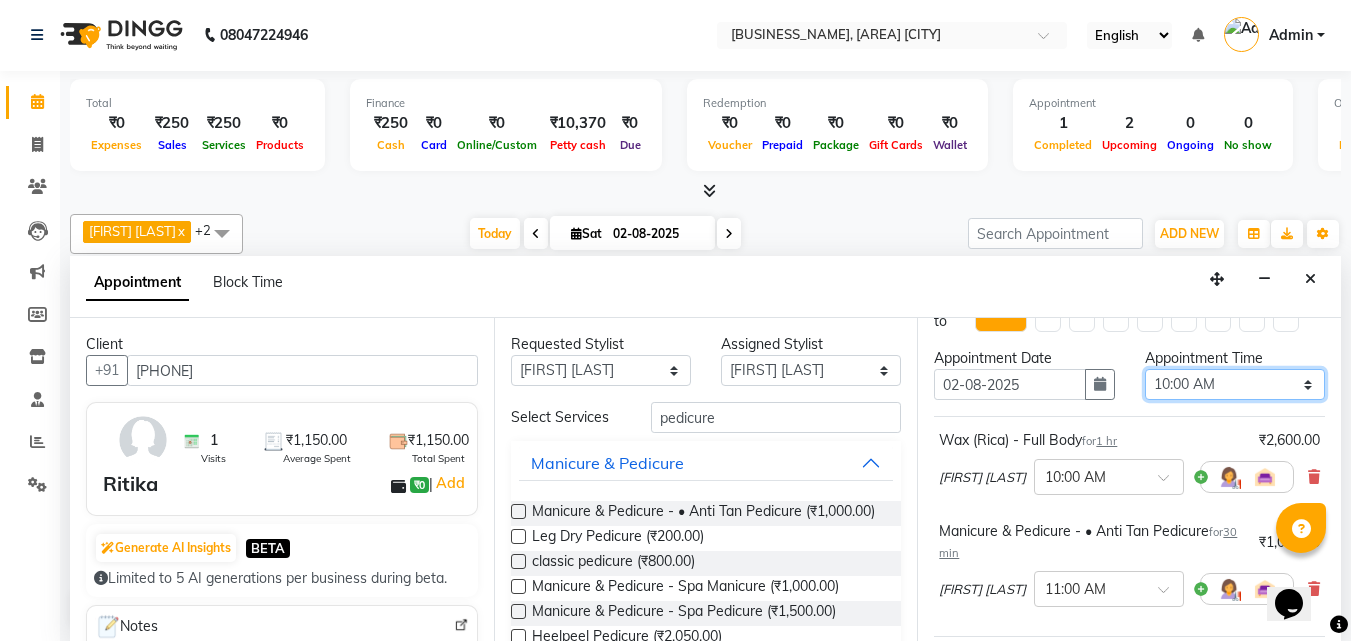 click on "Select 10:00 AM 10:15 AM 10:30 AM 10:45 AM 11:00 AM 11:15 AM 11:30 AM 11:45 AM 12:00 PM 12:15 PM 12:30 PM 12:45 PM 01:00 PM 01:15 PM 01:30 PM 01:45 PM 02:00 PM 02:15 PM 02:30 PM 02:45 PM 03:00 PM 03:15 PM 03:30 PM 03:45 PM 04:00 PM 04:15 PM 04:30 PM 04:45 PM 05:00 PM 05:15 PM 05:30 PM 05:45 PM 06:00 PM 06:15 PM 06:30 PM 06:45 PM 07:00 PM 07:15 PM 07:30 PM 07:45 PM 08:00 PM 08:15 PM 08:30 PM 08:45 PM 09:00 PM 09:15 PM 09:30 PM 09:45 PM 10:00 PM" at bounding box center (1235, 384) 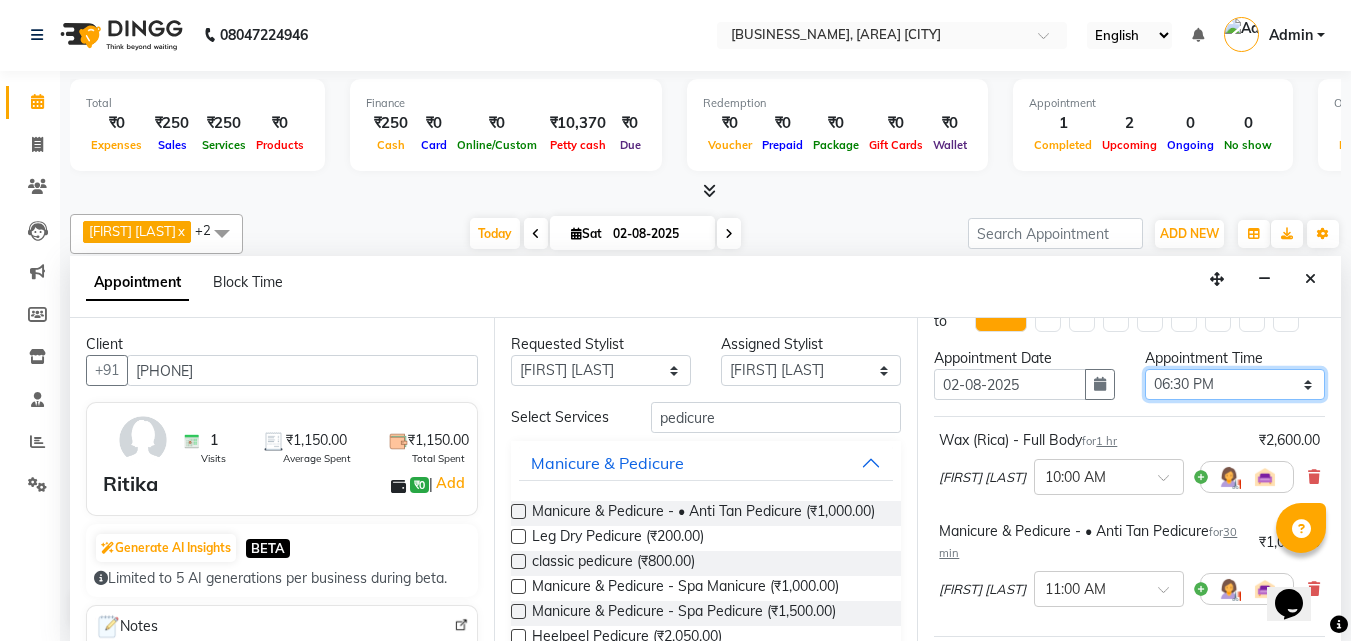 click on "Select 10:00 AM 10:15 AM 10:30 AM 10:45 AM 11:00 AM 11:15 AM 11:30 AM 11:45 AM 12:00 PM 12:15 PM 12:30 PM 12:45 PM 01:00 PM 01:15 PM 01:30 PM 01:45 PM 02:00 PM 02:15 PM 02:30 PM 02:45 PM 03:00 PM 03:15 PM 03:30 PM 03:45 PM 04:00 PM 04:15 PM 04:30 PM 04:45 PM 05:00 PM 05:15 PM 05:30 PM 05:45 PM 06:00 PM 06:15 PM 06:30 PM 06:45 PM 07:00 PM 07:15 PM 07:30 PM 07:45 PM 08:00 PM 08:15 PM 08:30 PM 08:45 PM 09:00 PM 09:15 PM 09:30 PM 09:45 PM 10:00 PM" at bounding box center [1235, 384] 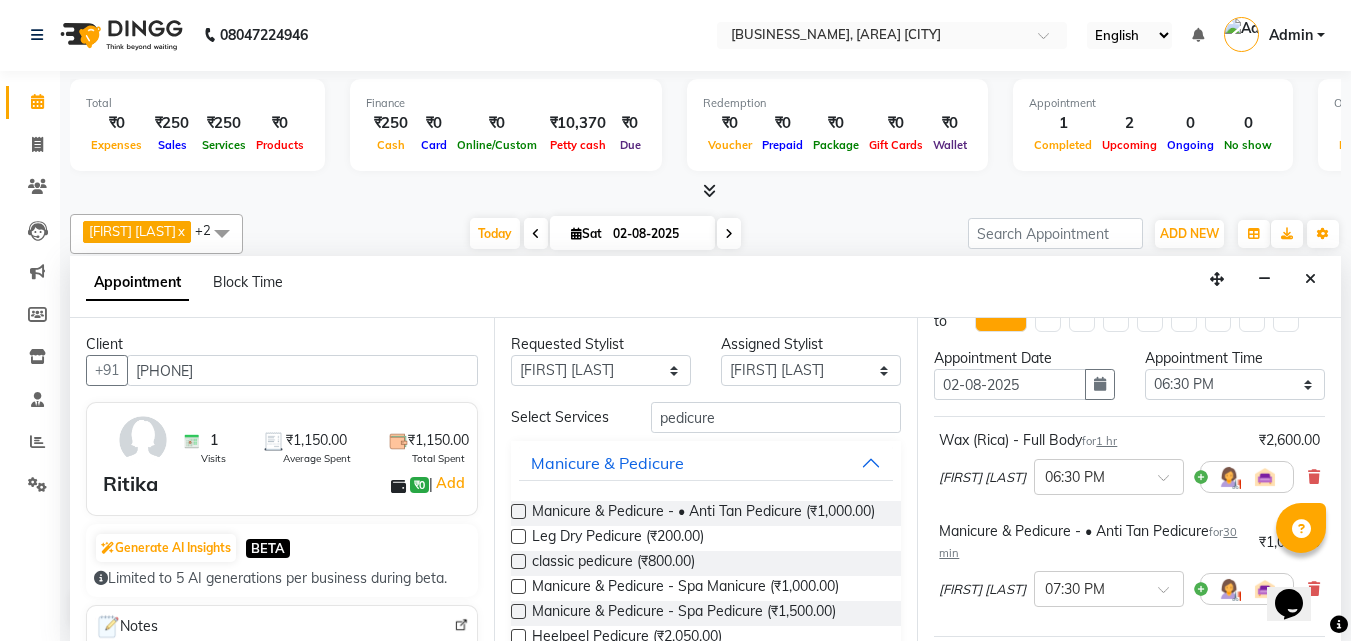 click at bounding box center [518, 511] 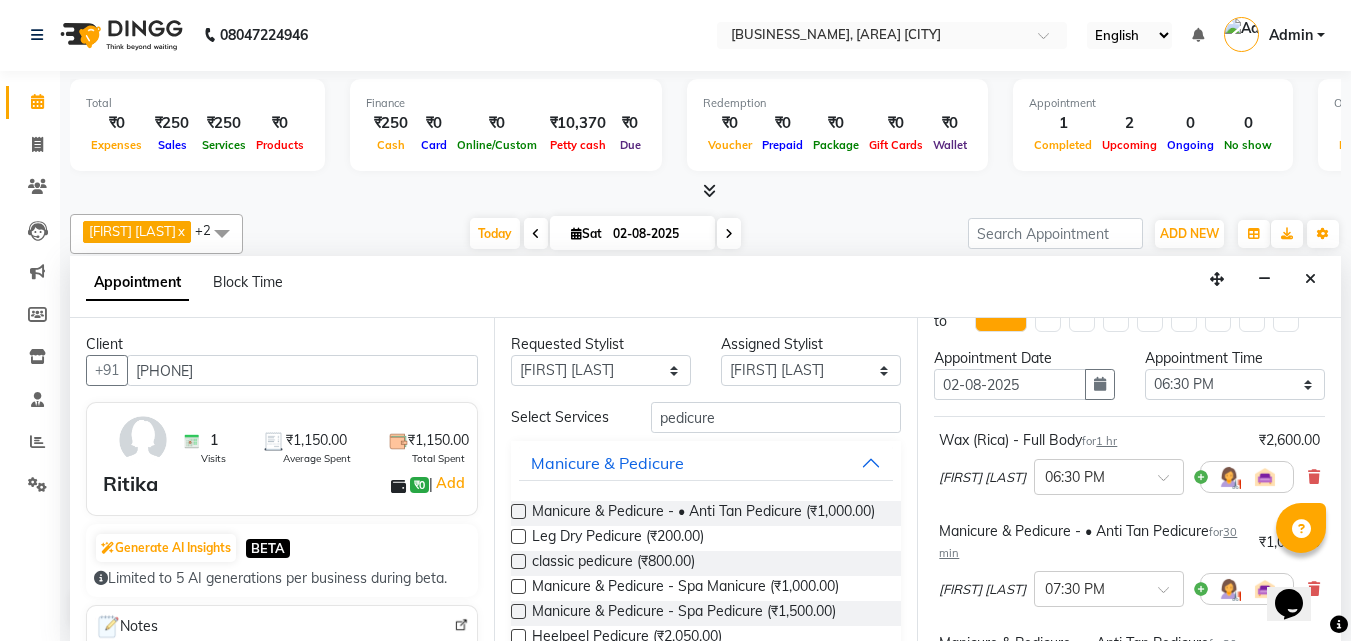 click at bounding box center [518, 511] 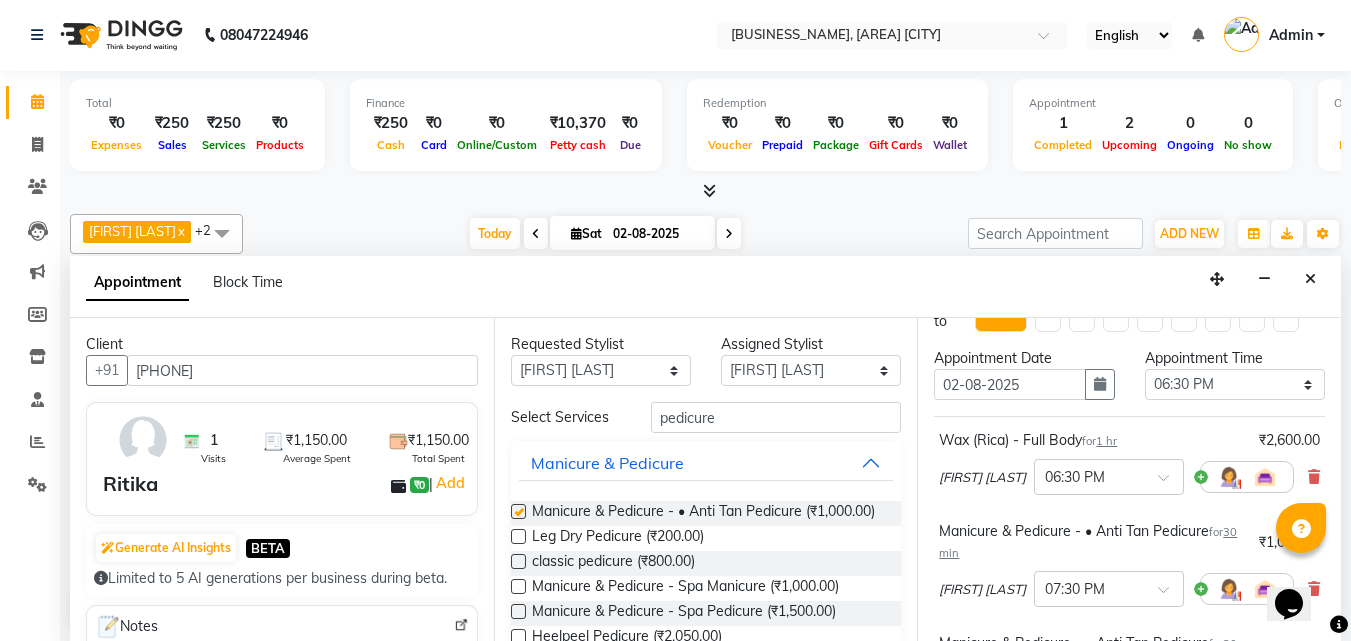 checkbox on "false" 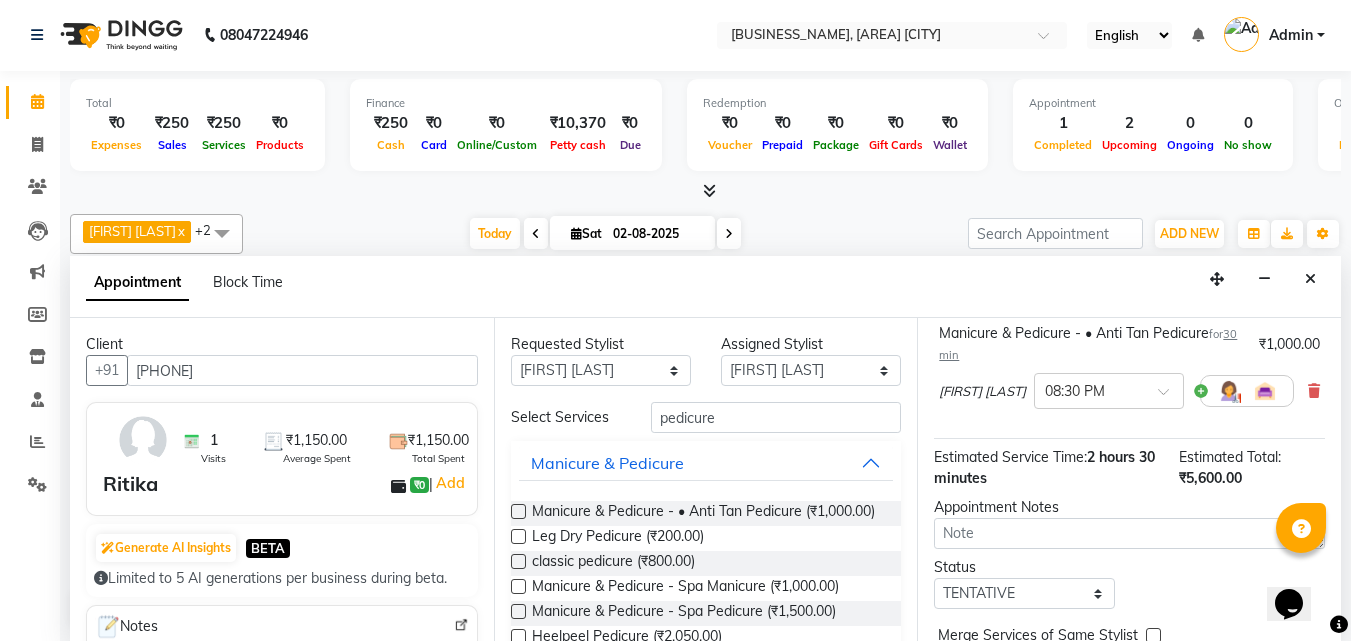 scroll, scrollTop: 491, scrollLeft: 0, axis: vertical 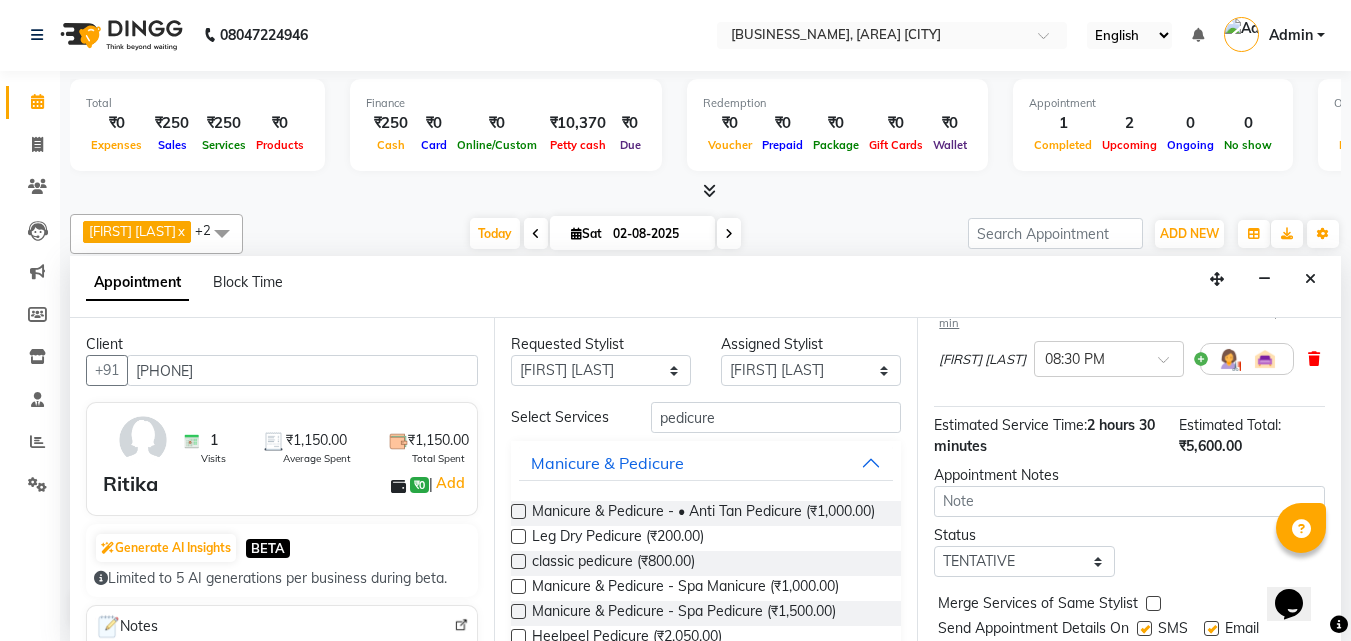 click at bounding box center [1314, 359] 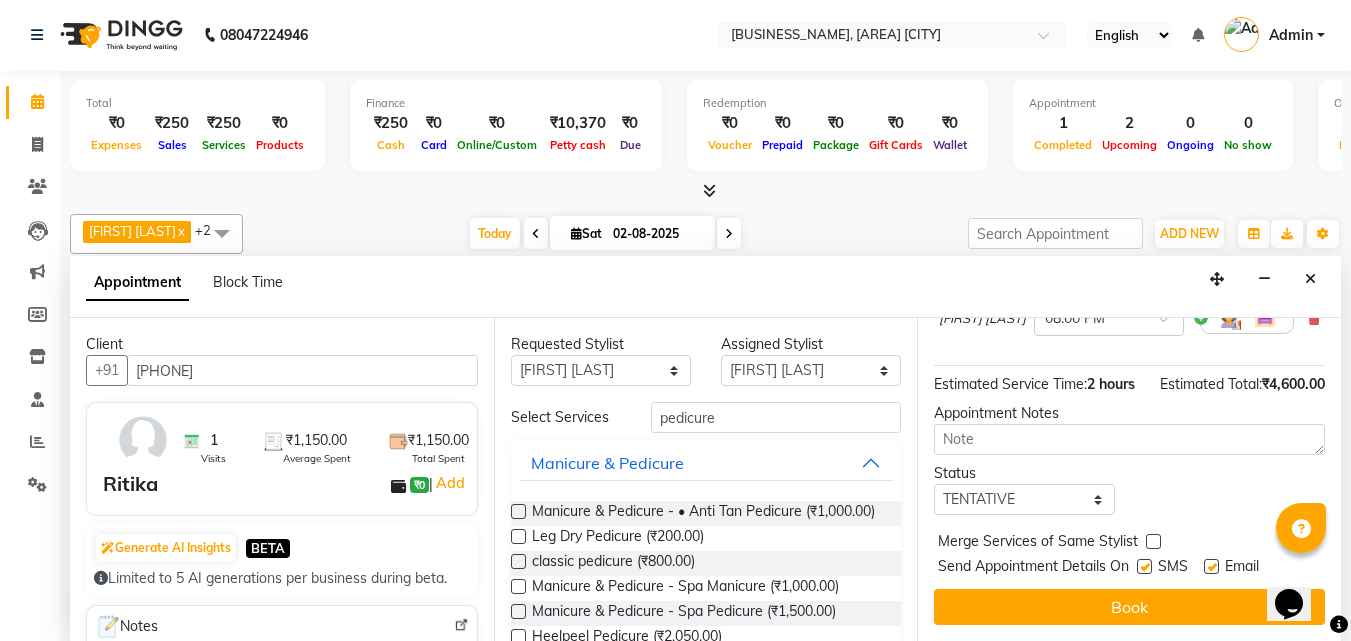click at bounding box center [1144, 566] 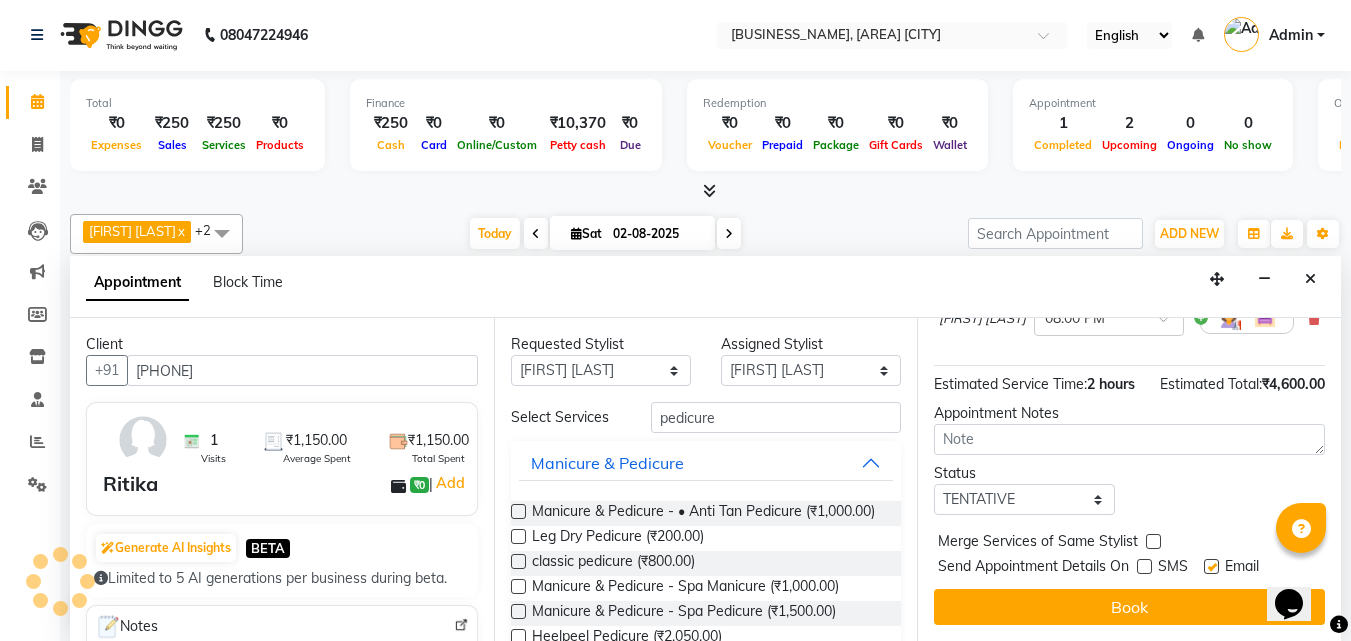 click at bounding box center [1211, 566] 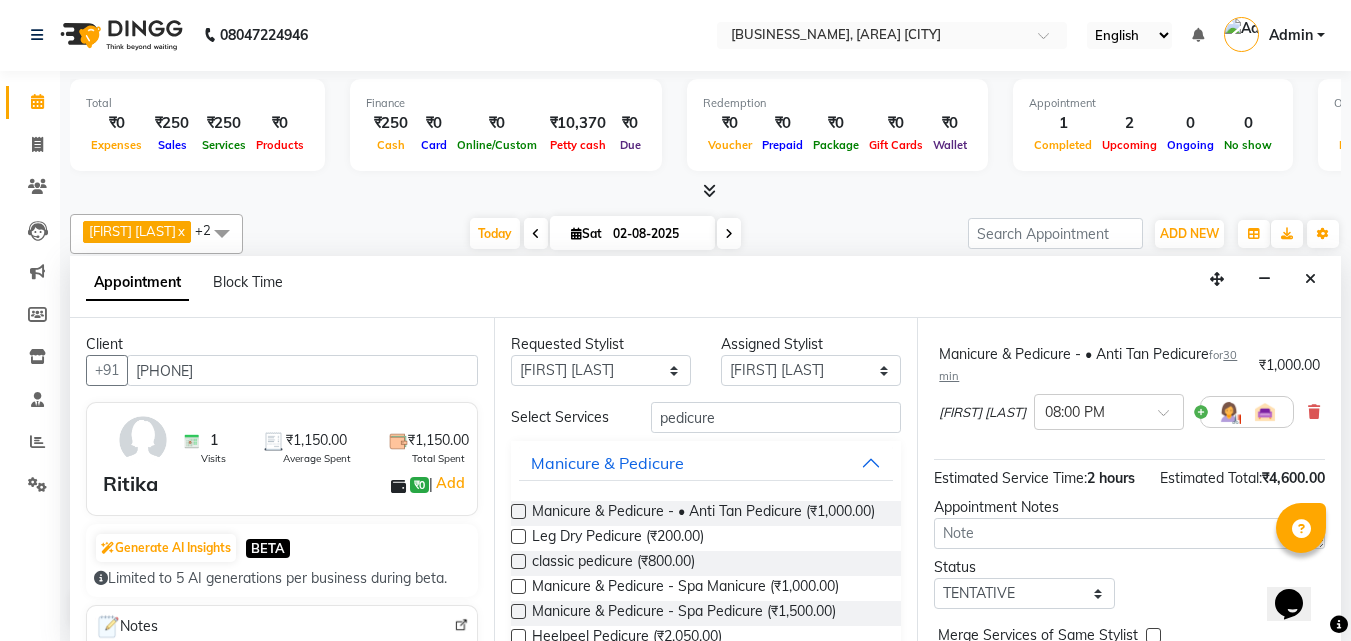 scroll, scrollTop: 337, scrollLeft: 0, axis: vertical 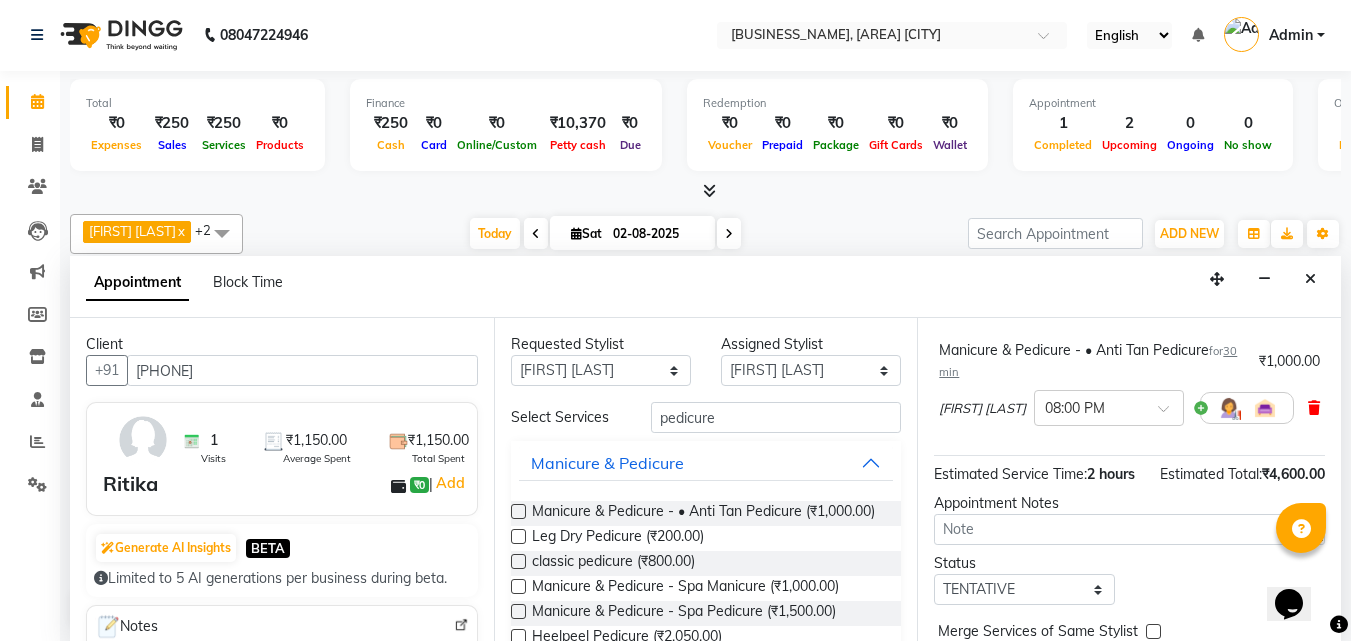 click at bounding box center [1314, 408] 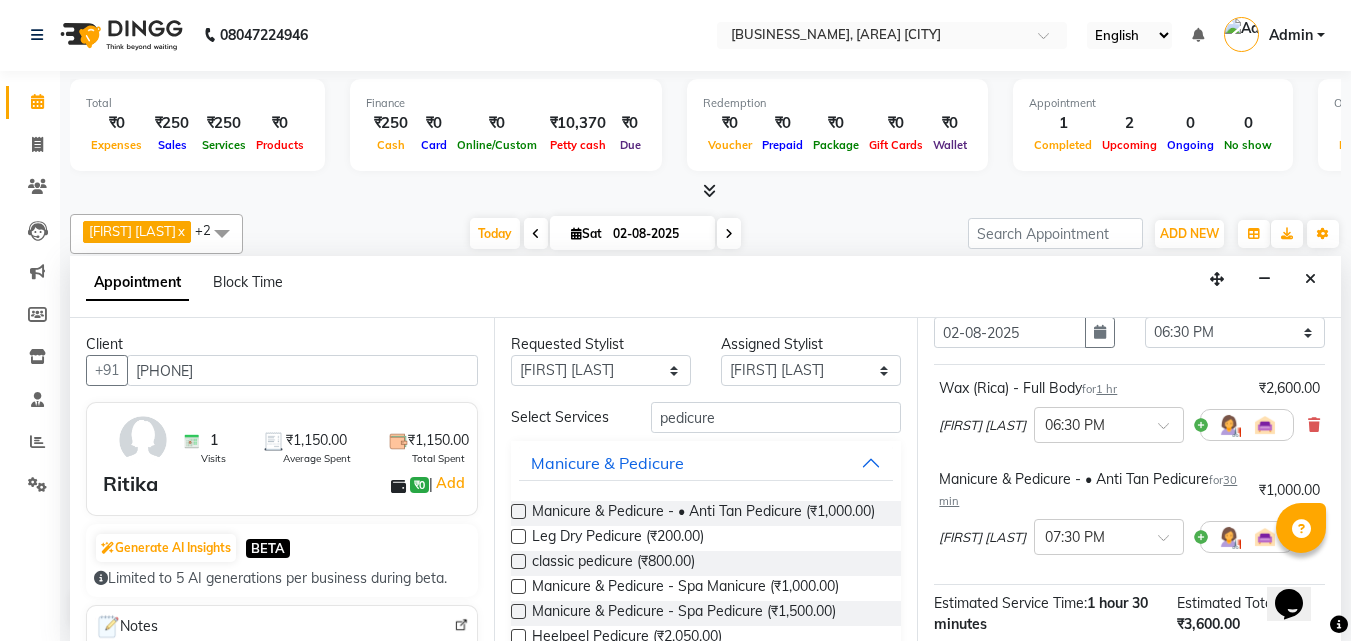 scroll, scrollTop: 0, scrollLeft: 0, axis: both 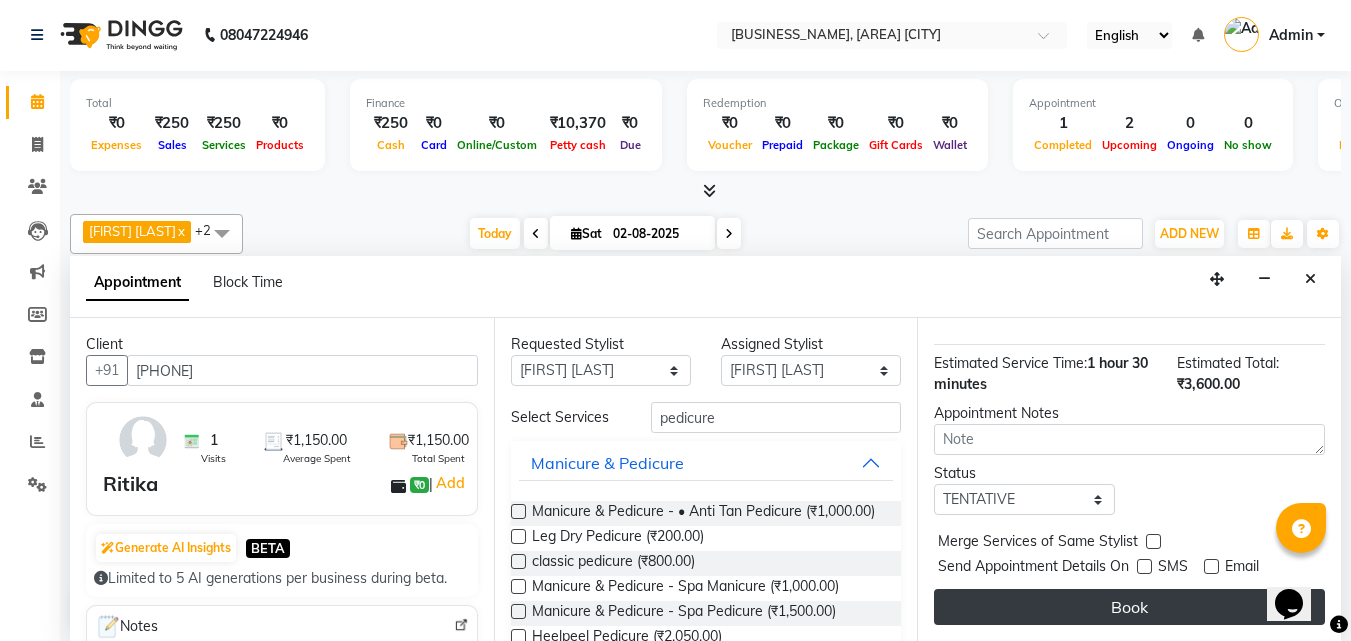 click on "Book" at bounding box center [1129, 607] 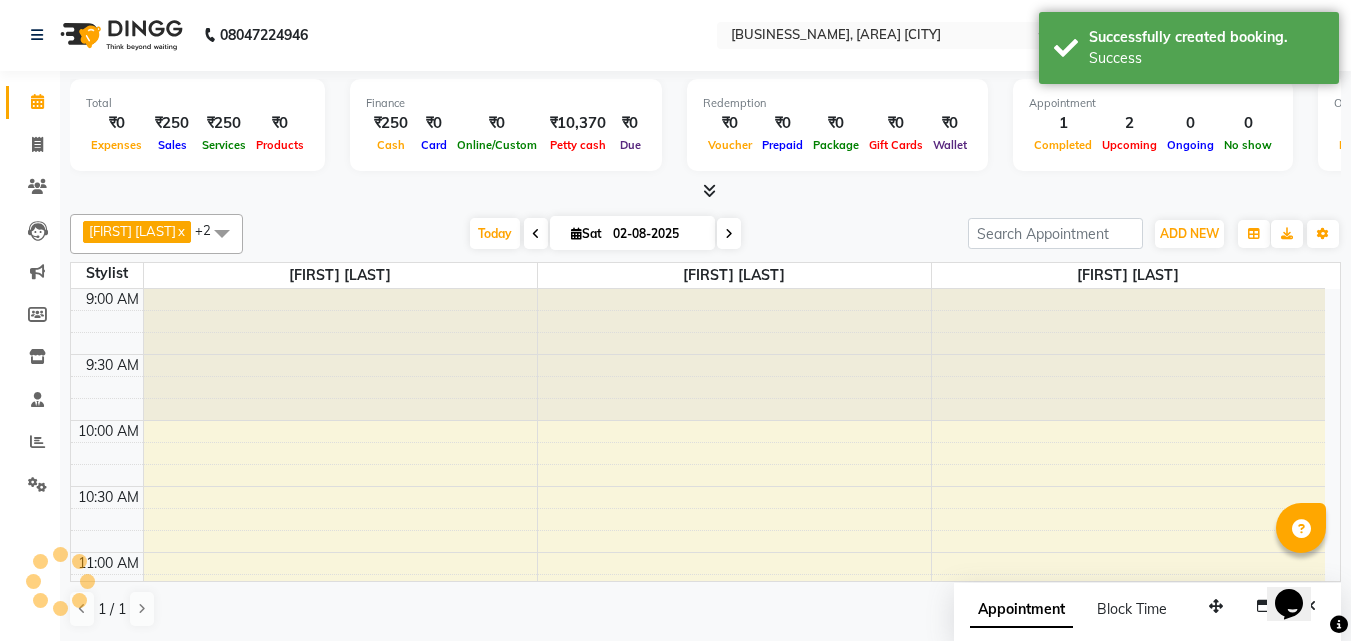 scroll, scrollTop: 0, scrollLeft: 0, axis: both 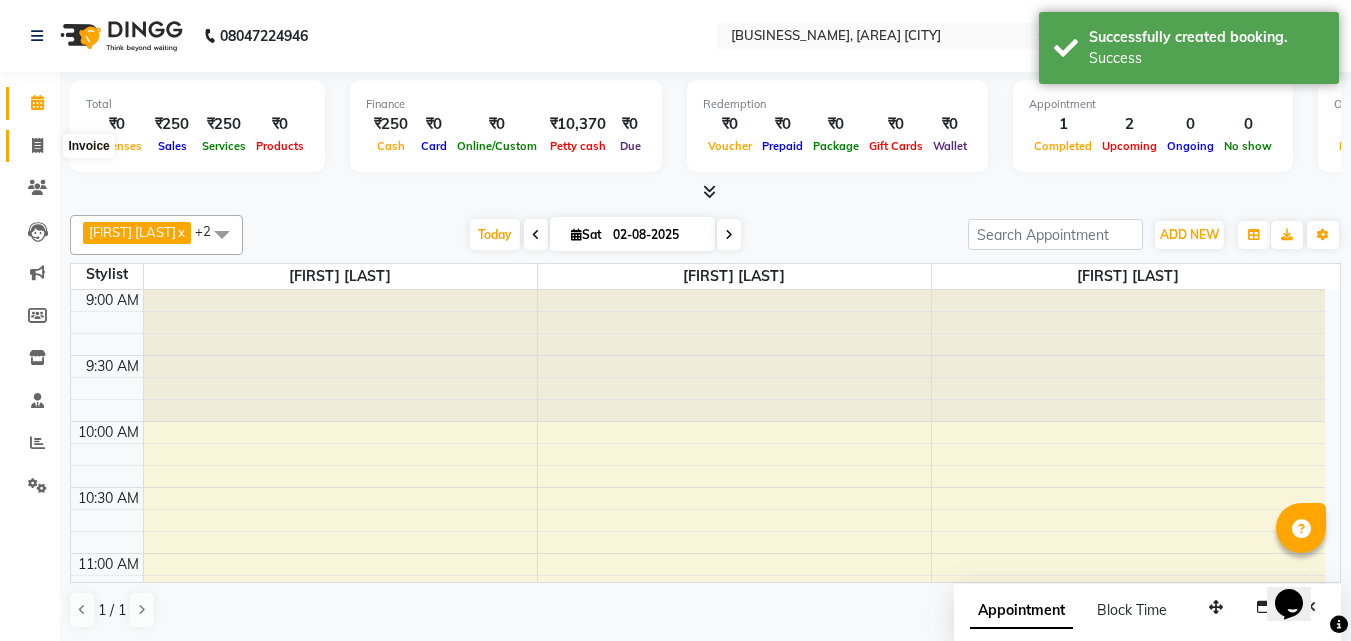 click 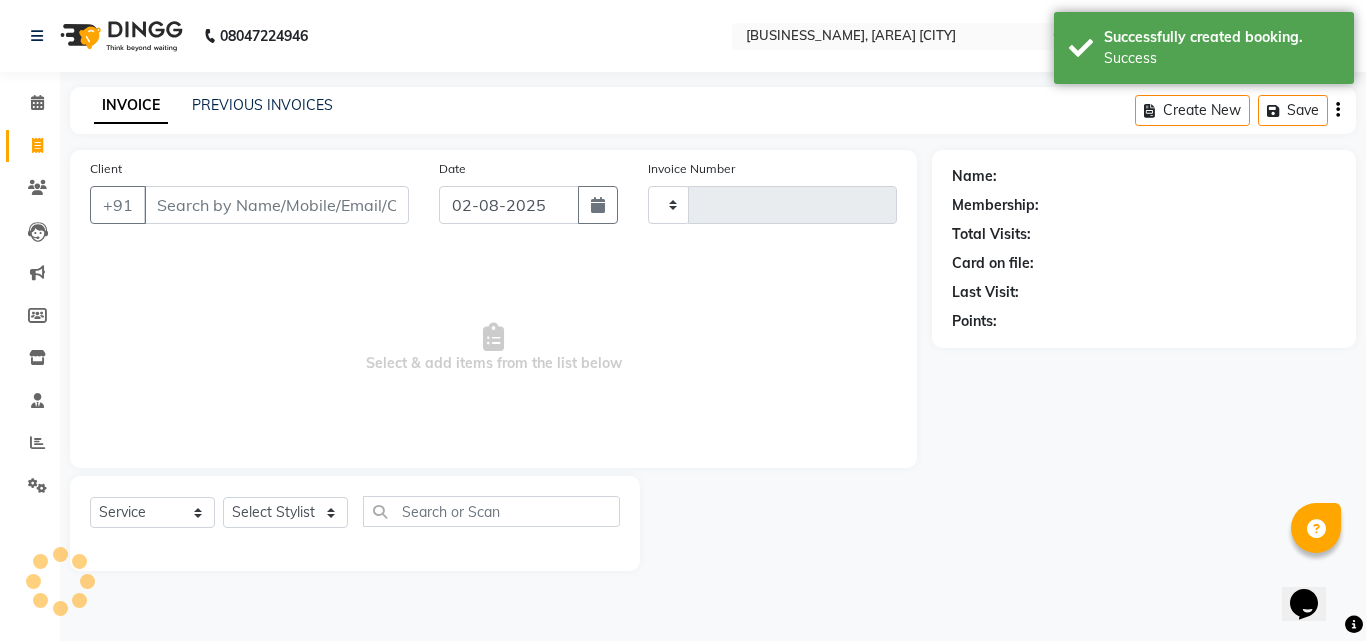 type on "0319" 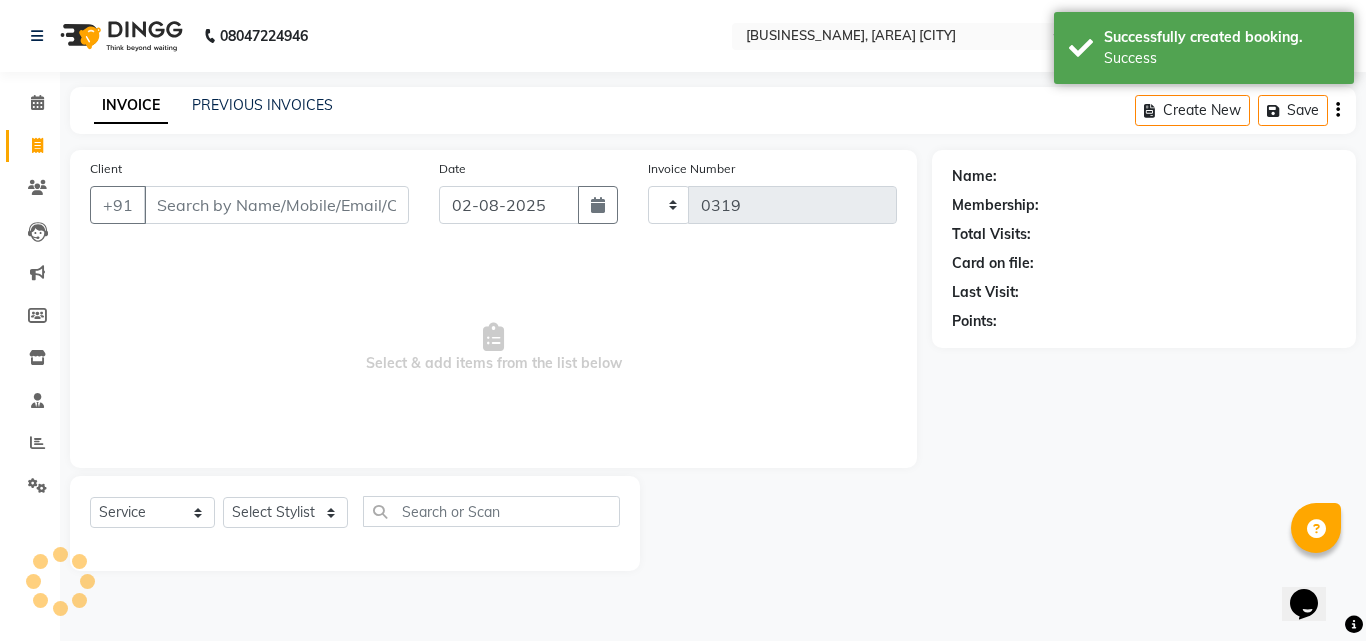 select on "4568" 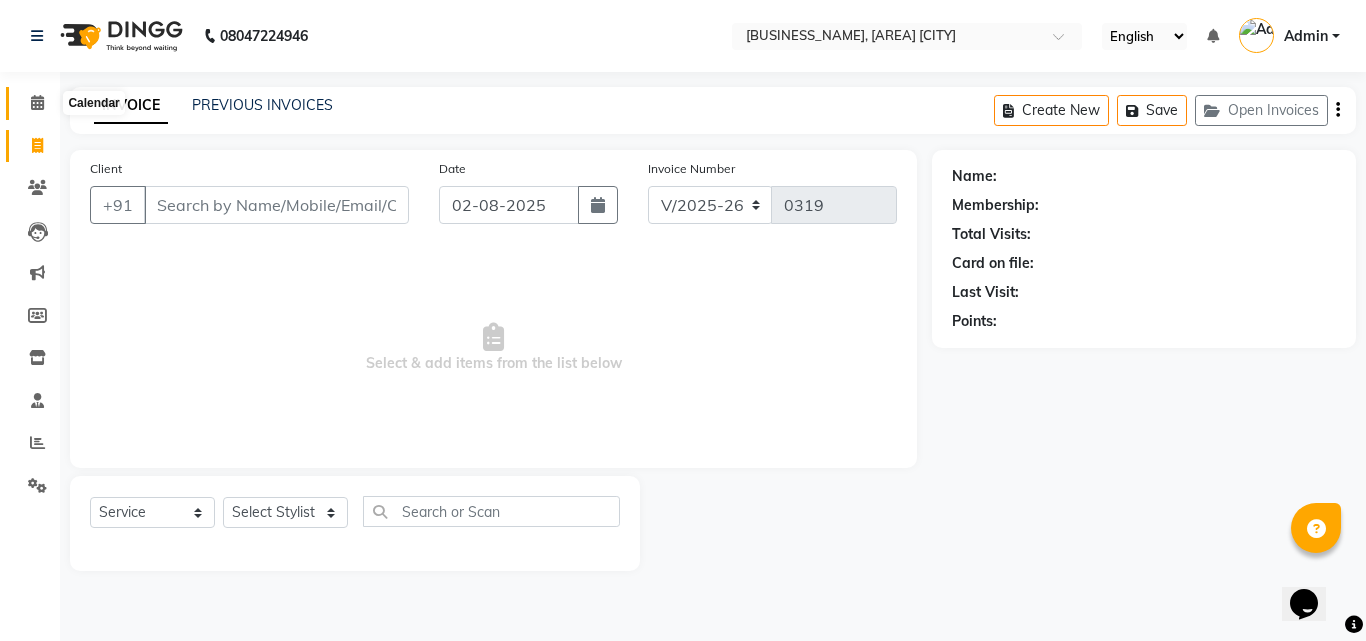 click 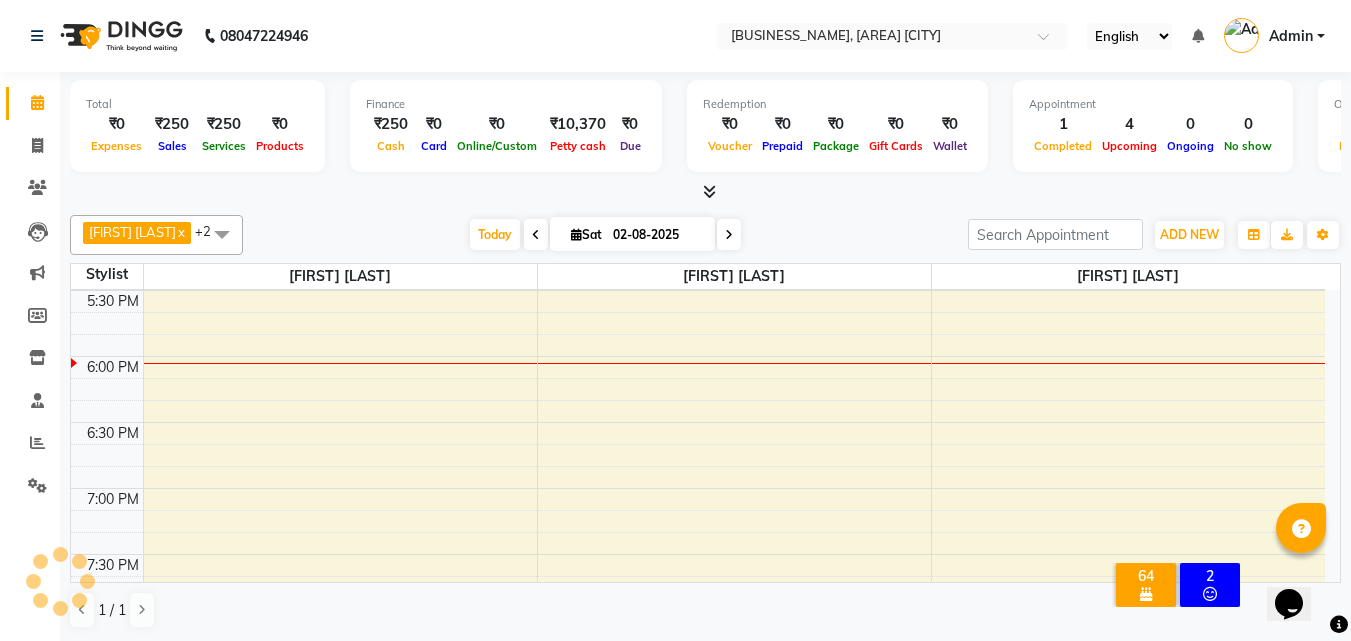 scroll, scrollTop: 0, scrollLeft: 0, axis: both 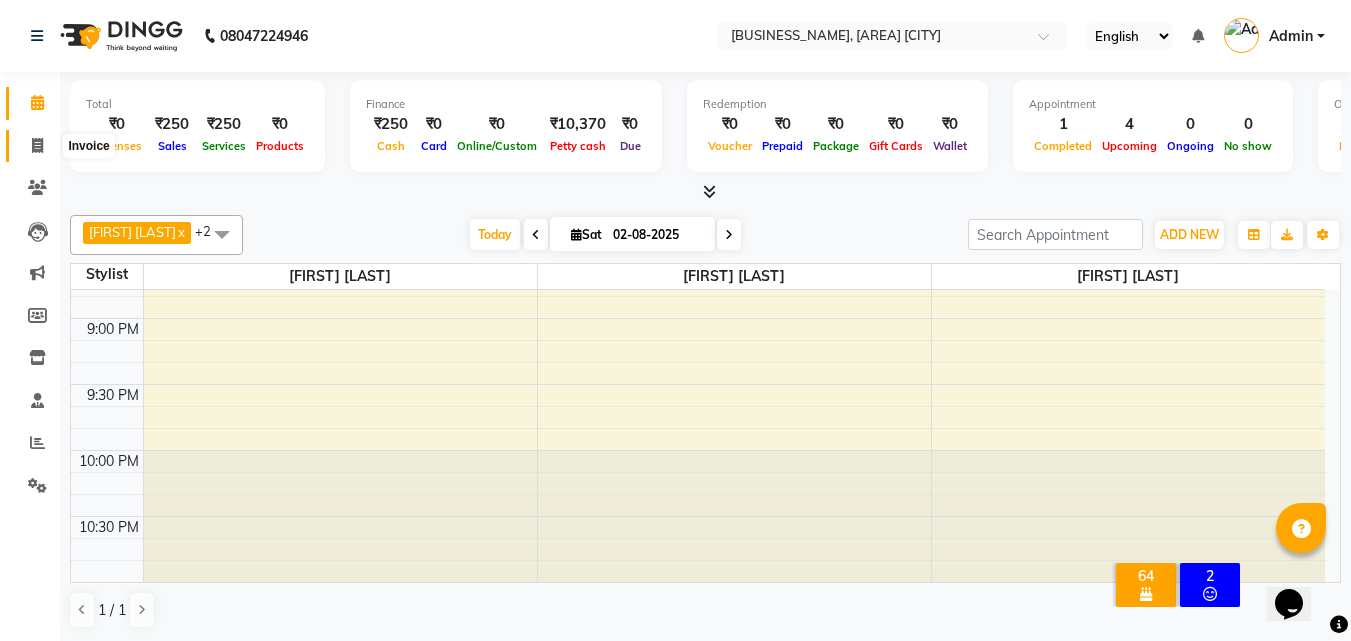 click 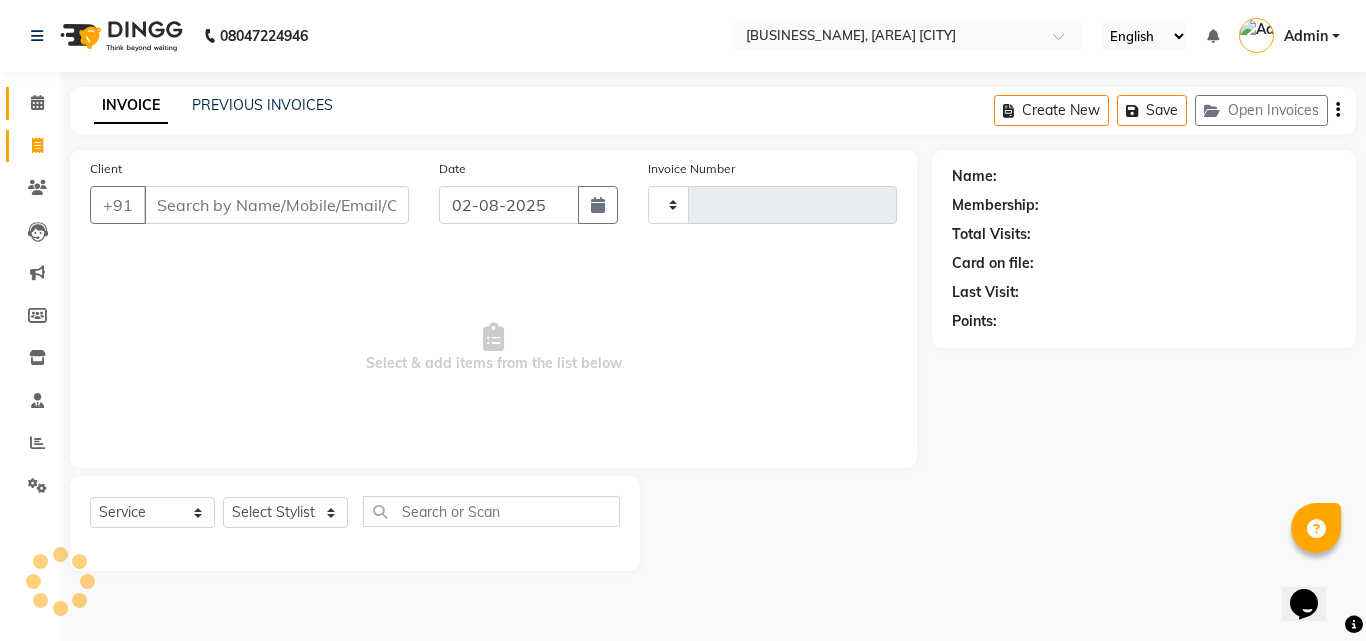 type on "0319" 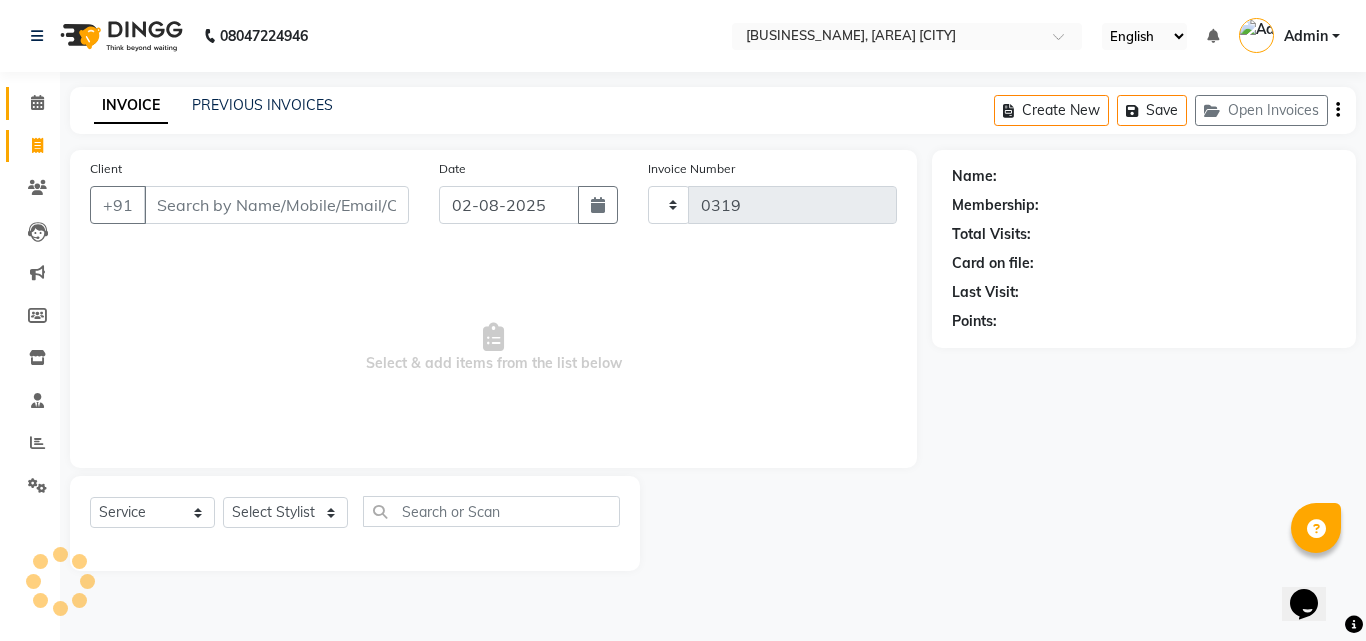 select on "4568" 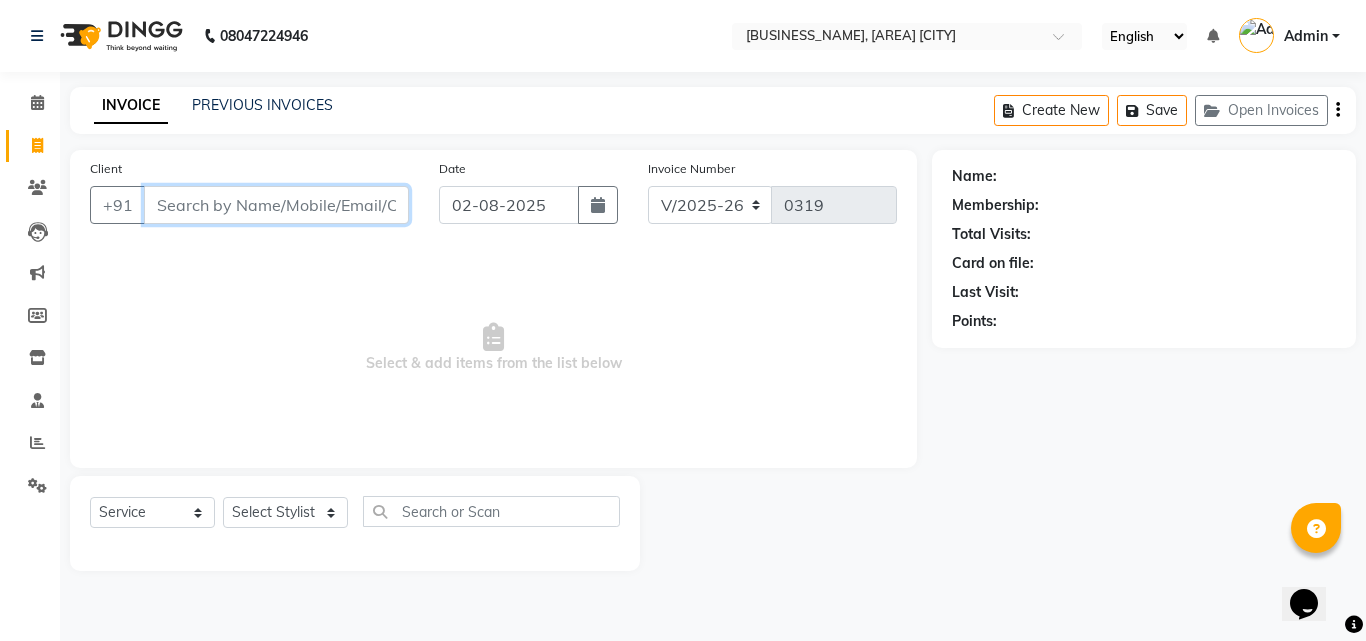 click on "Client" at bounding box center [276, 205] 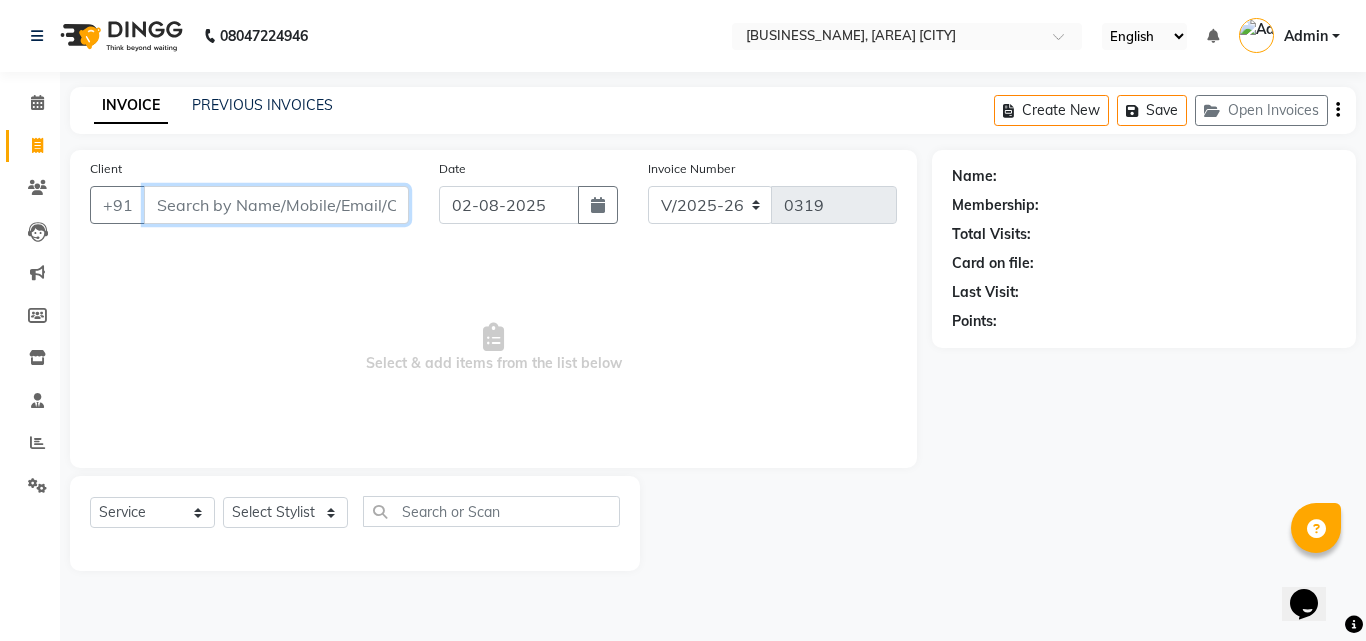 click on "Client" at bounding box center [276, 205] 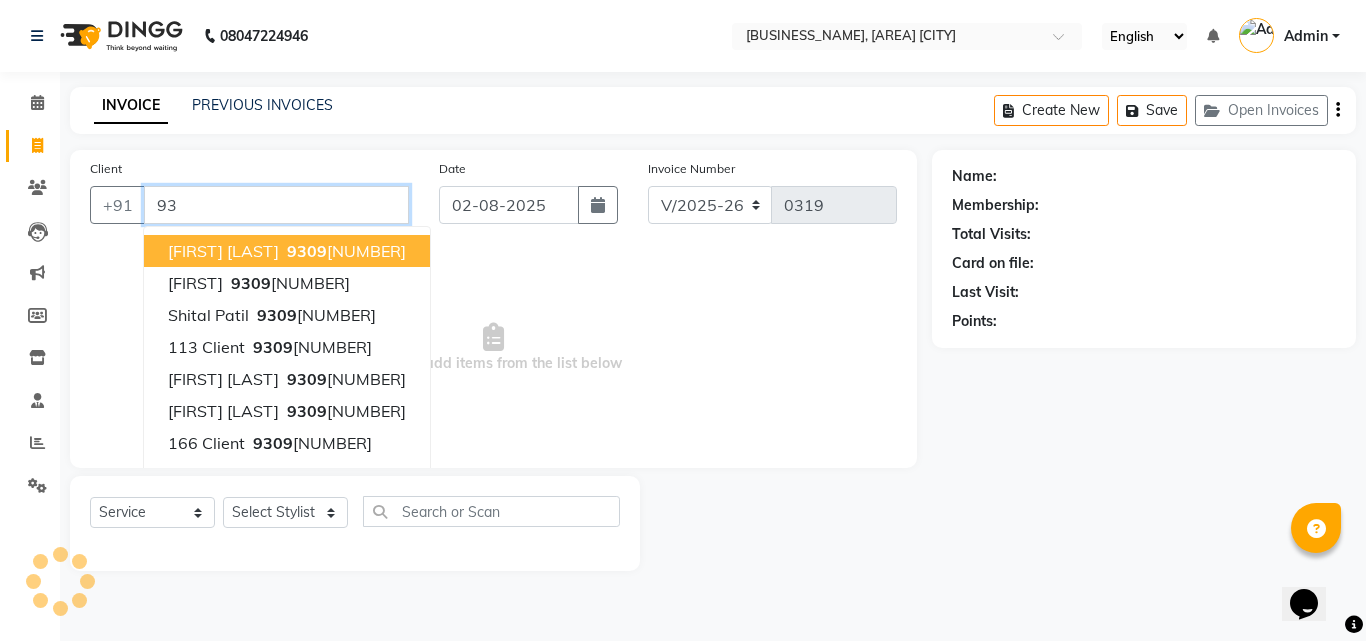 type on "9" 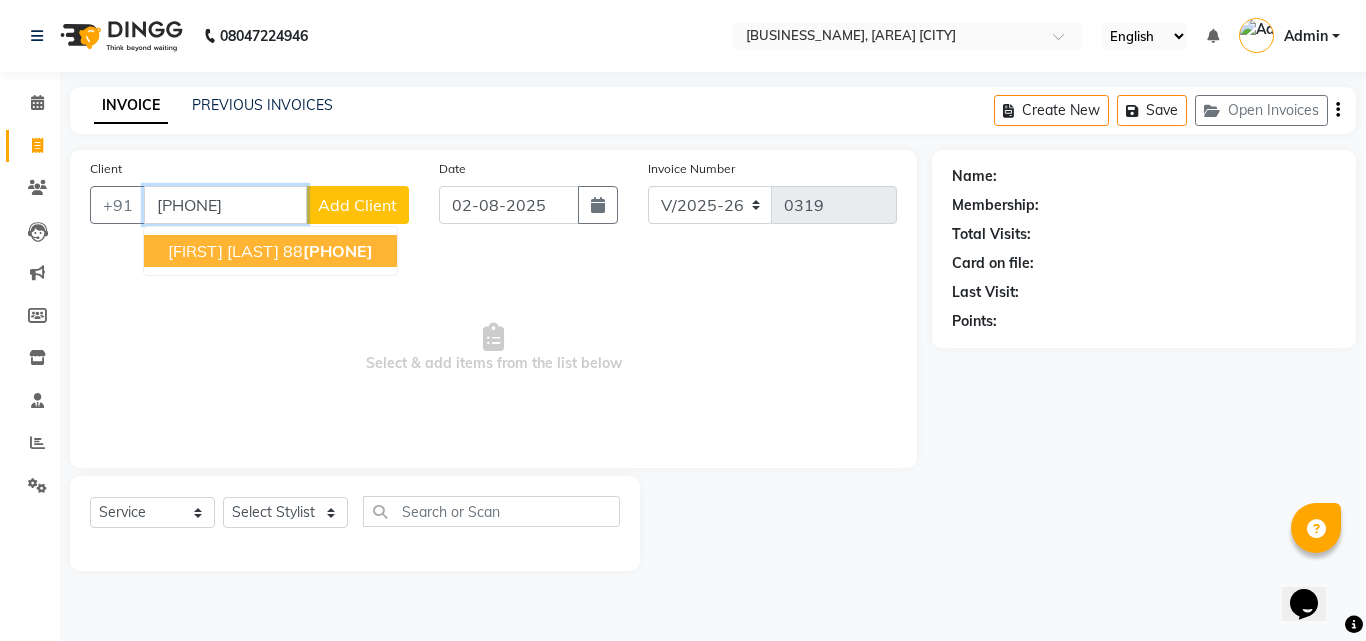 click on "[FIRST] [LAST]" at bounding box center [223, 251] 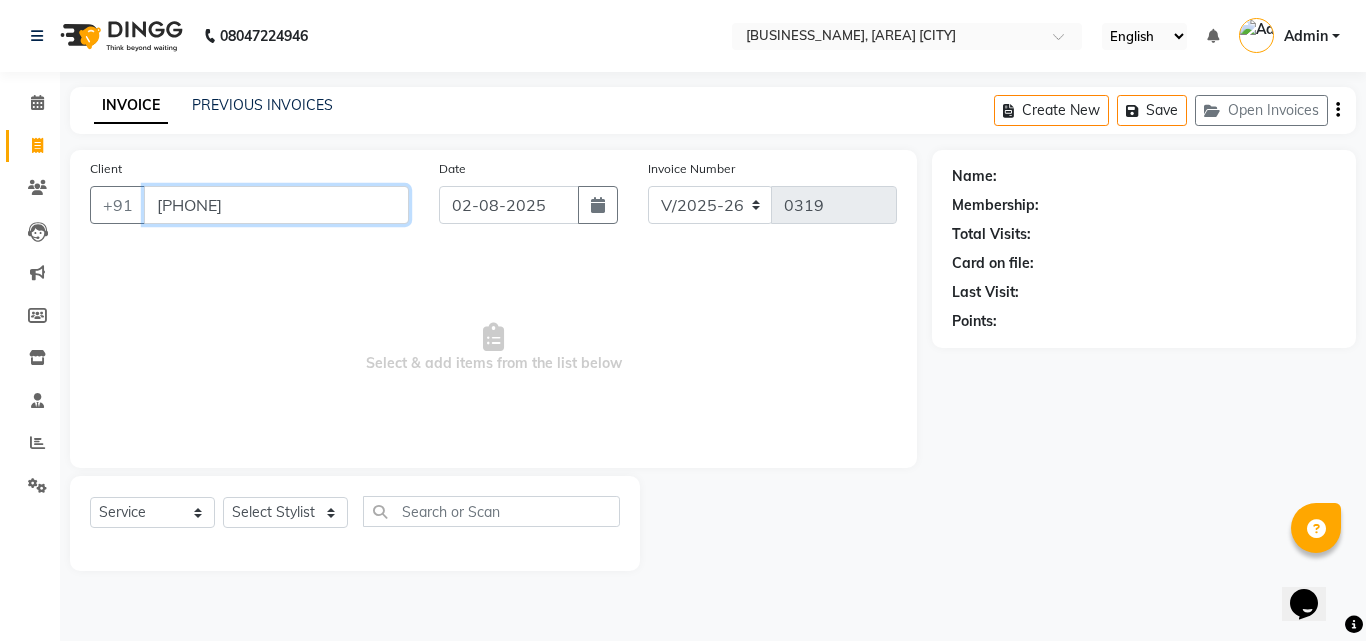 type on "[PHONE]" 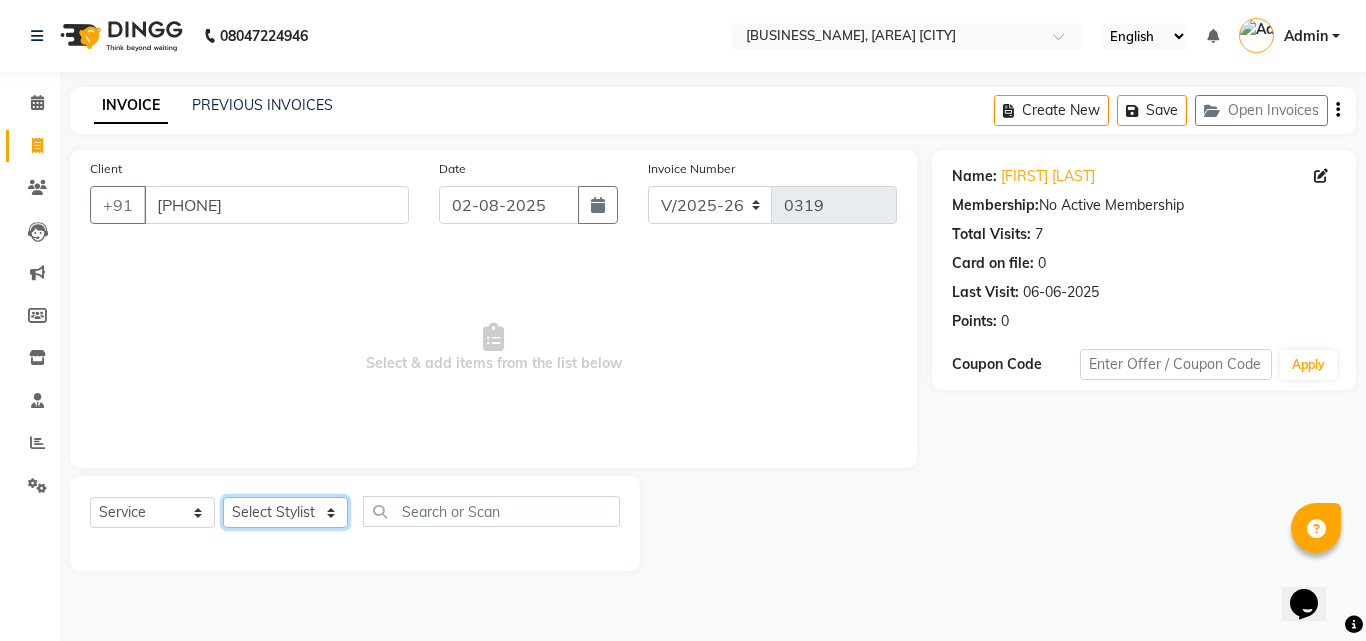 click on "Select Stylist [FIRST] [LAST] [FIRST] [LAST] [FIRST] [LAST]" 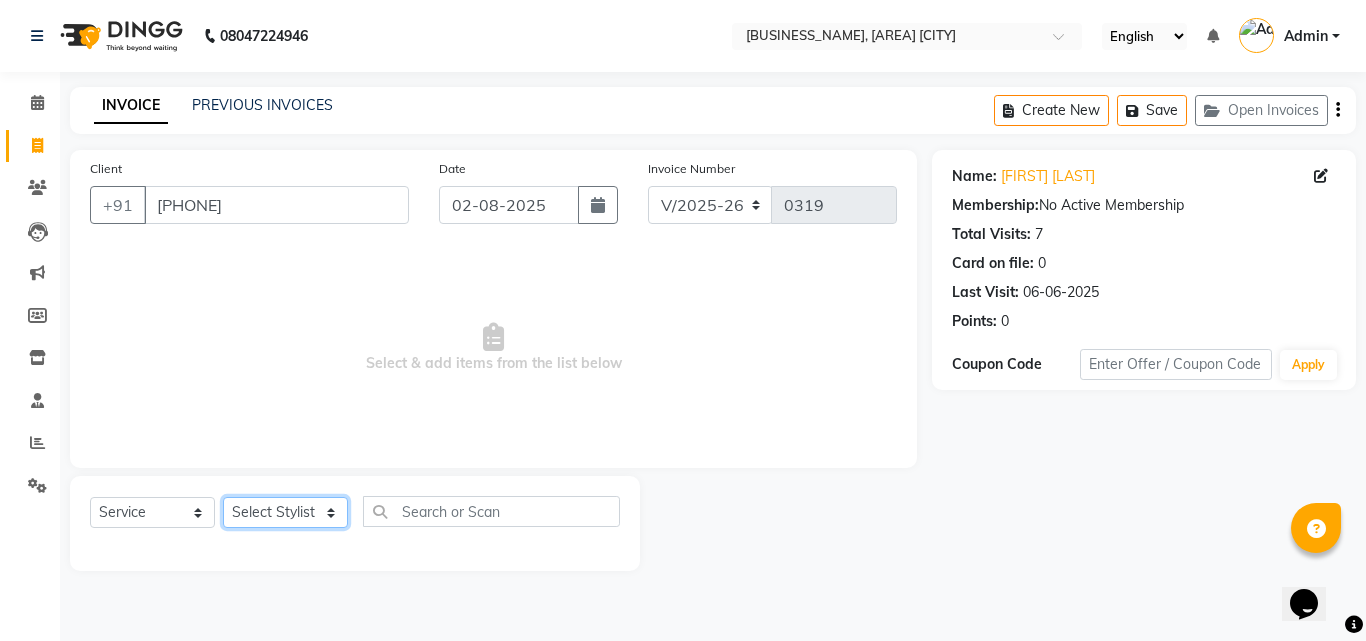 select on "26800" 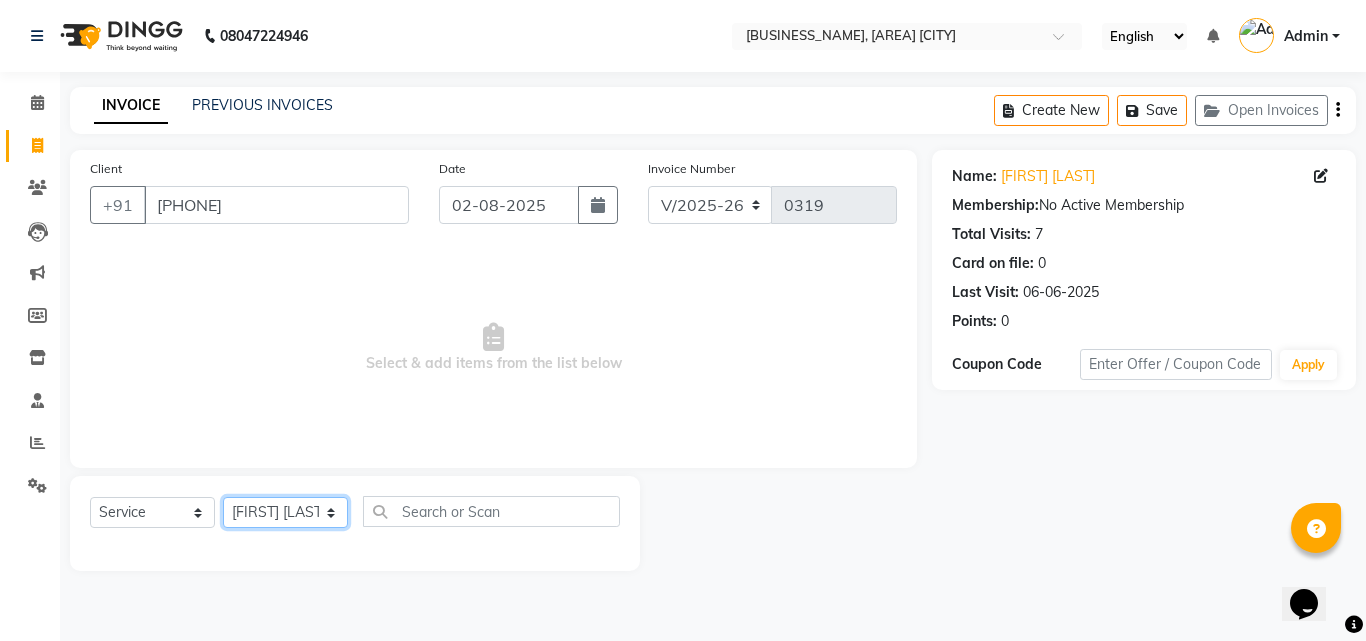 click on "Select Stylist [FIRST] [LAST] [FIRST] [LAST] [FIRST] [LAST]" 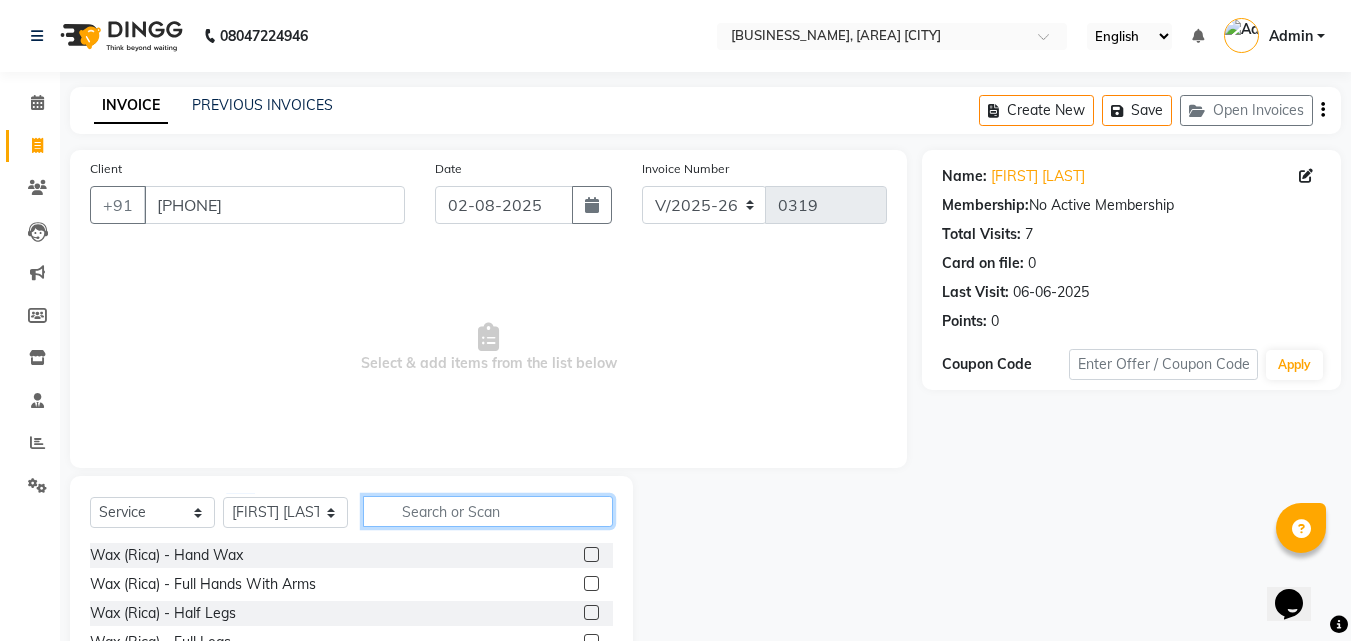 click 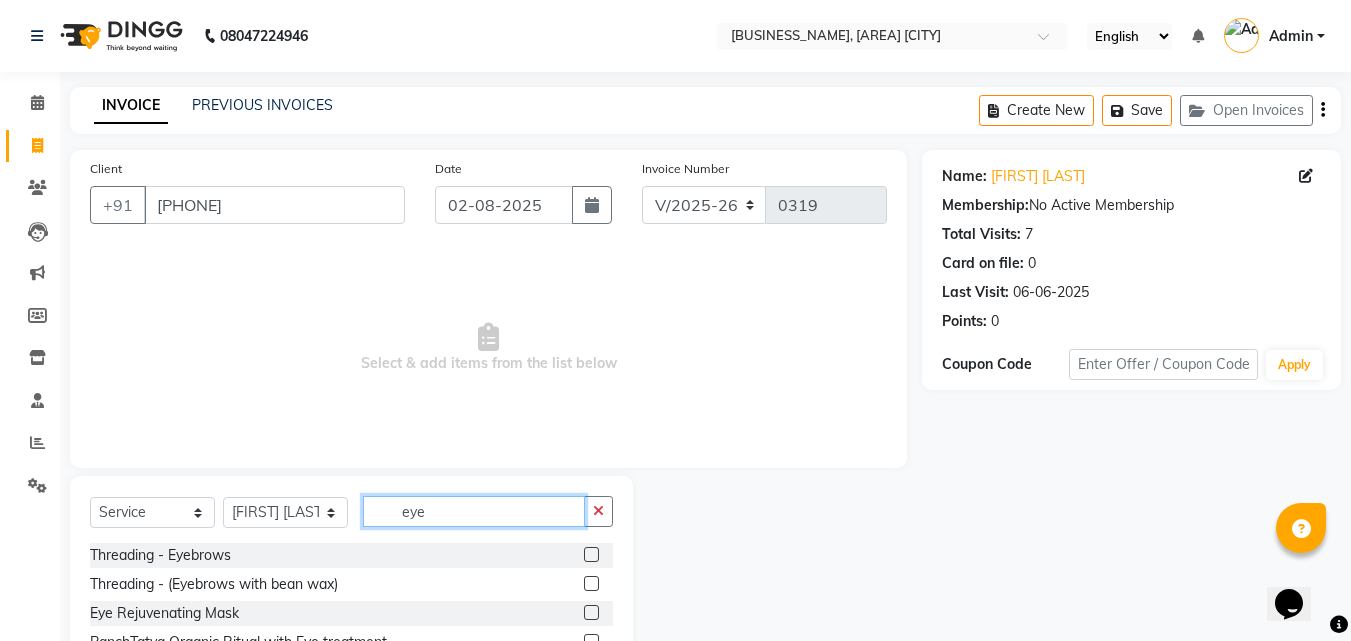 type on "eye" 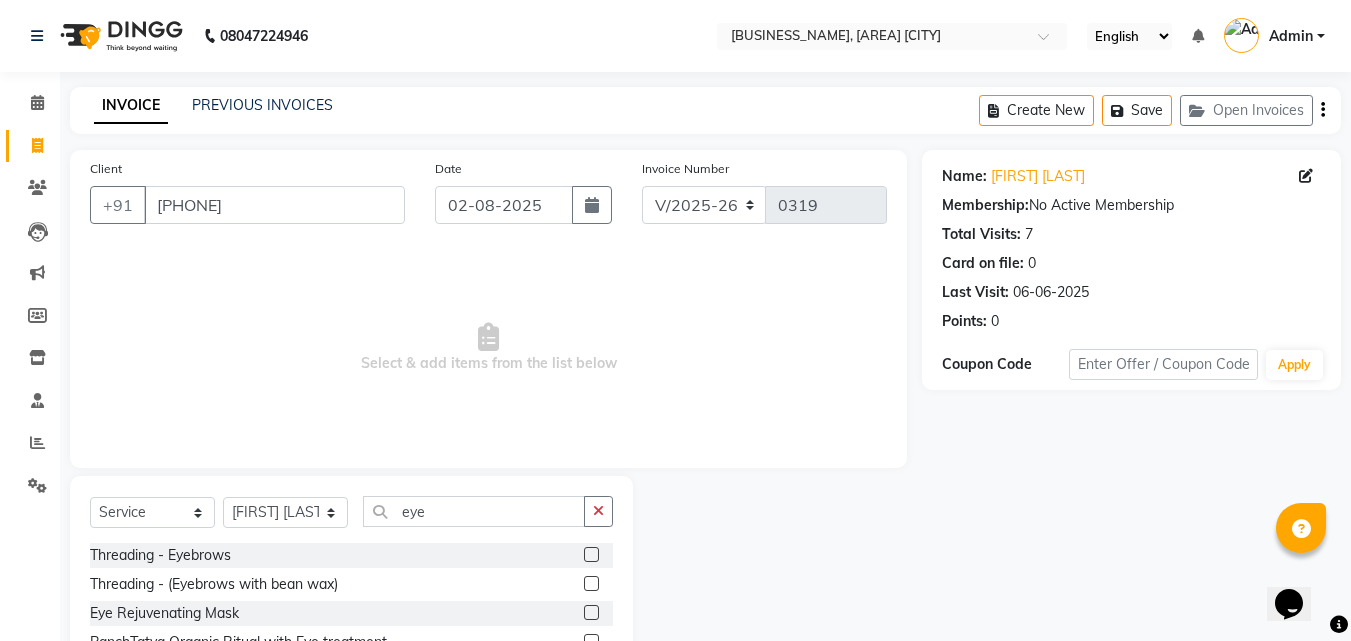 click 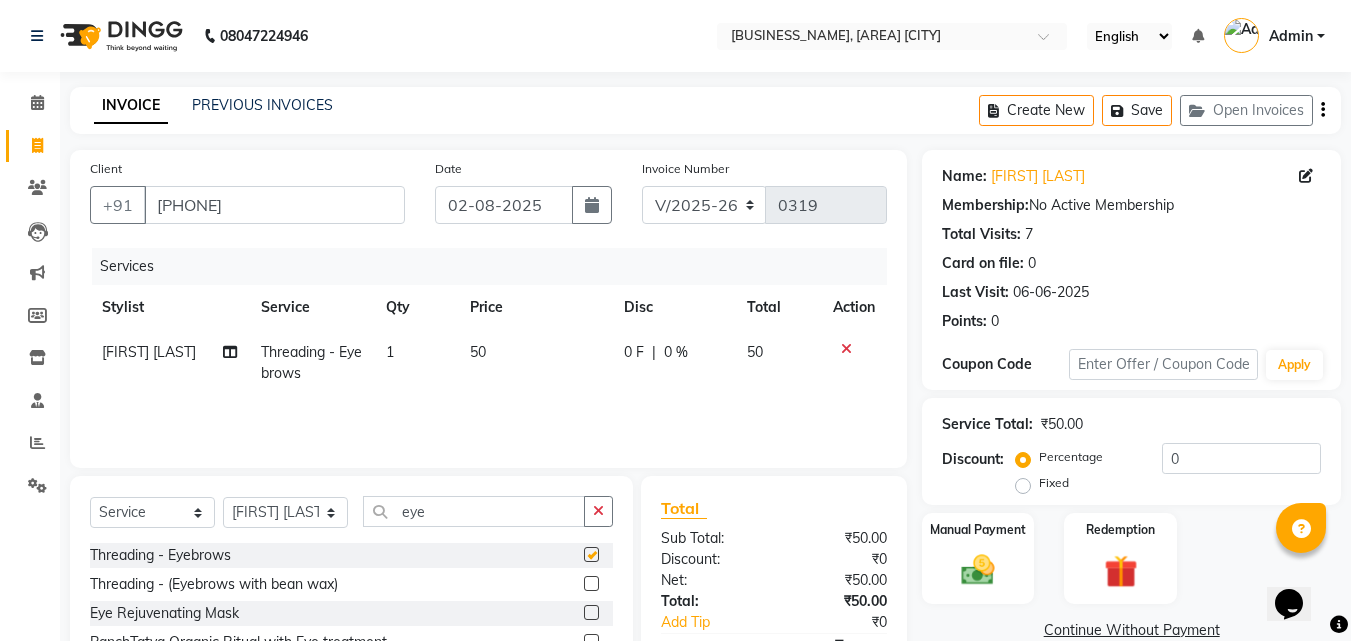 checkbox on "false" 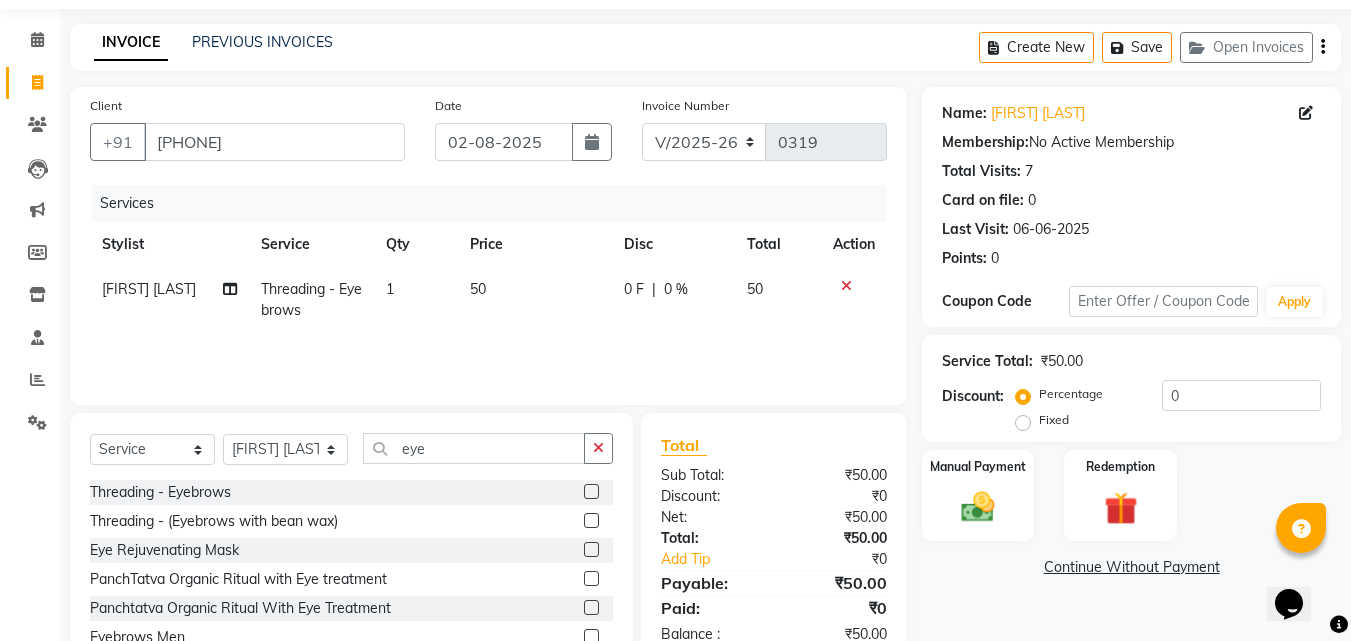 scroll, scrollTop: 139, scrollLeft: 0, axis: vertical 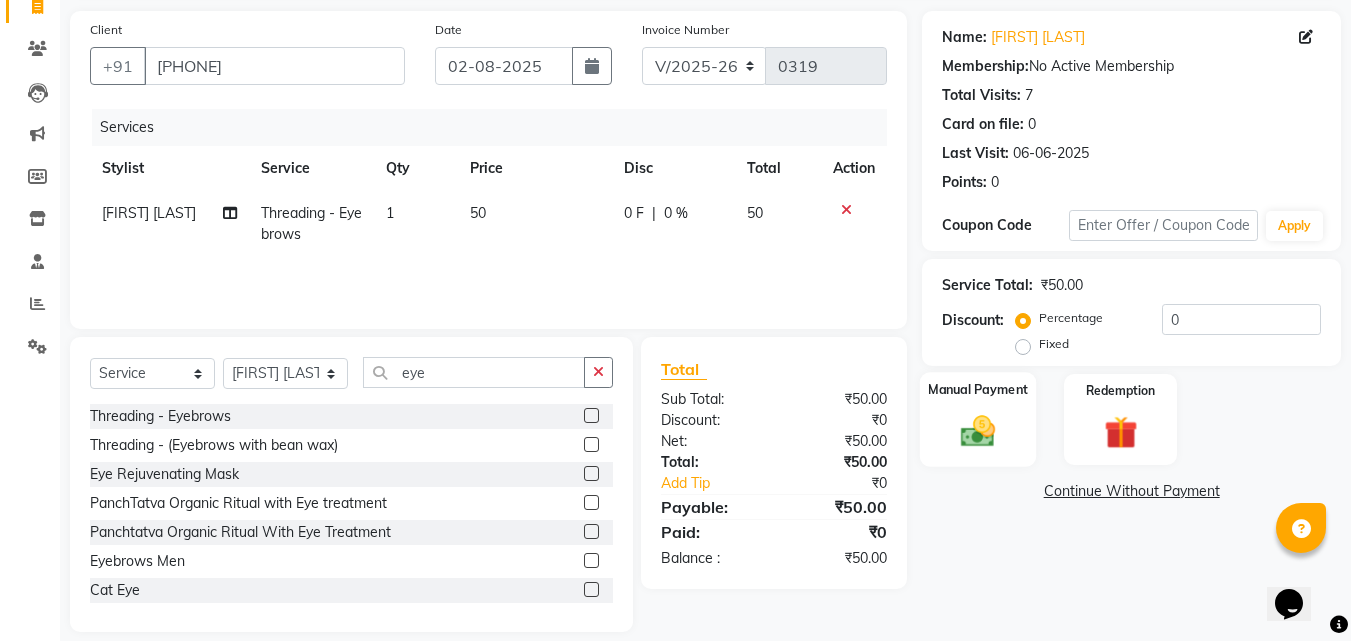 click 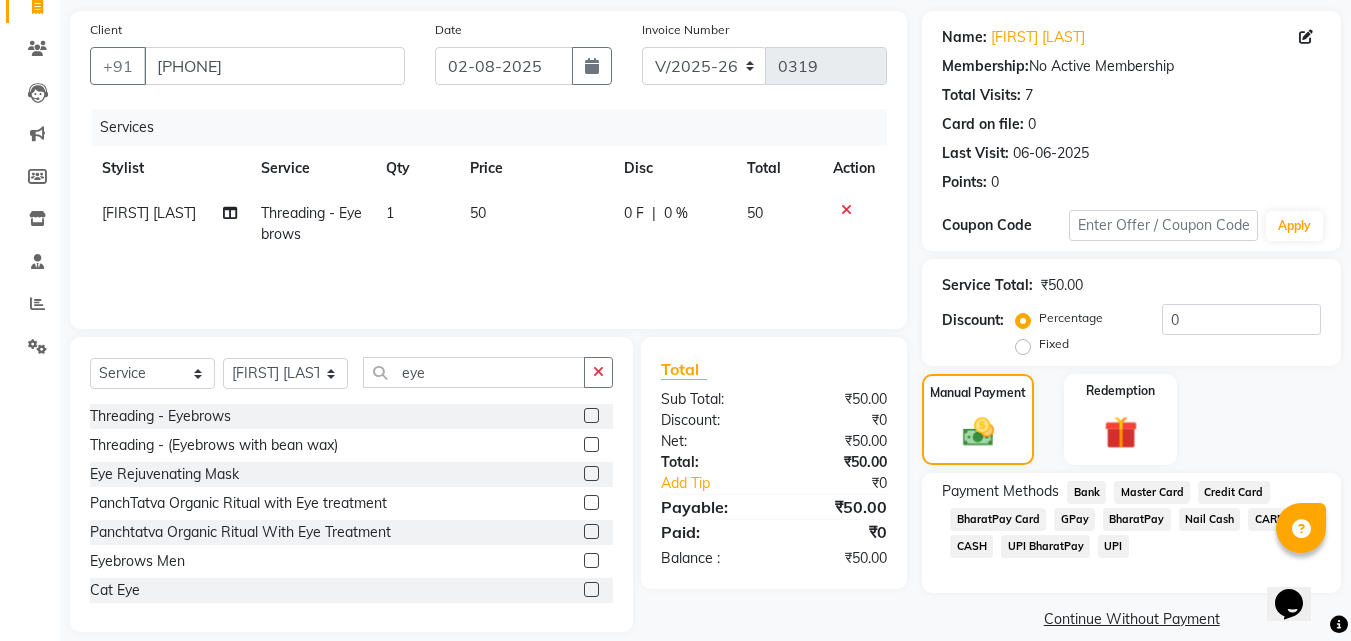 click on "UPI BharatPay" 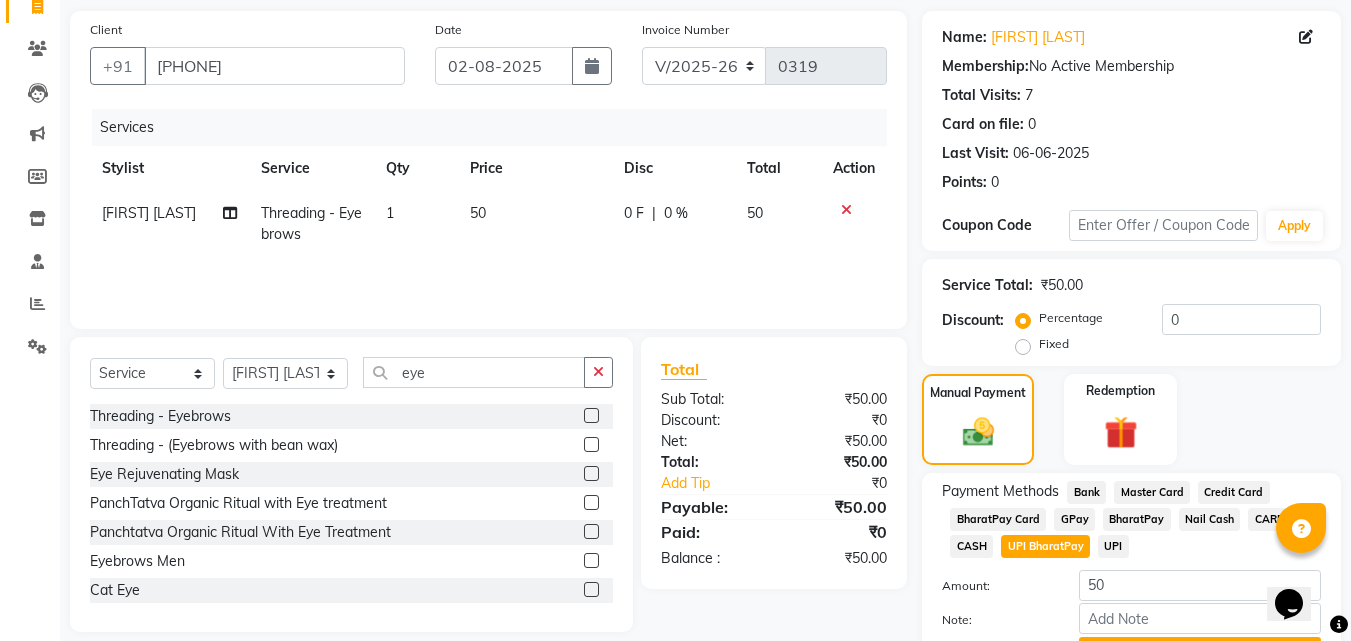 scroll, scrollTop: 245, scrollLeft: 0, axis: vertical 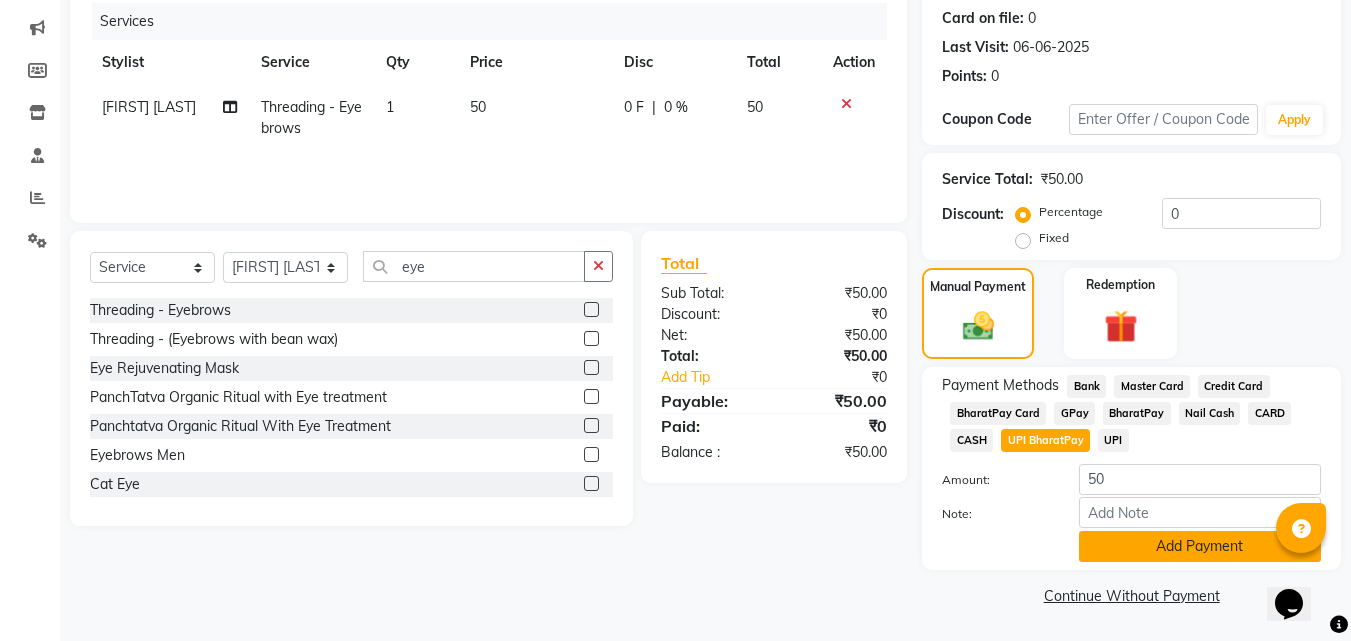 click on "Add Payment" 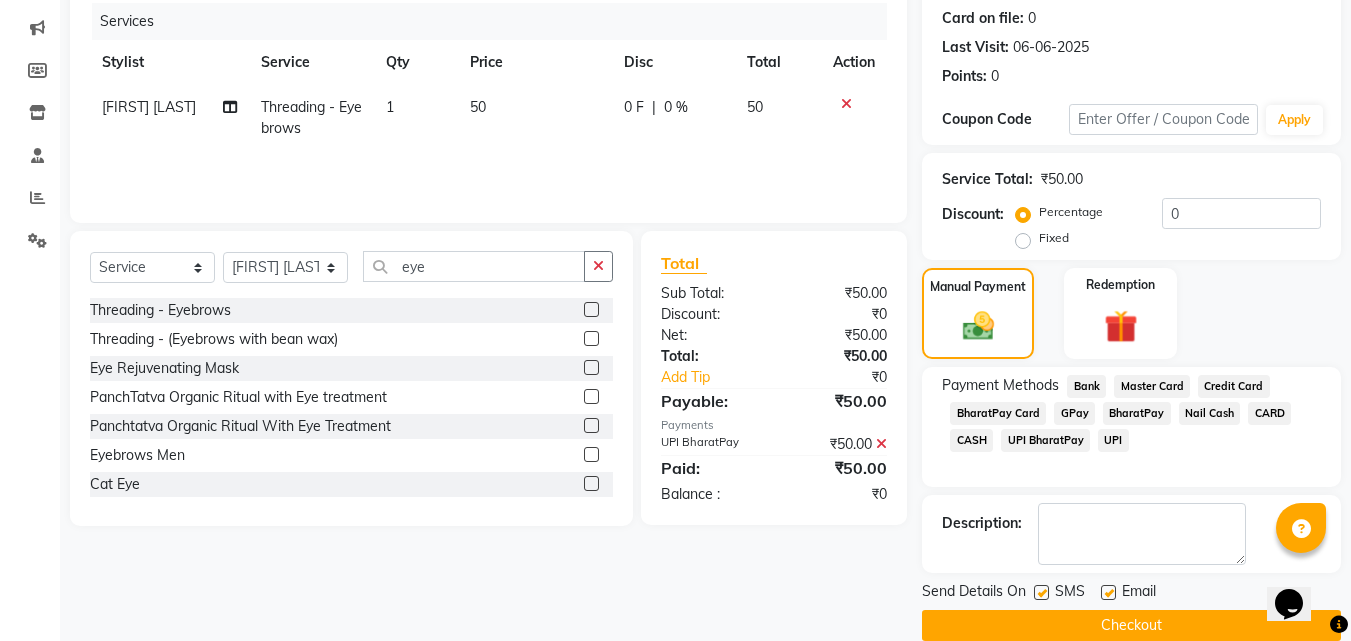 click 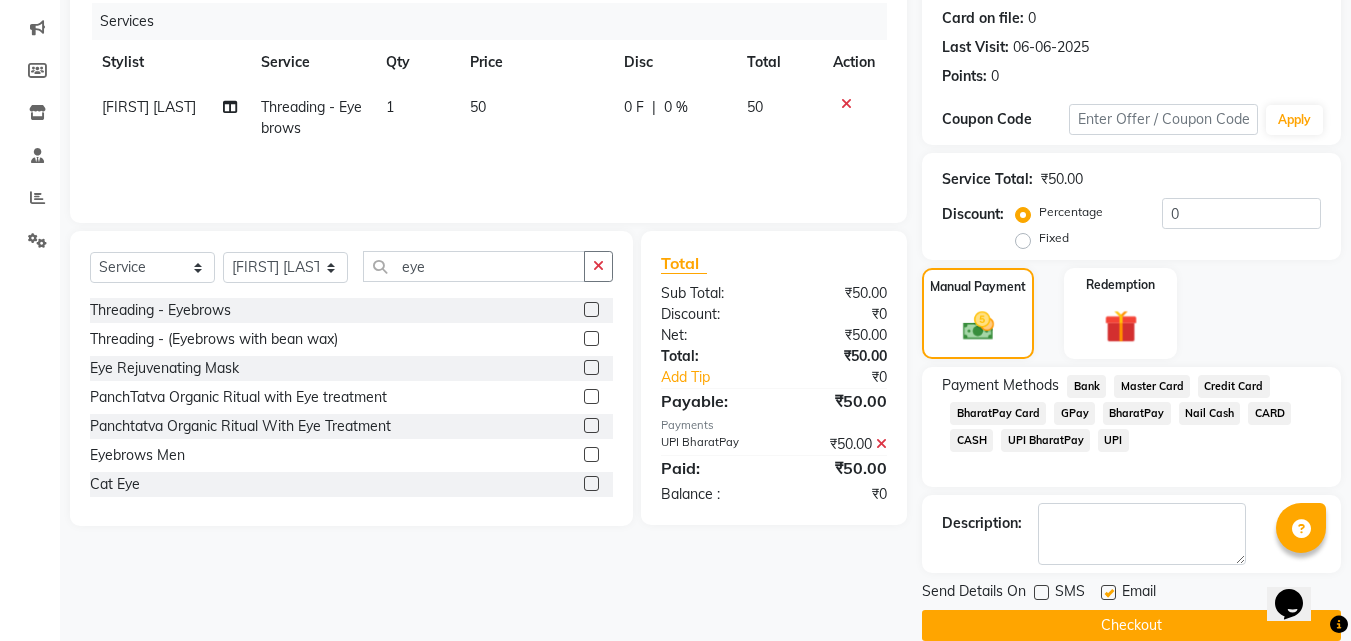 click 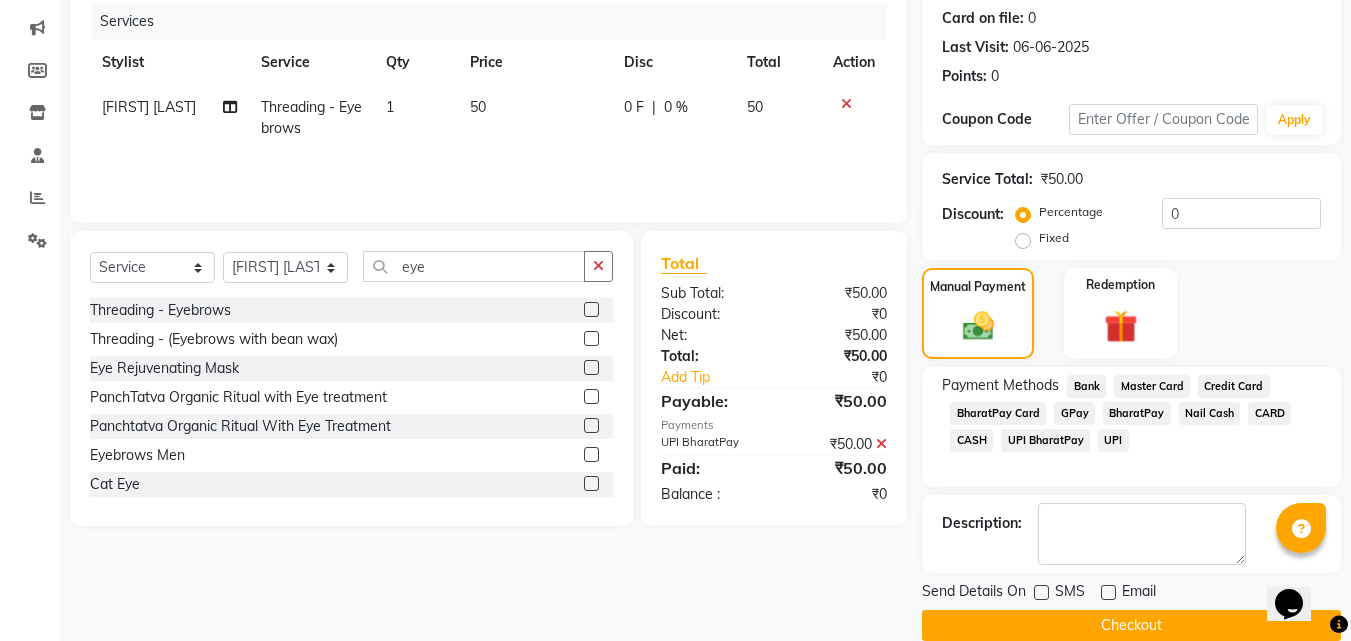 click on "Checkout" 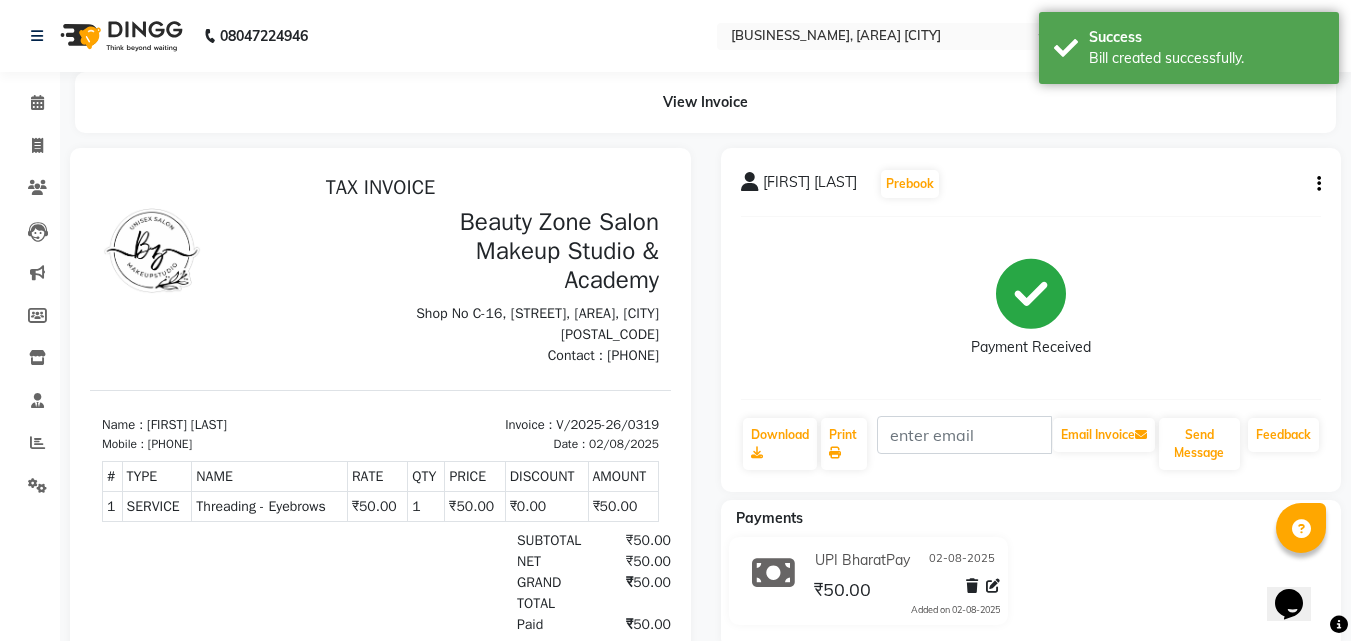 scroll, scrollTop: 0, scrollLeft: 0, axis: both 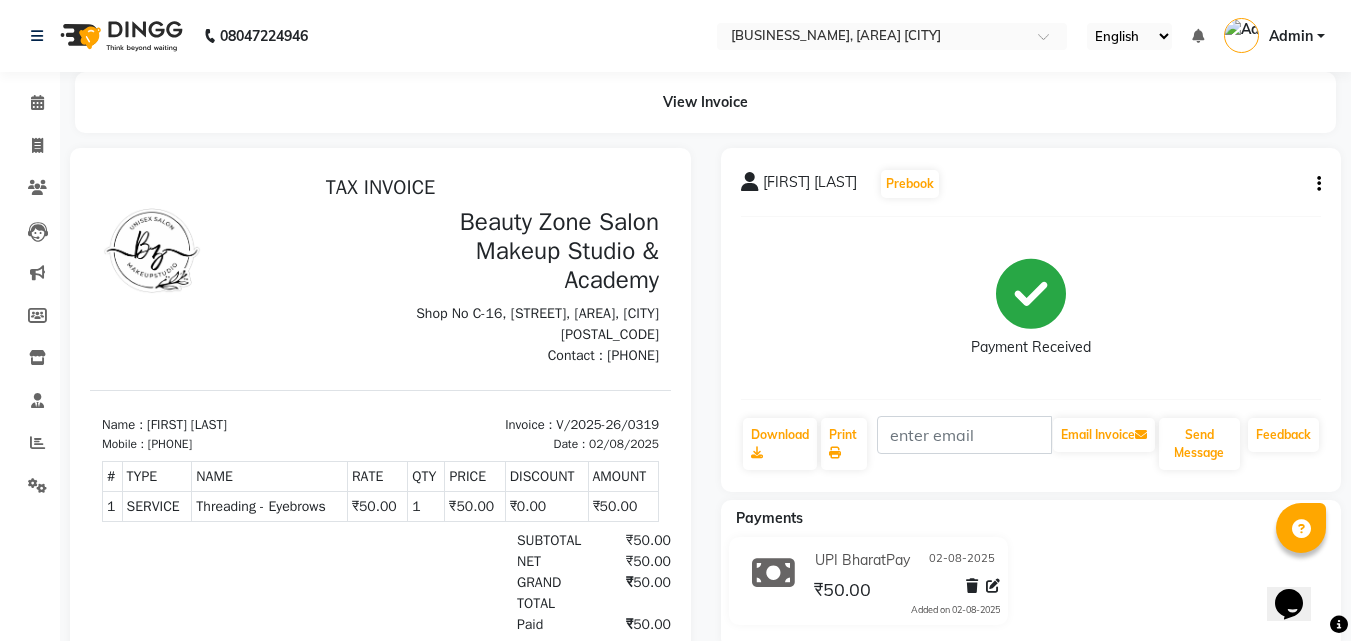 click on "[FIRST] [LAST]" 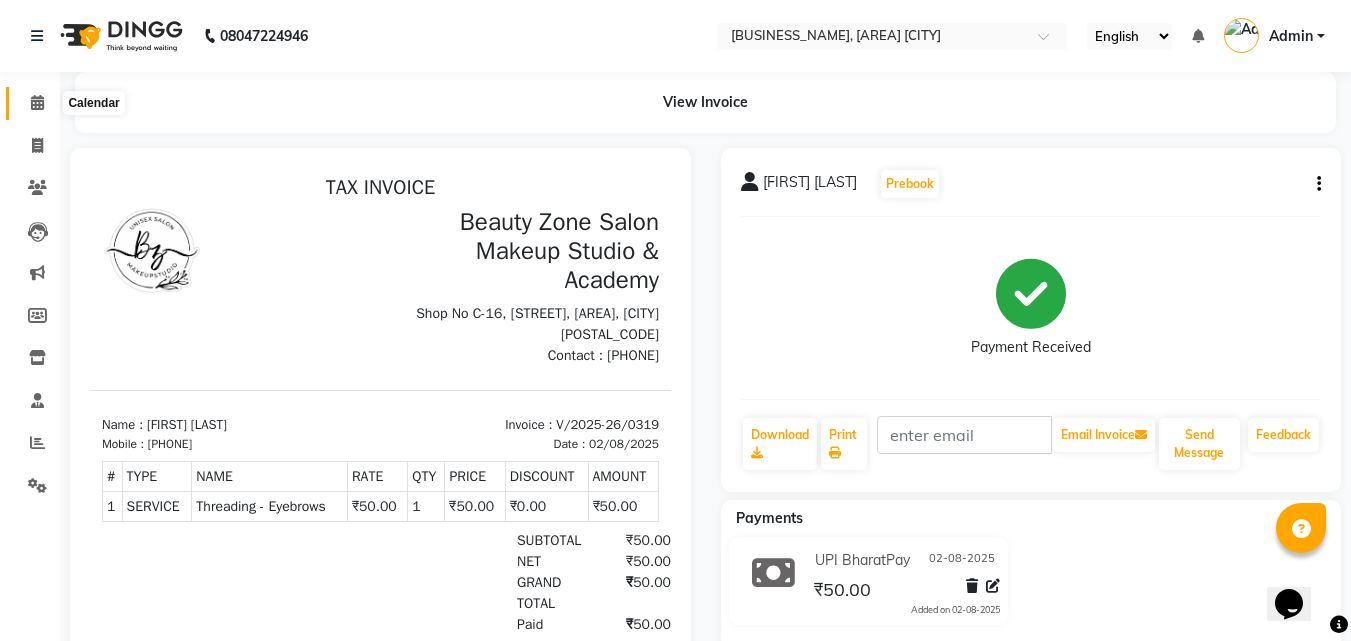 click 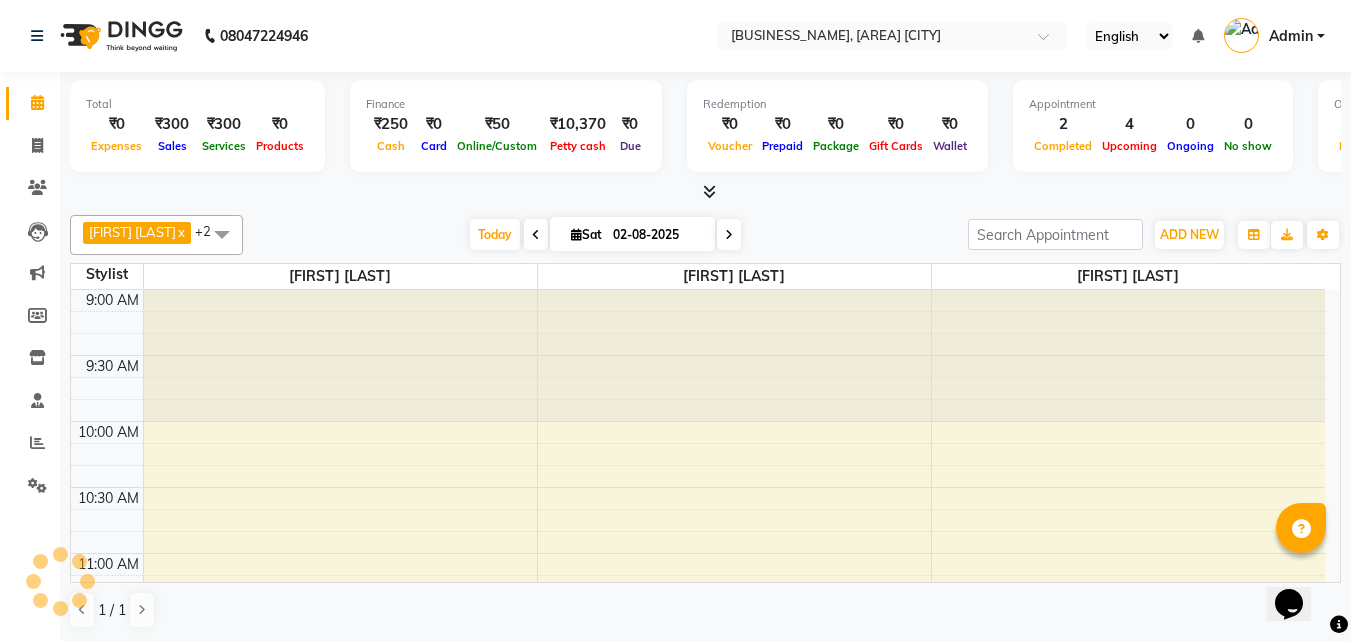 scroll, scrollTop: 1189, scrollLeft: 0, axis: vertical 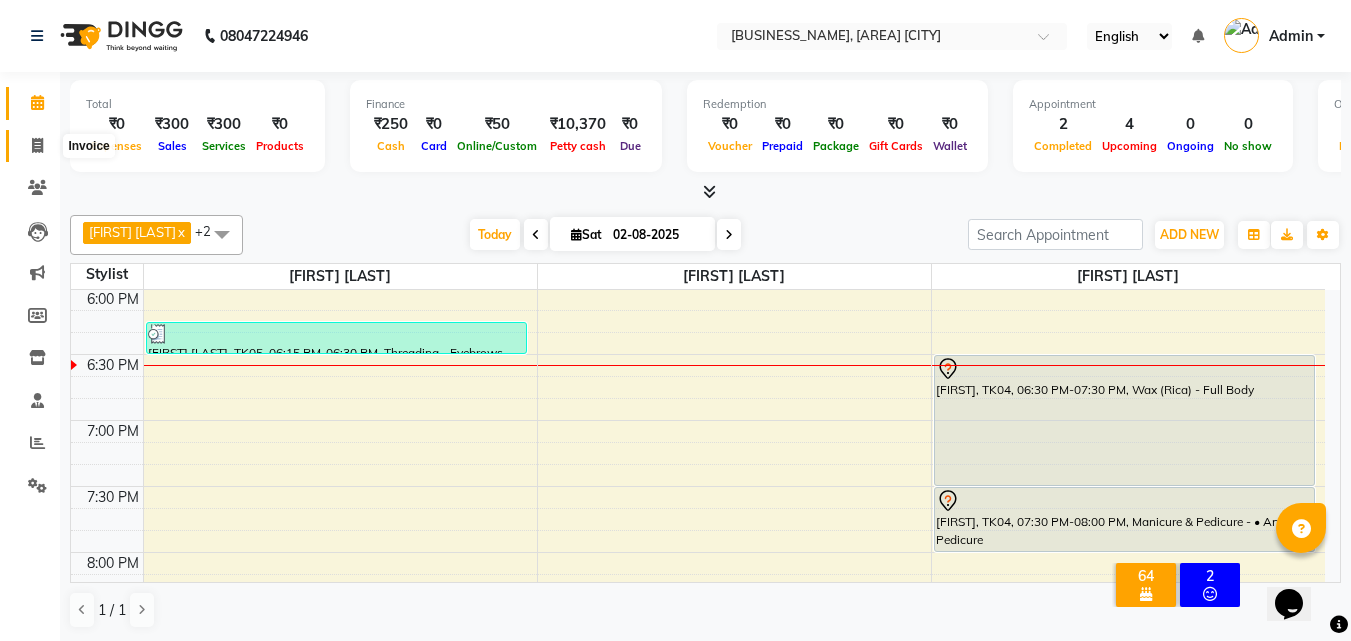 click 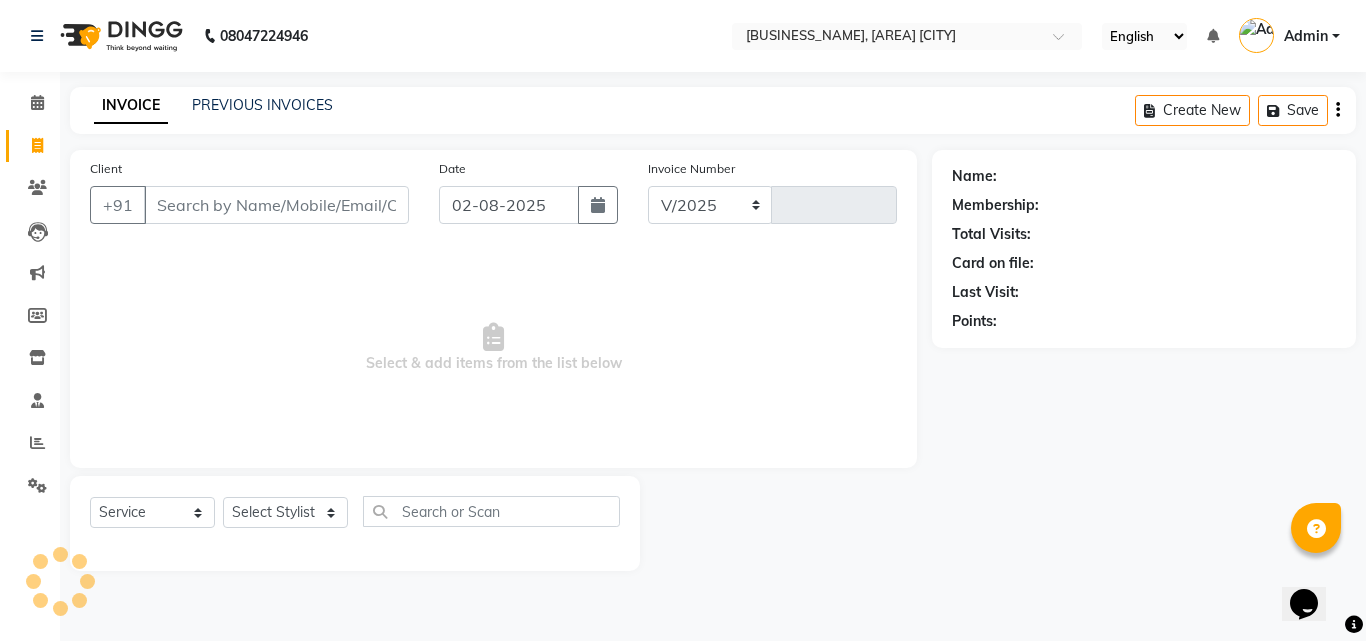 select on "4568" 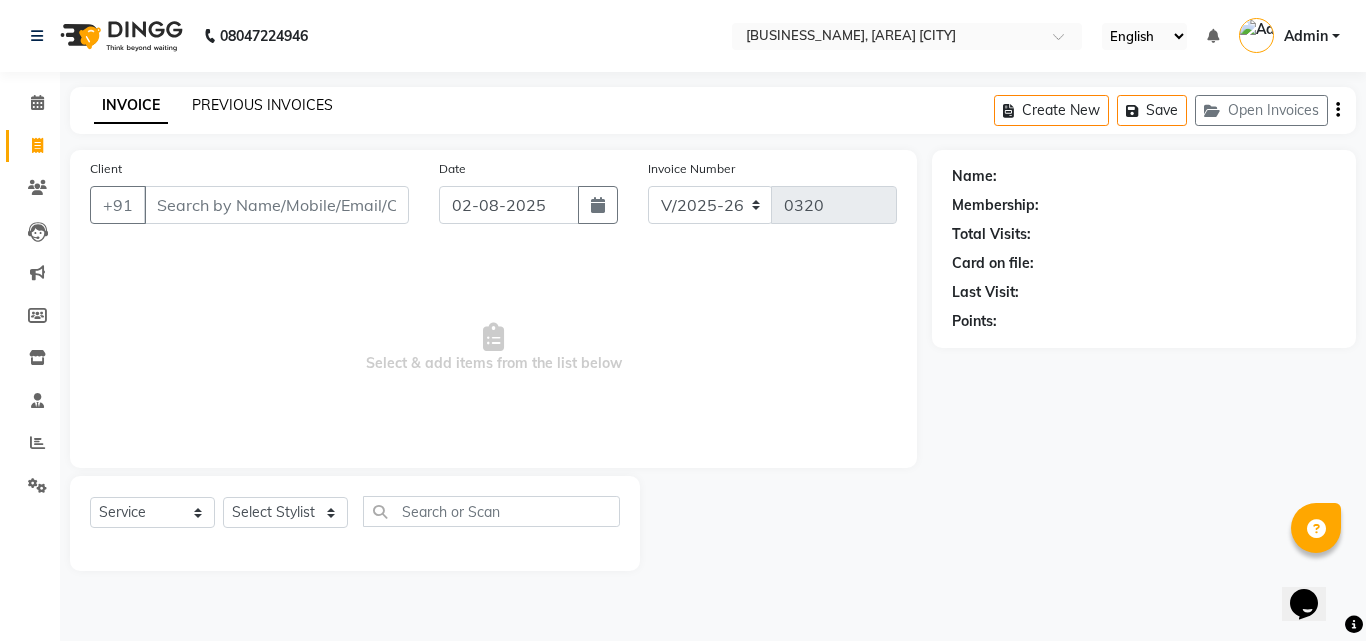 click on "PREVIOUS INVOICES" 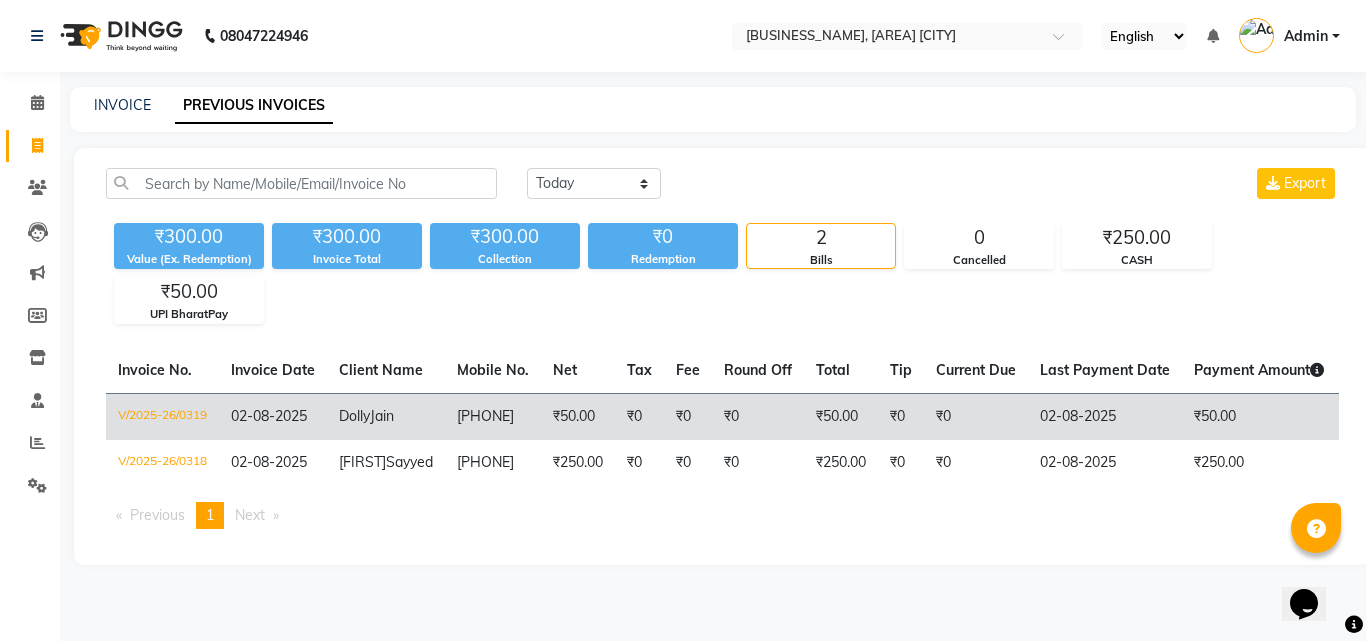click on "Jain" 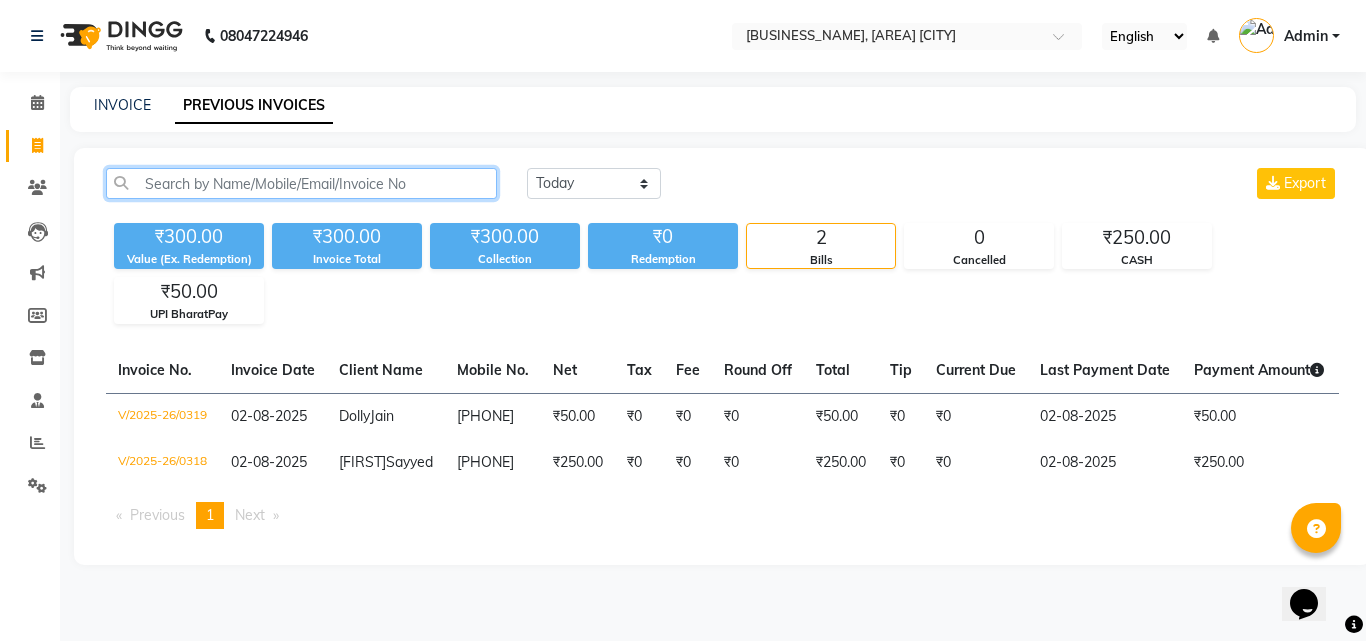 click 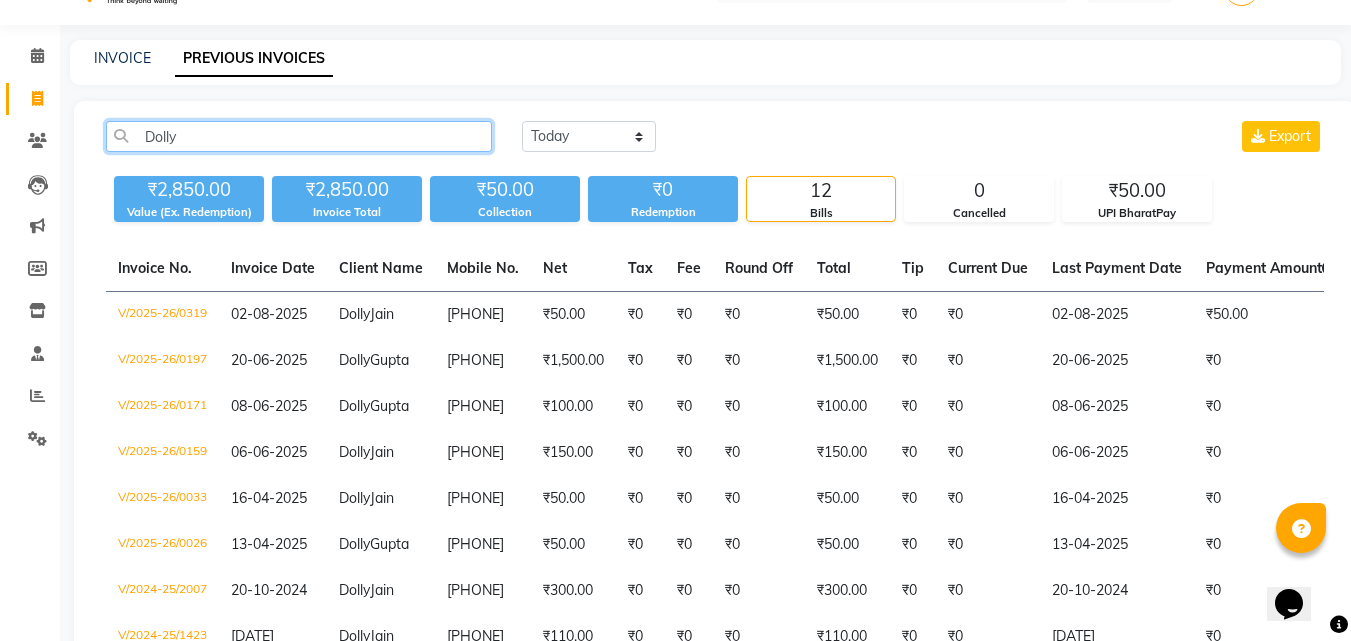 scroll, scrollTop: 60, scrollLeft: 0, axis: vertical 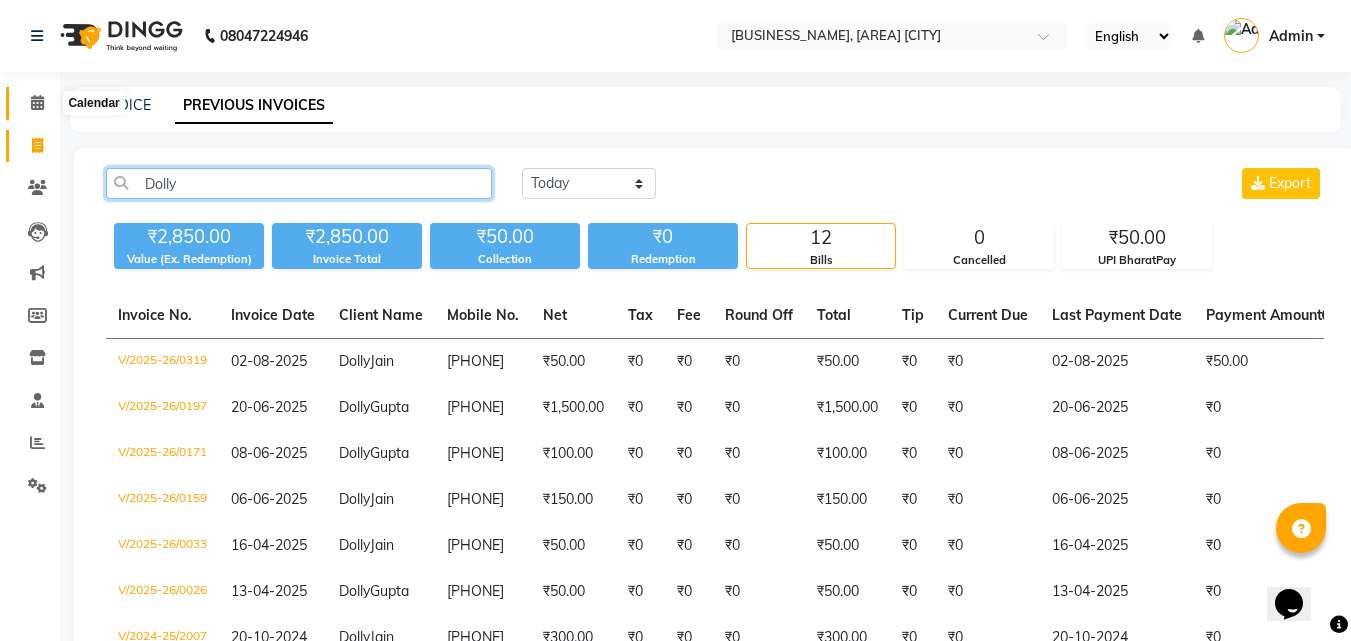 type on "Dolly" 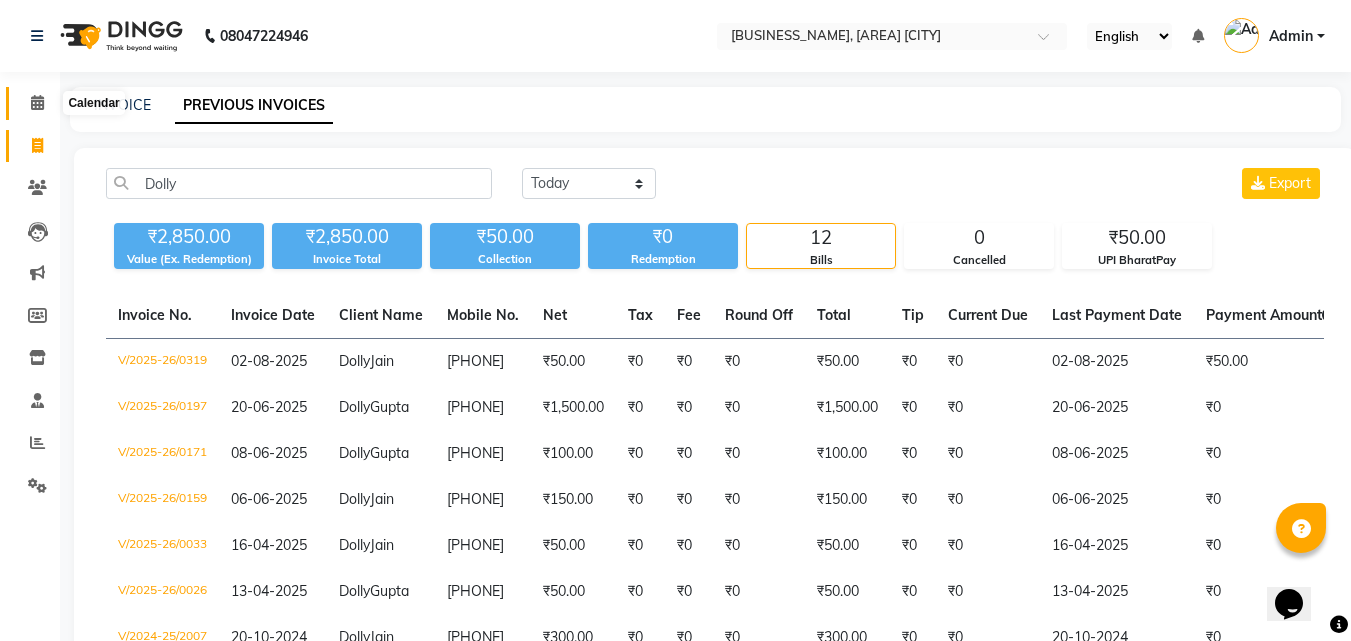 click 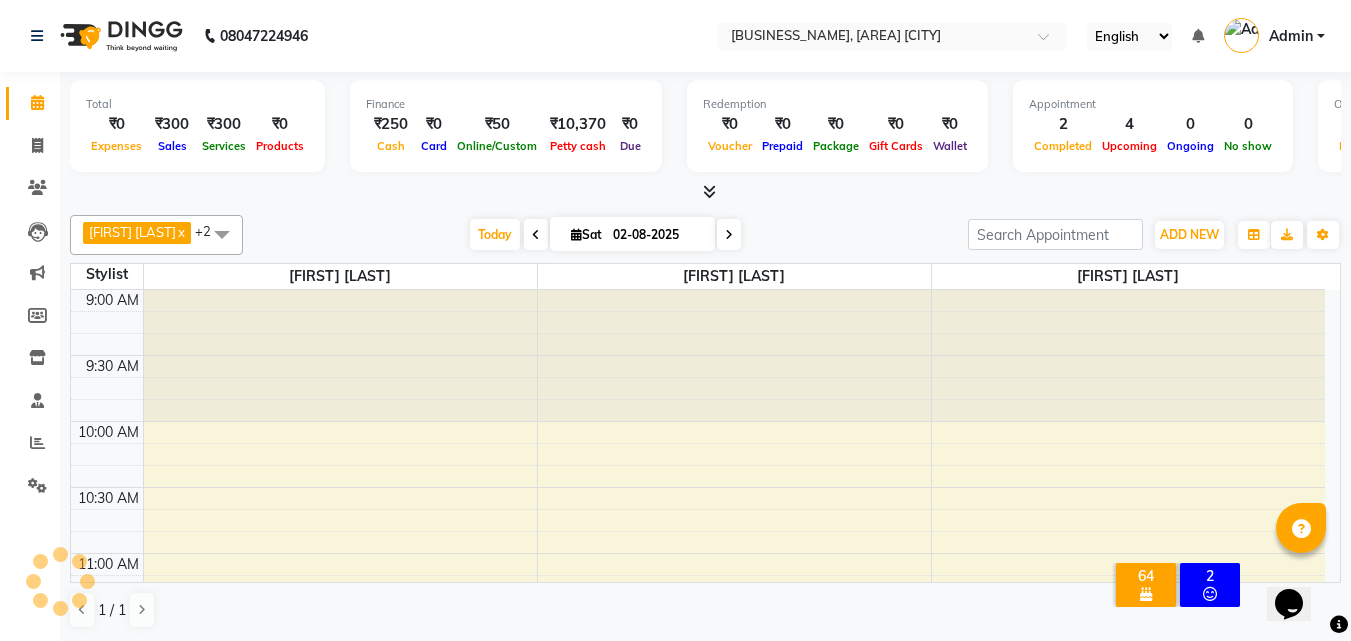 scroll, scrollTop: 1189, scrollLeft: 0, axis: vertical 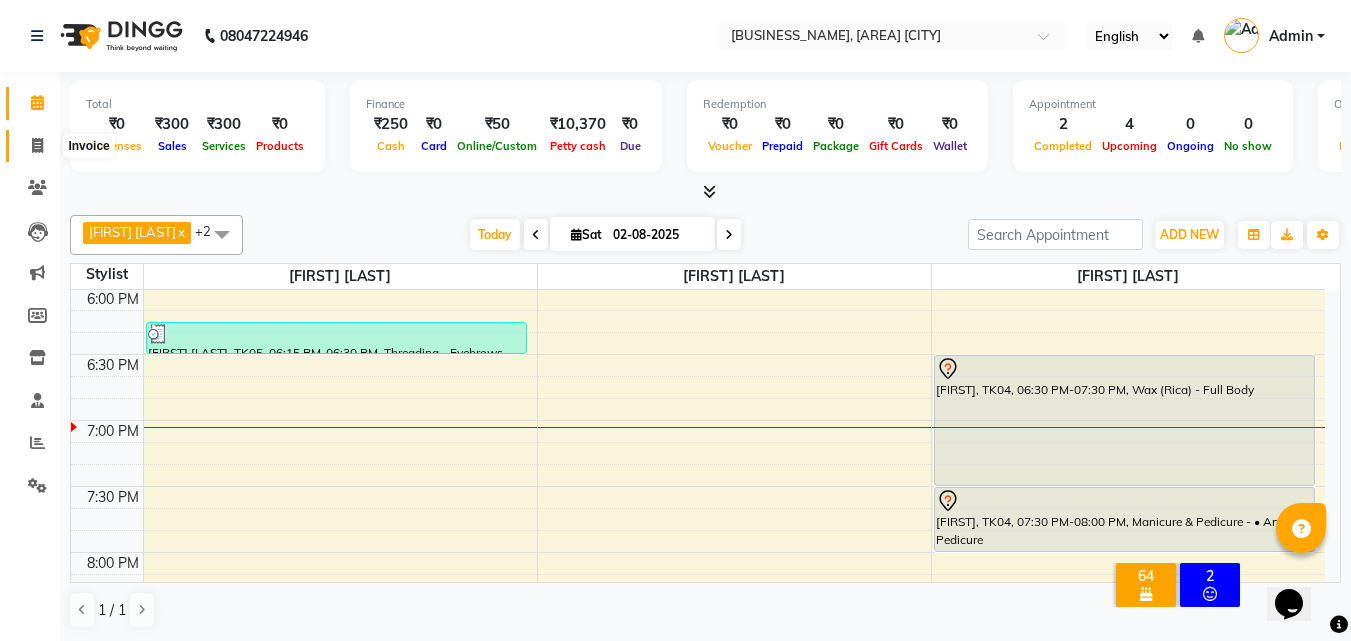 click 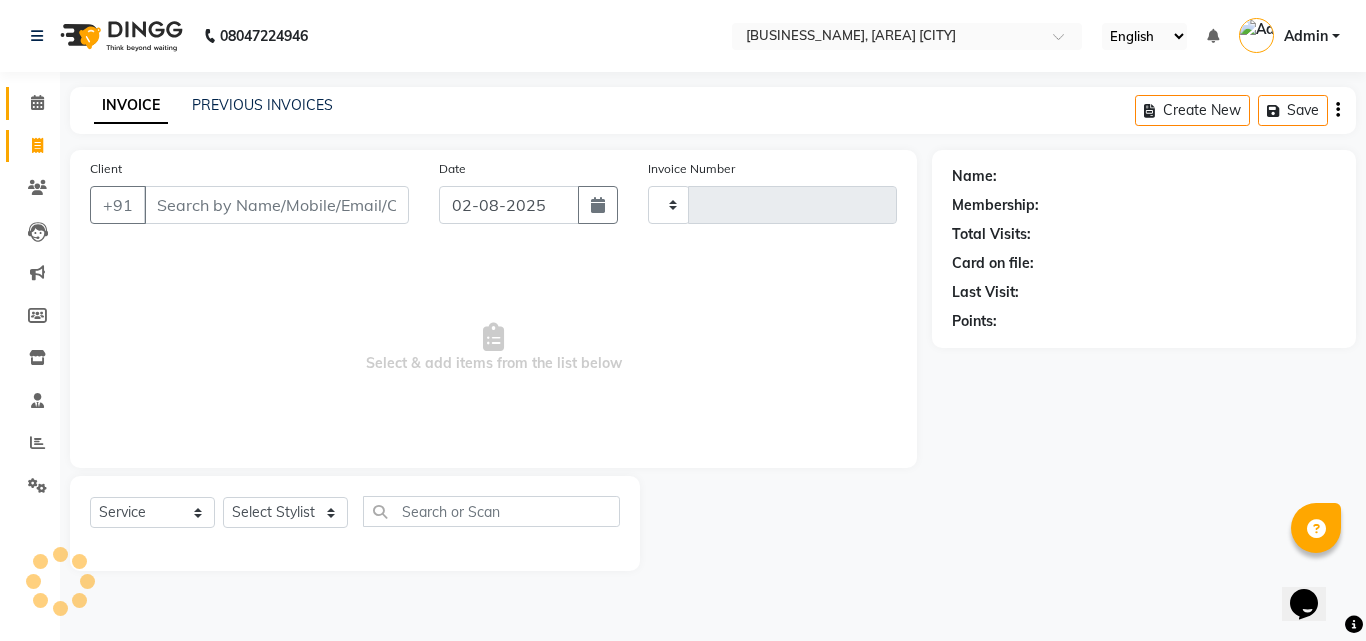 type on "0320" 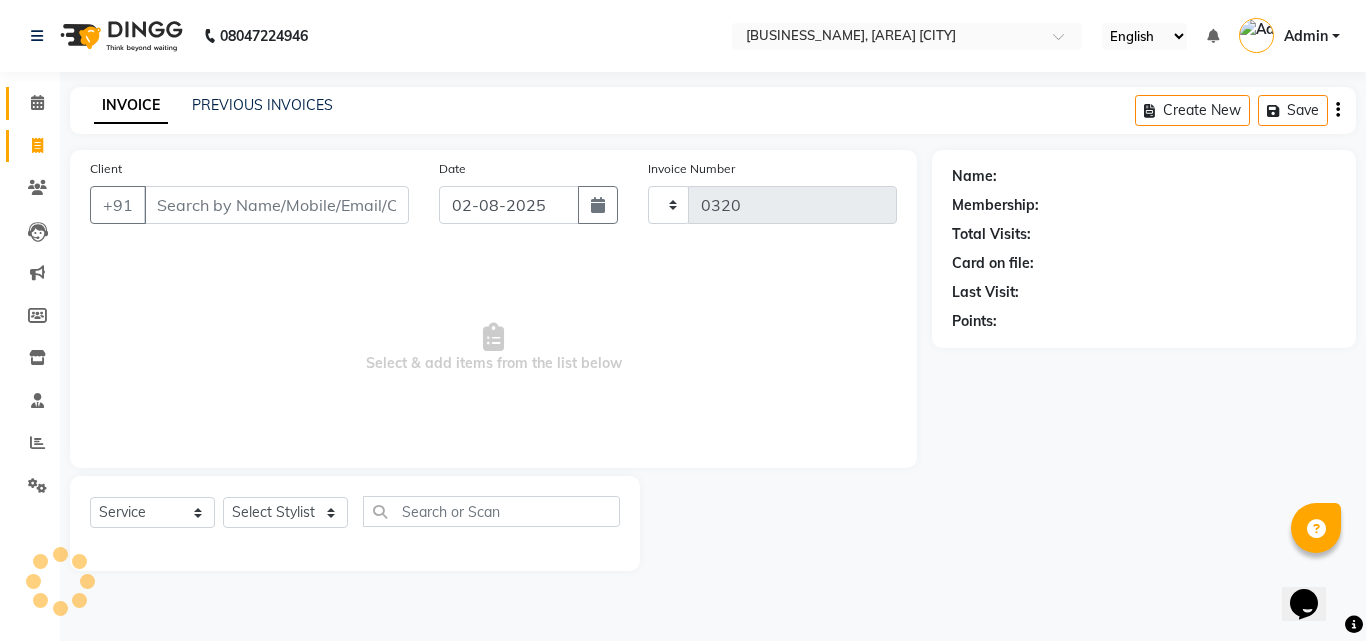 select on "4568" 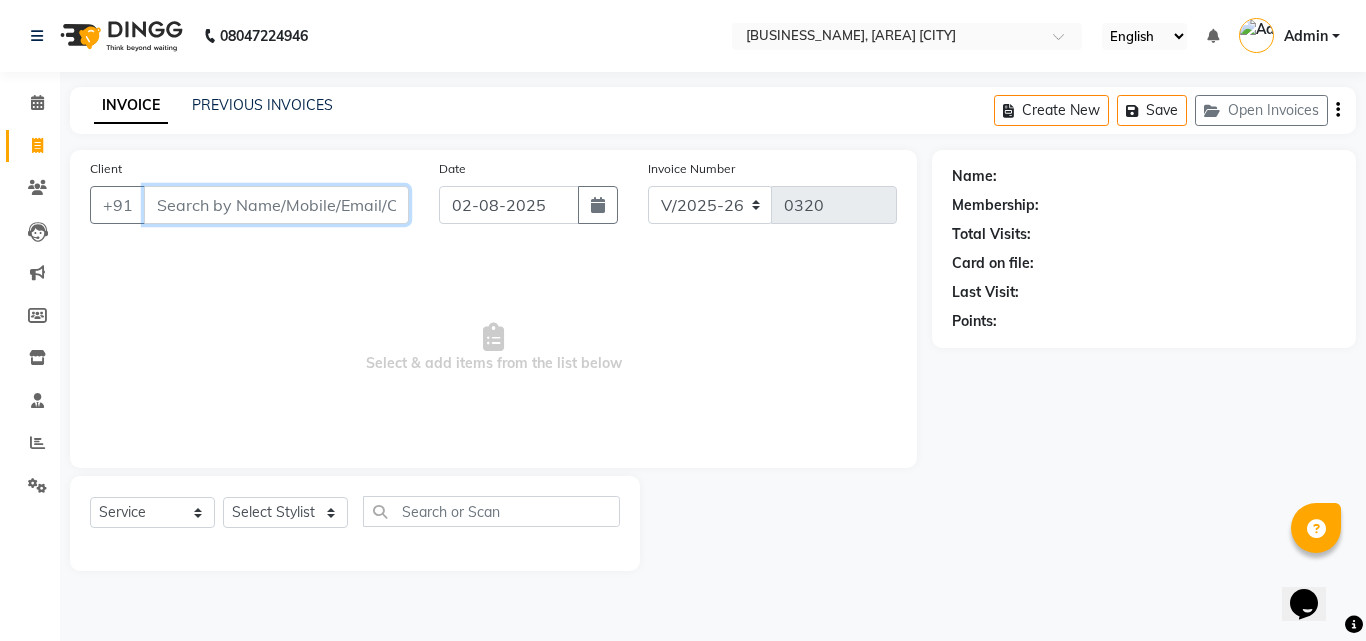 click on "Client" at bounding box center (276, 205) 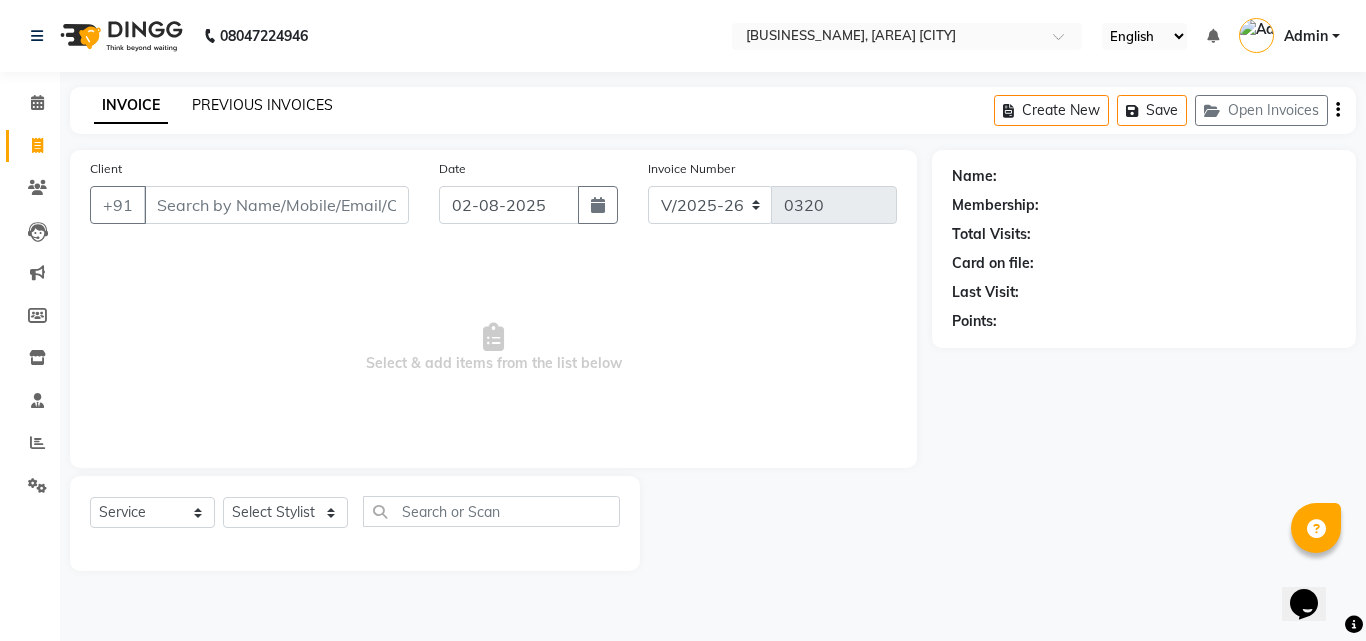 click on "PREVIOUS INVOICES" 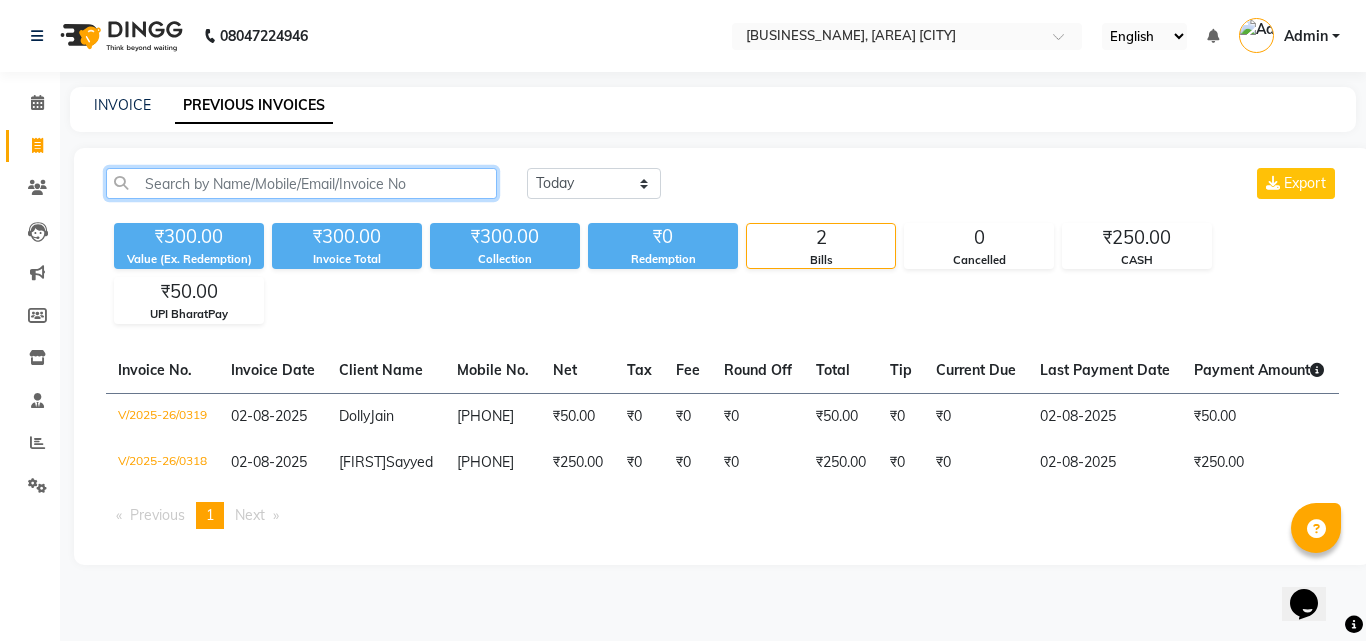 click 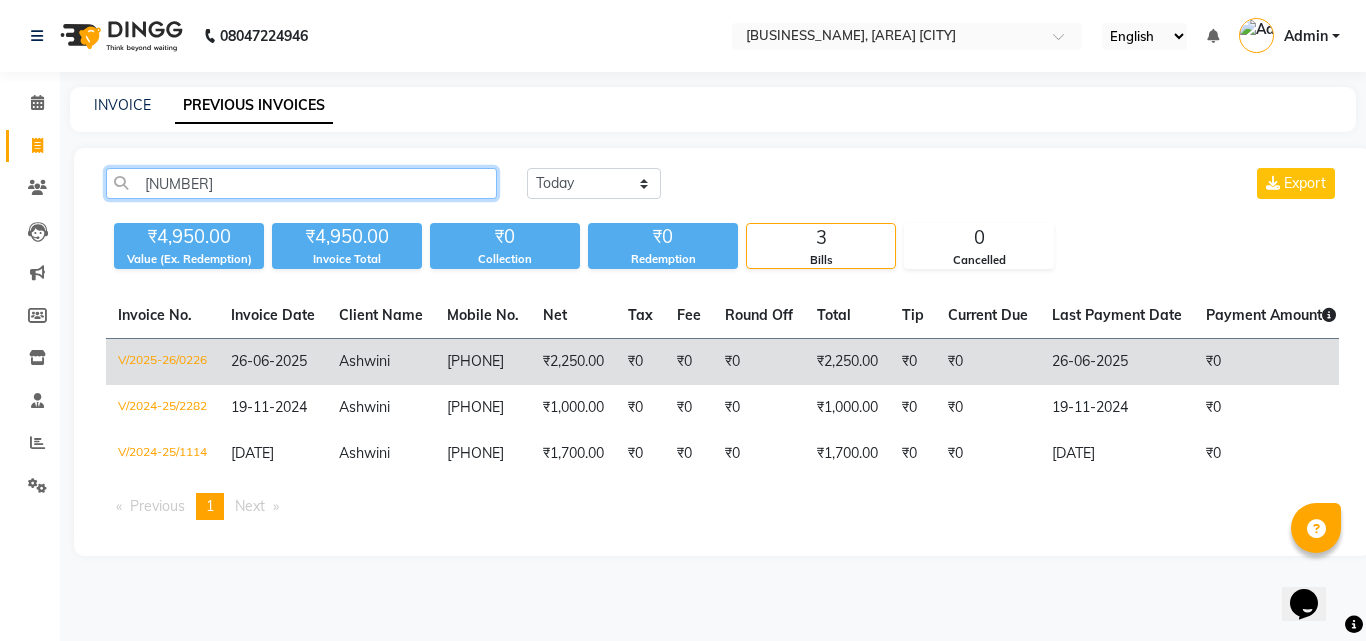 type on "[NUMBER]" 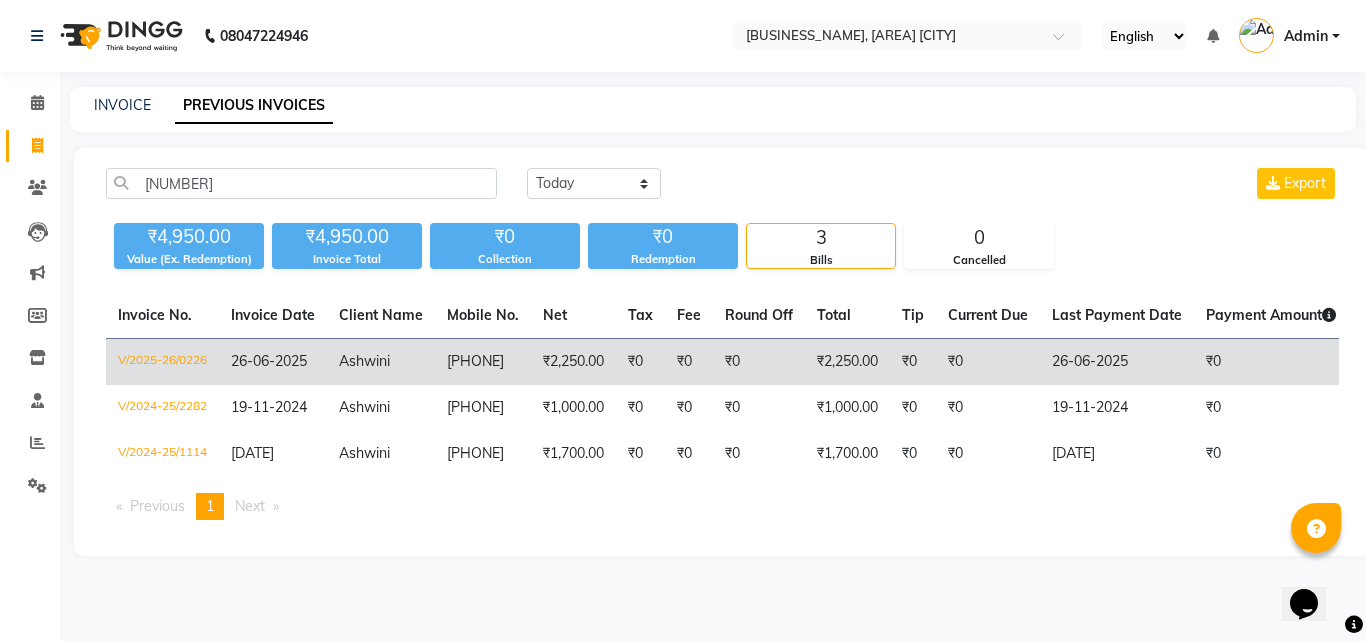 click on "Ashwini" 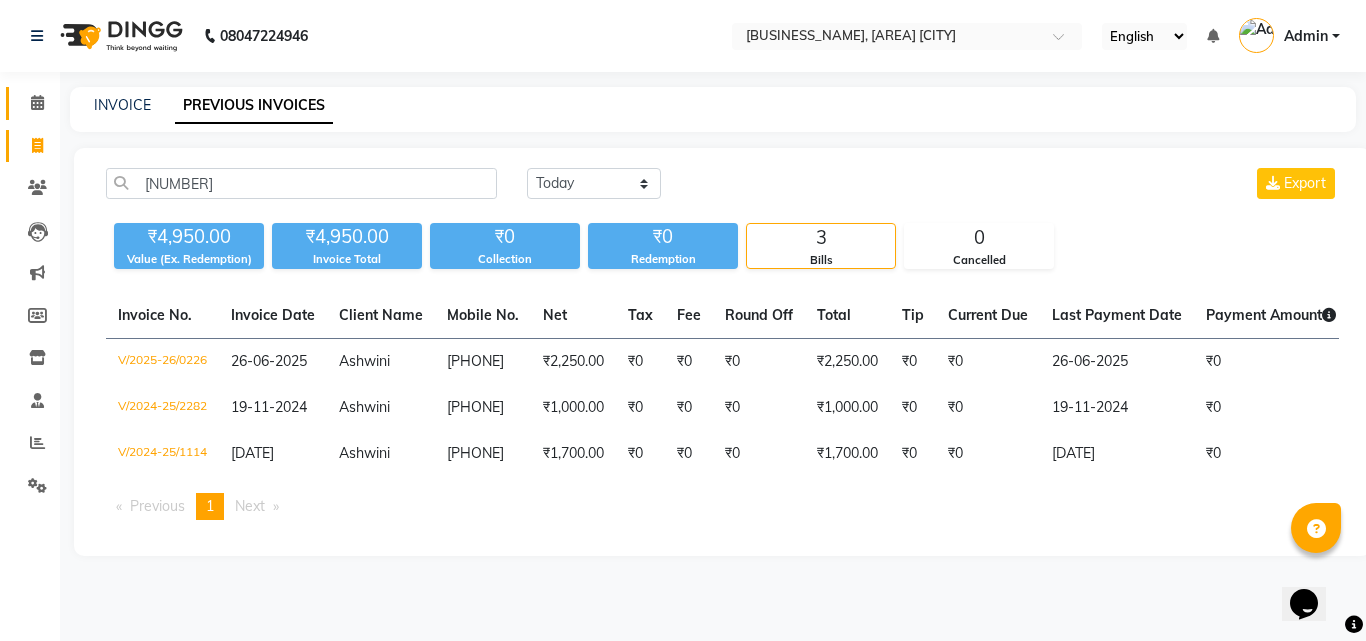 click on "Calendar" 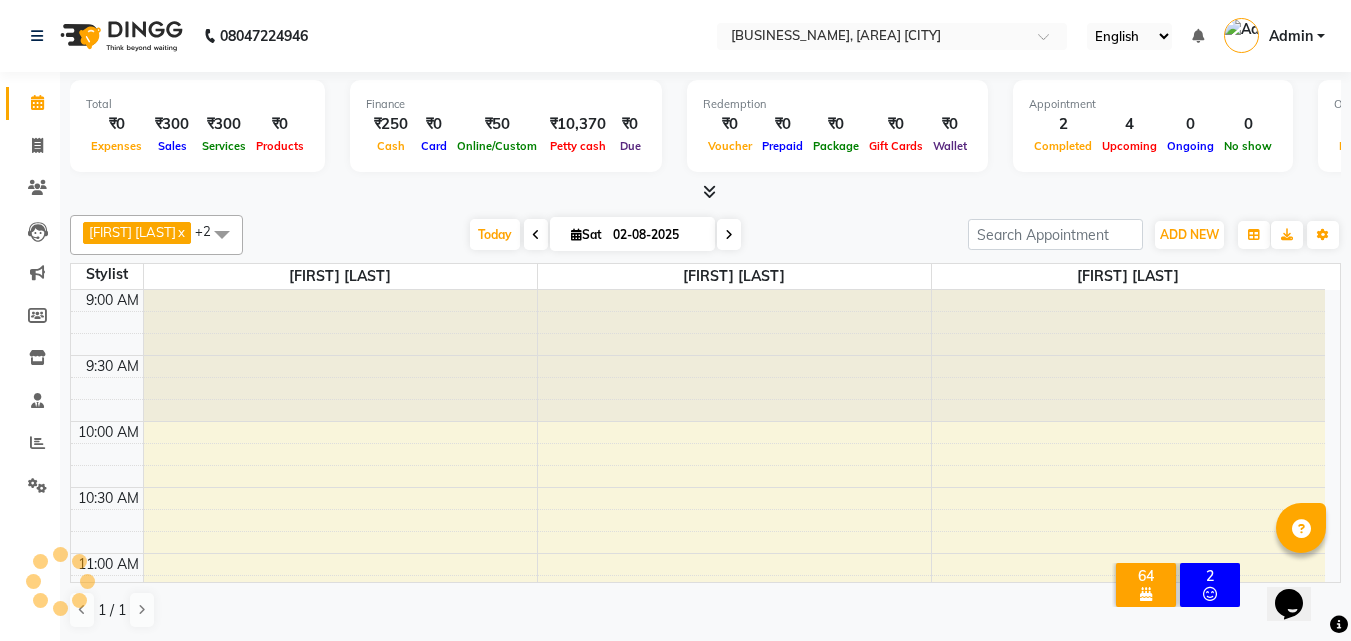 scroll, scrollTop: 1321, scrollLeft: 0, axis: vertical 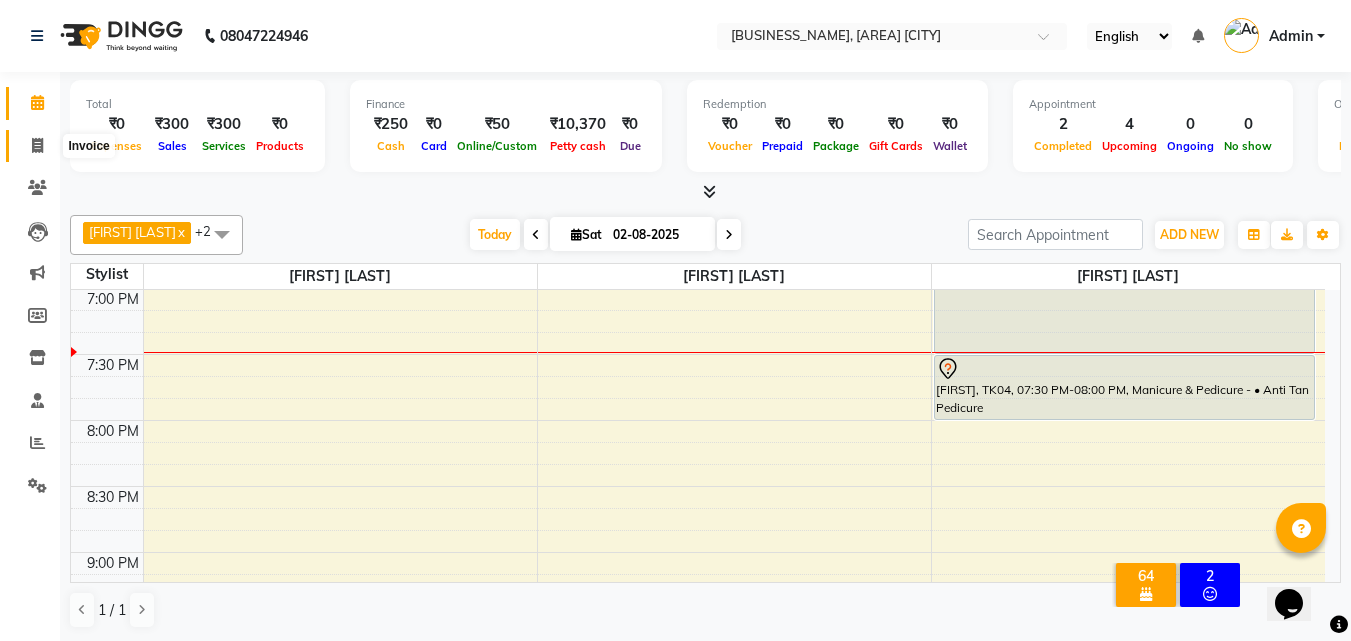 click 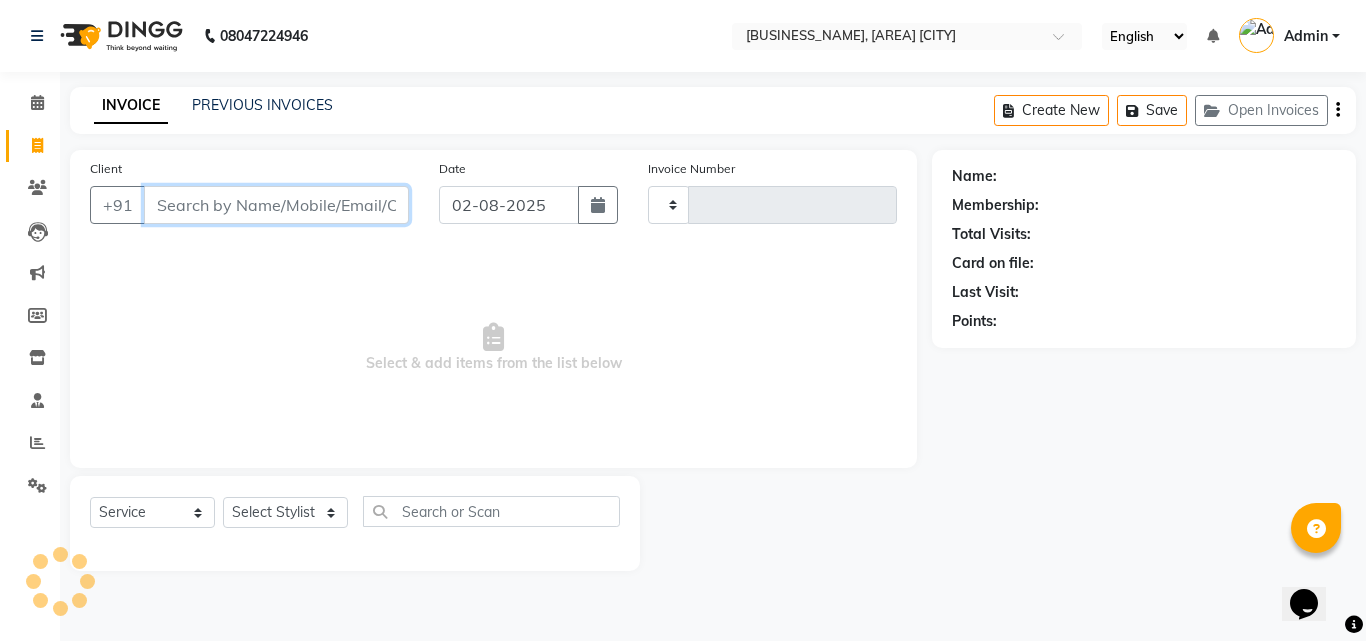click on "Client" at bounding box center (276, 205) 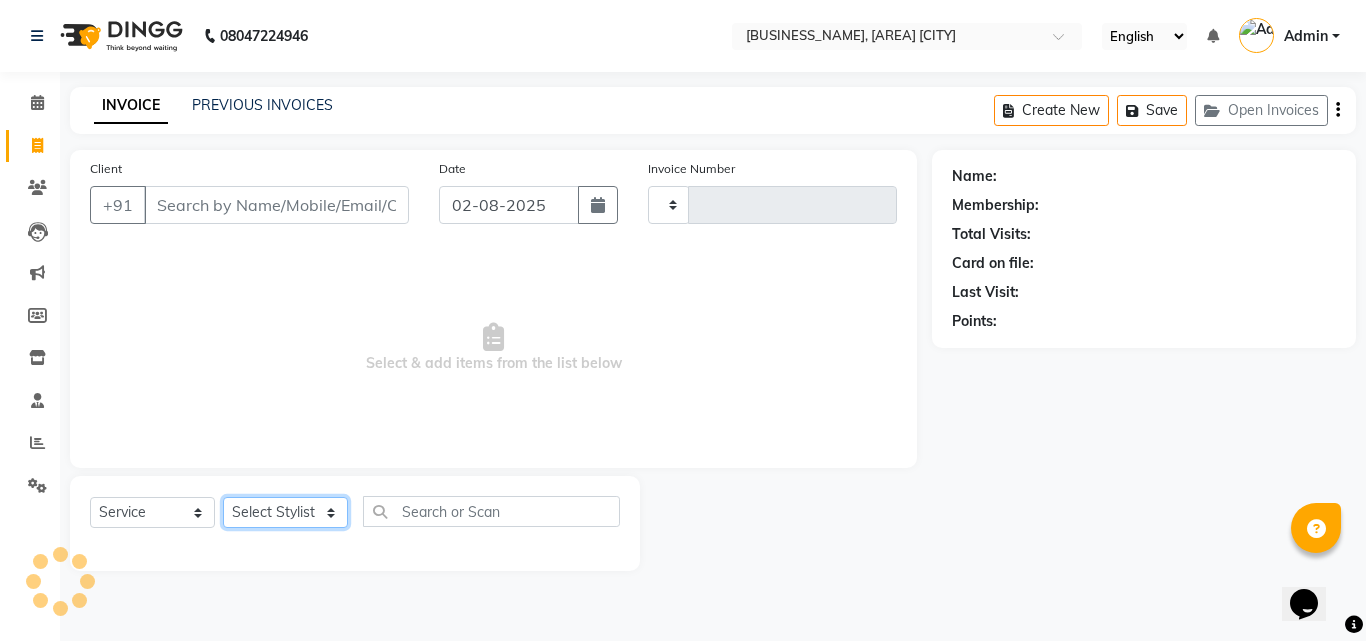 click on "Select Stylist [FIRST] [LAST] [FIRST] [LAST] [FIRST] [LAST]" 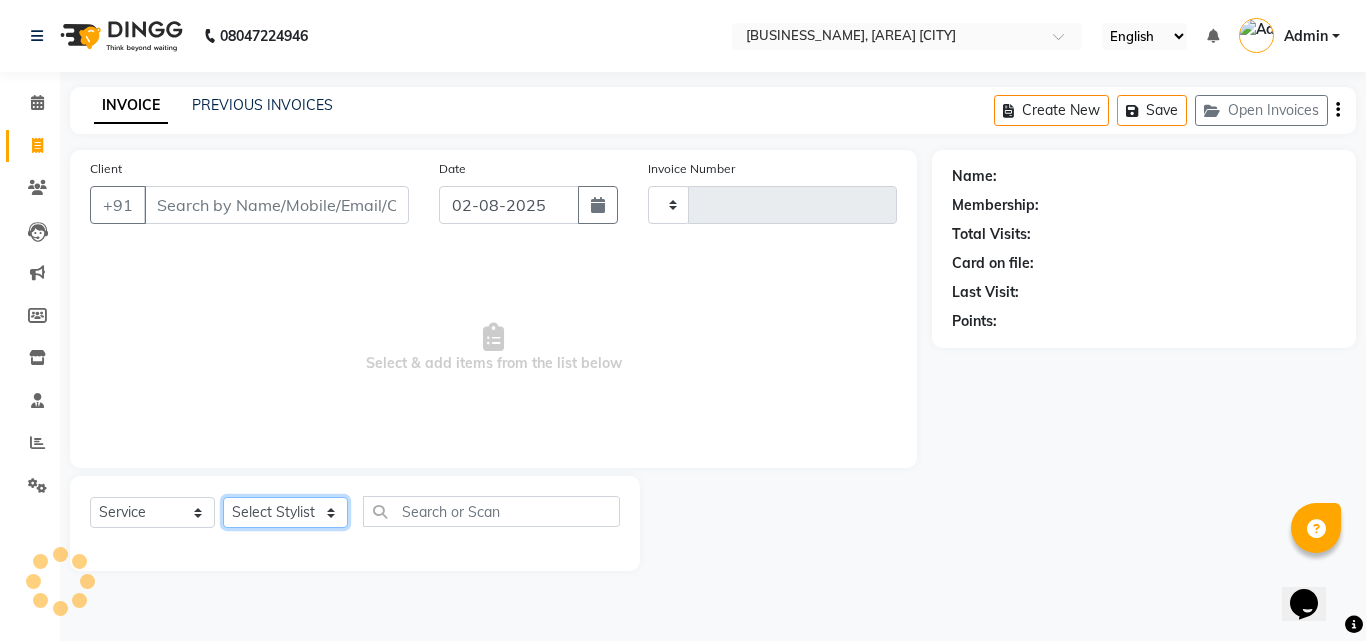 select on "26800" 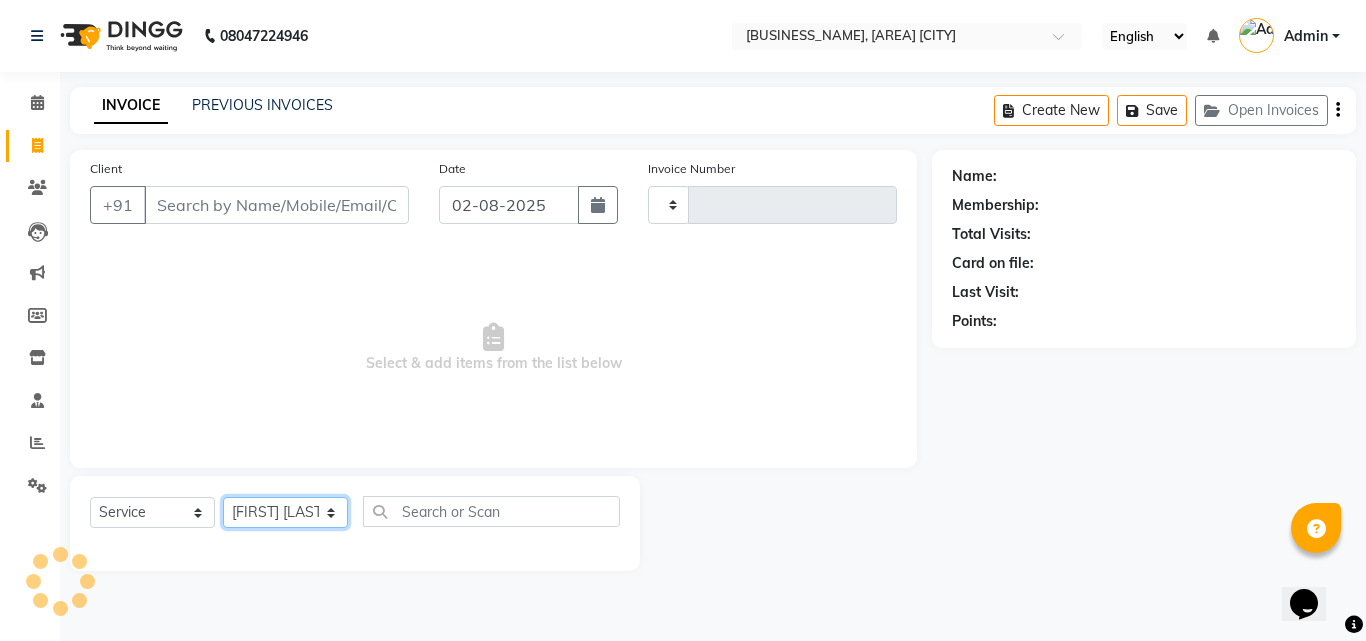 click on "Select Stylist [FIRST] [LAST] [FIRST] [LAST] [FIRST] [LAST]" 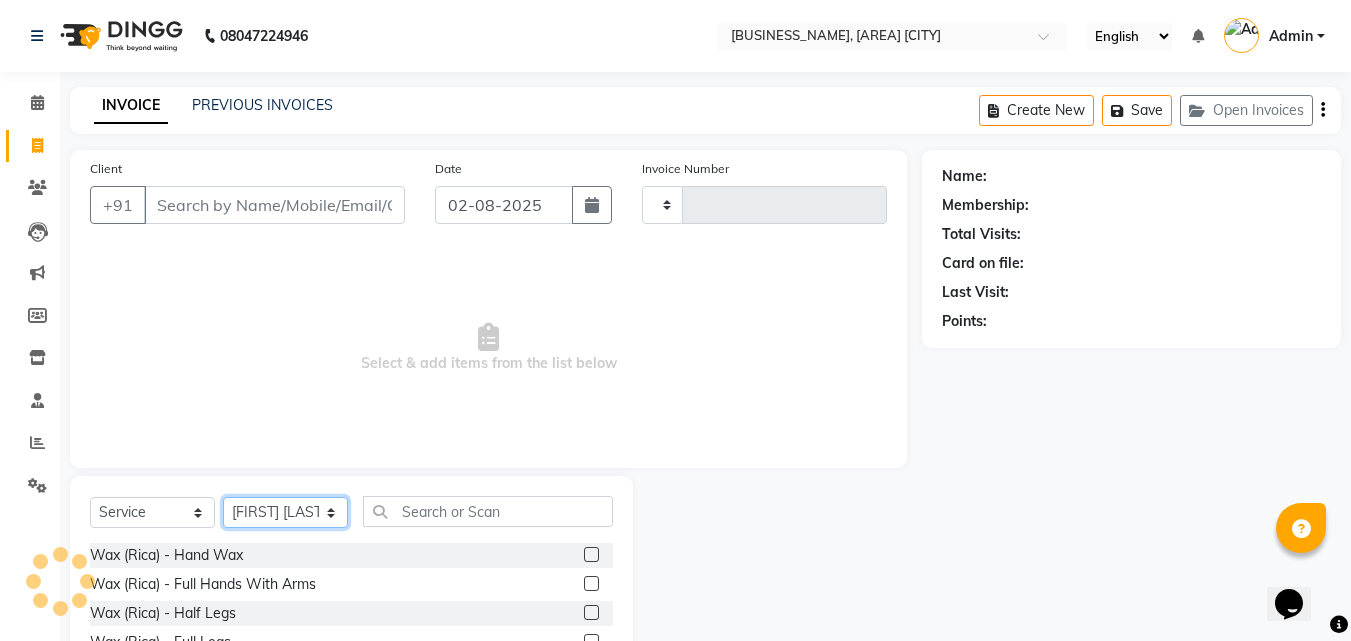 type on "0320" 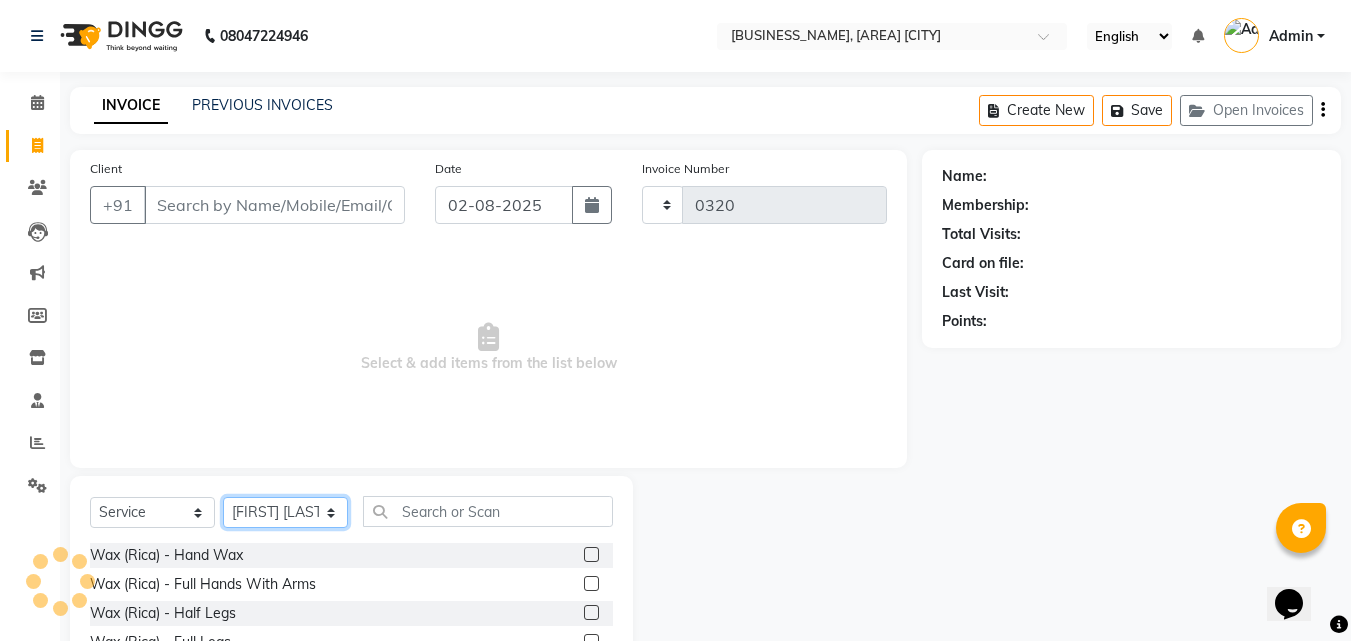 select on "4568" 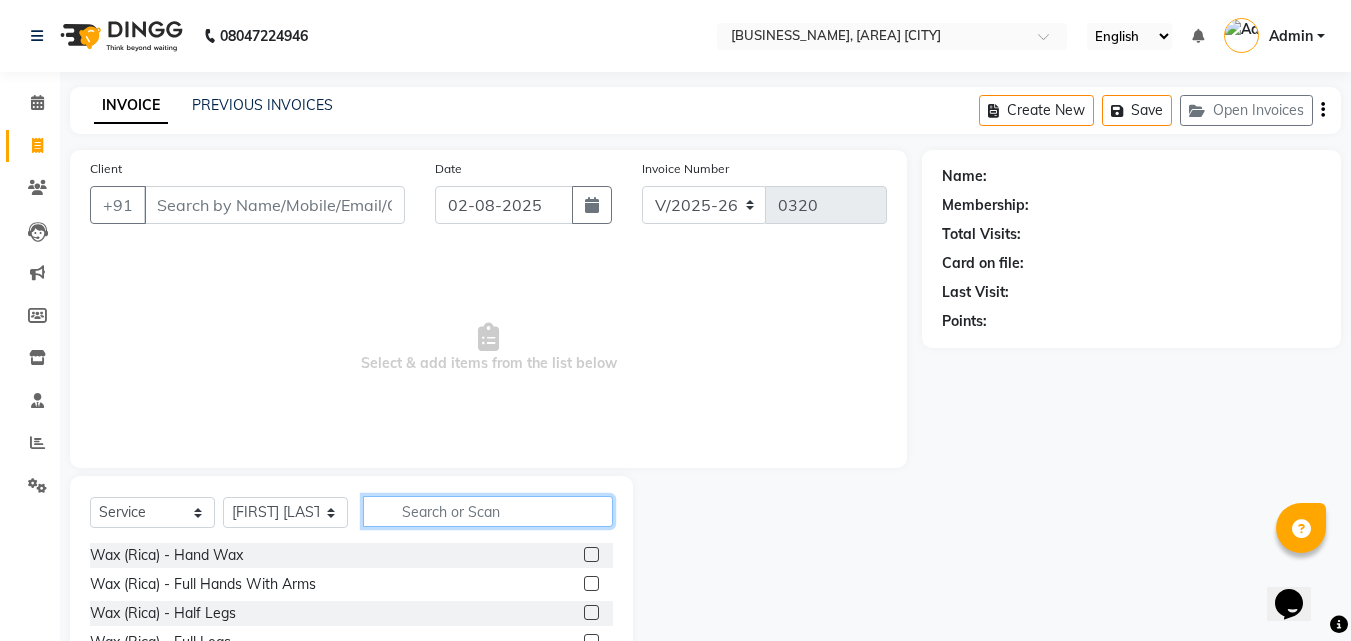 click 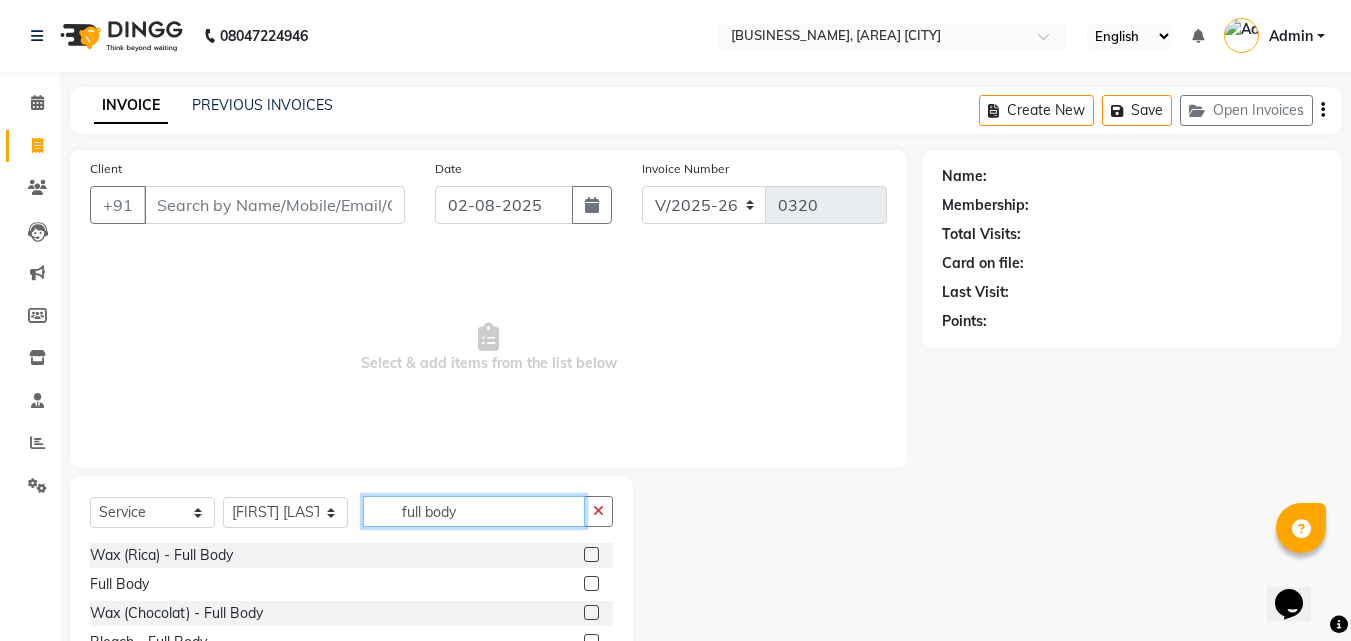 type on "full body" 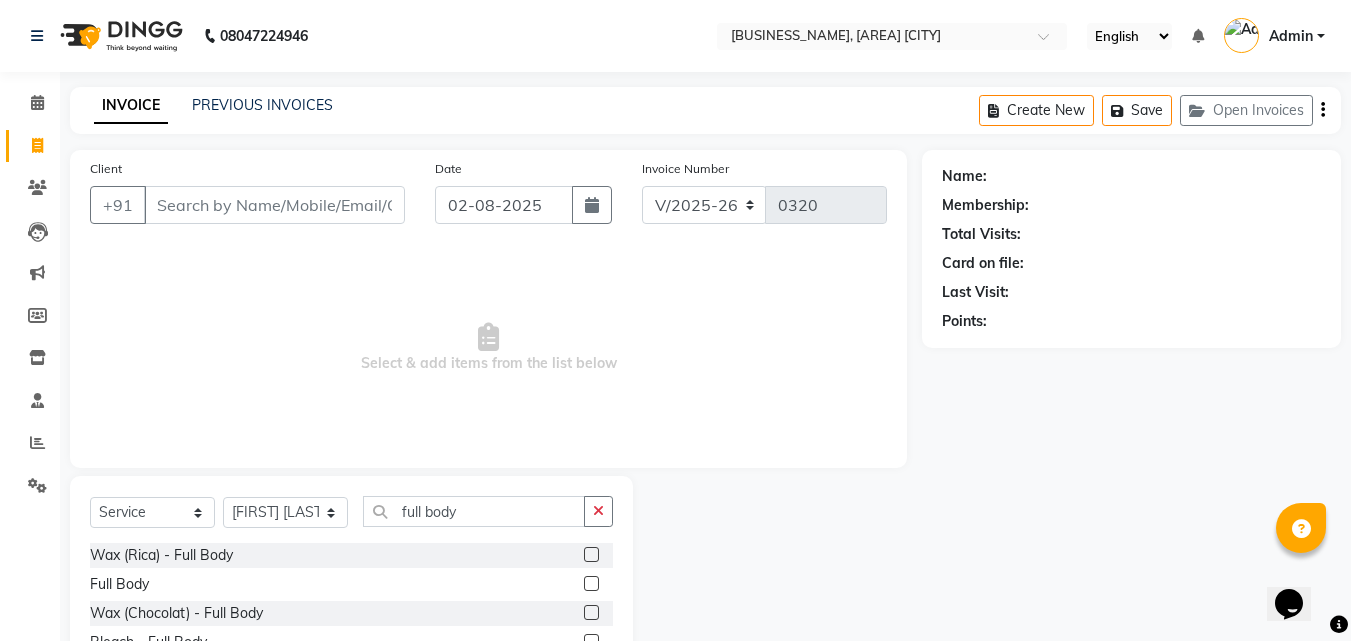 click 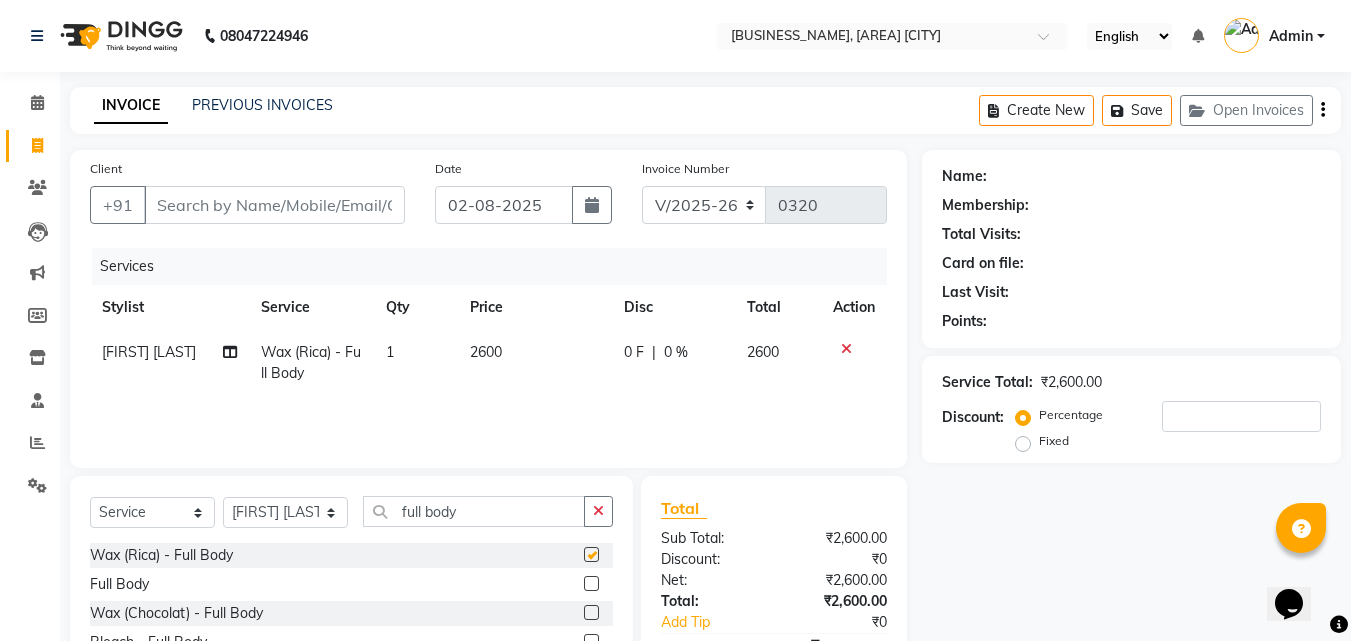 checkbox on "false" 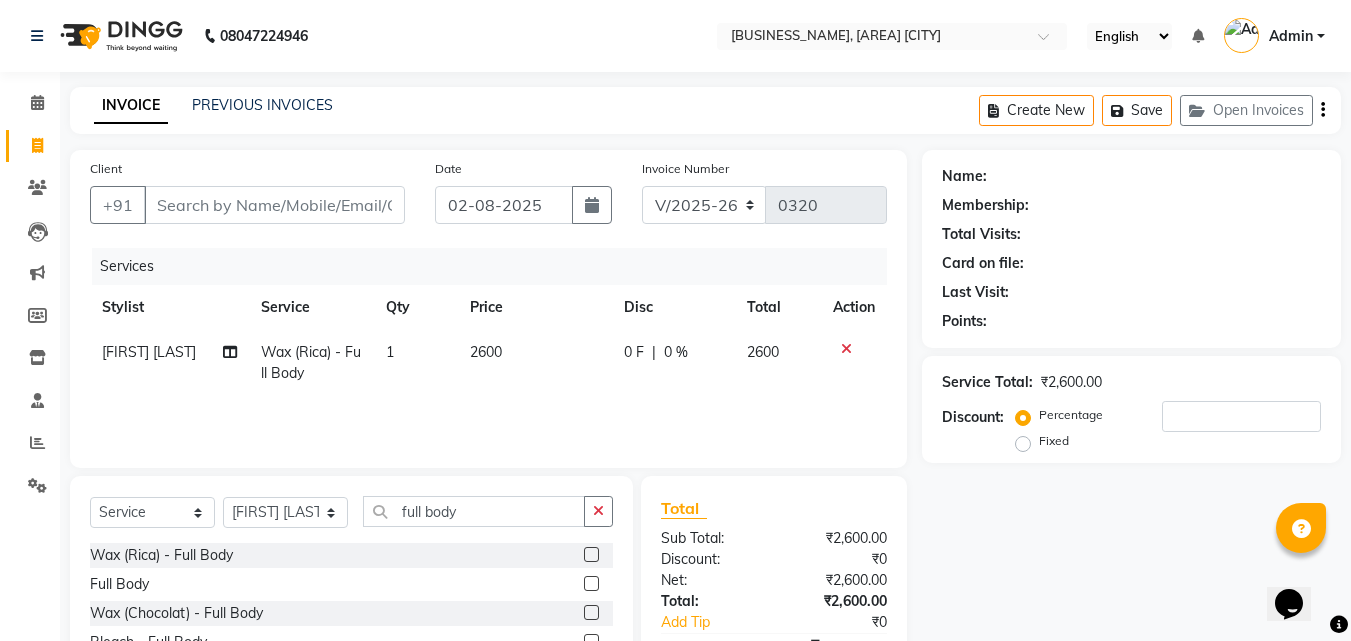 click on "2600" 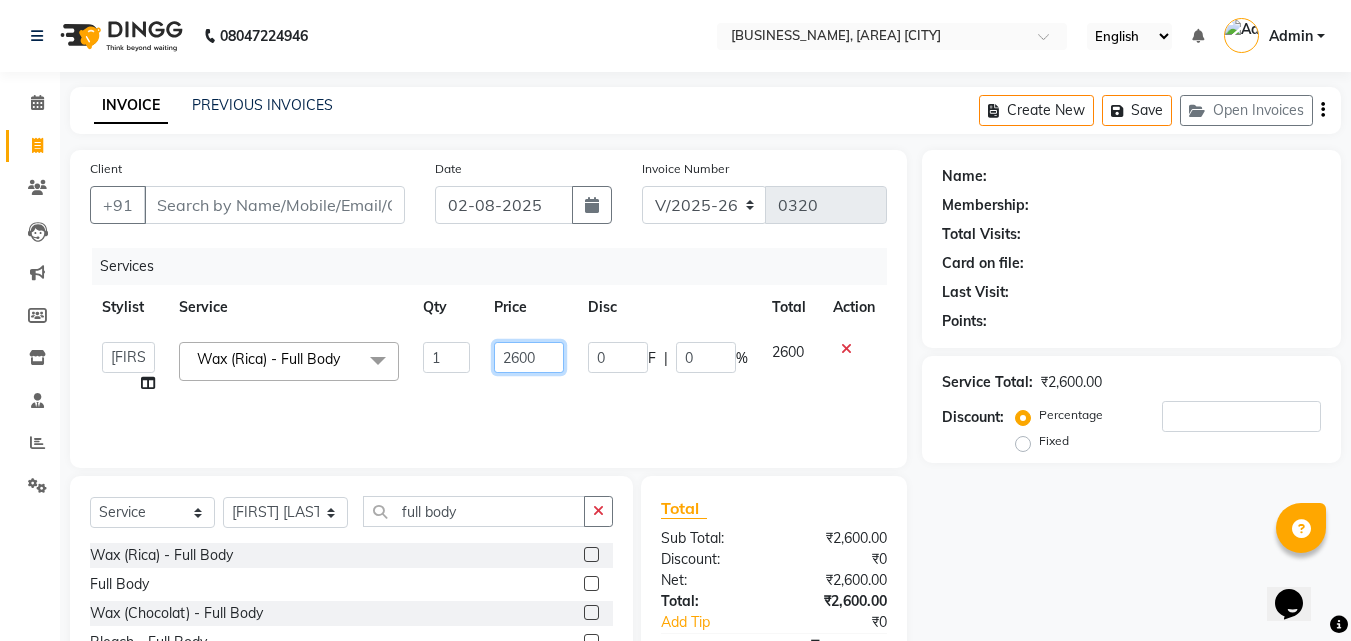 click on "2600" 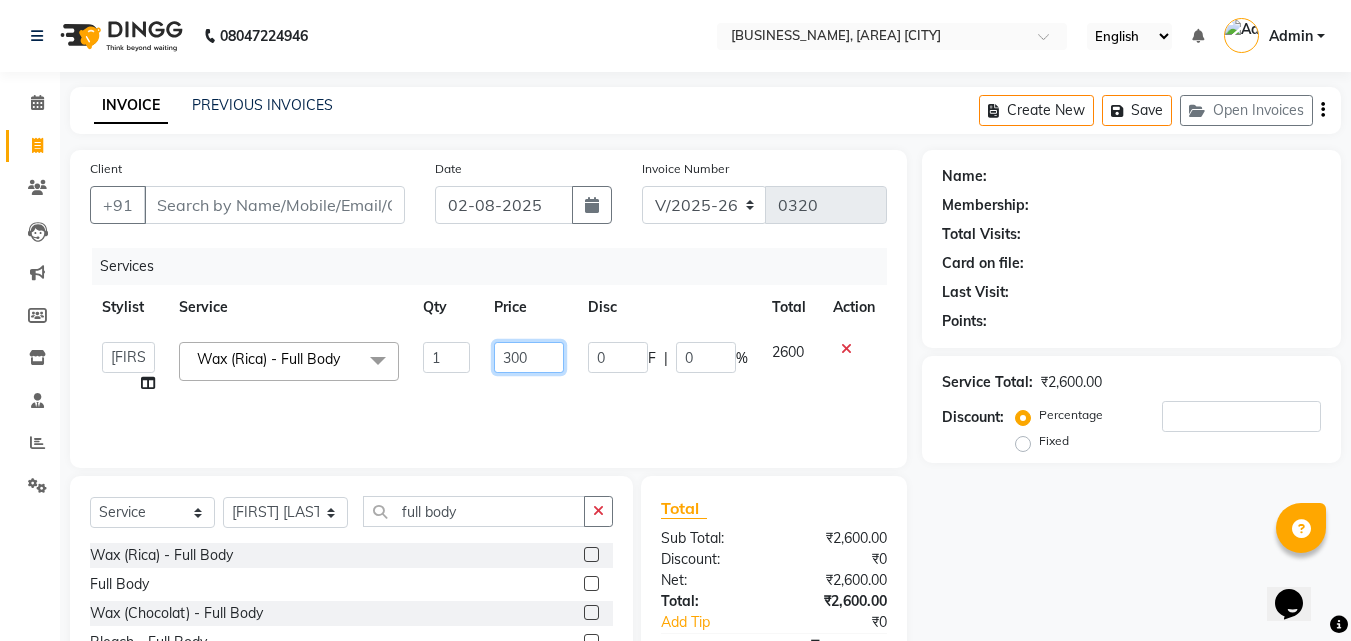 type on "3000" 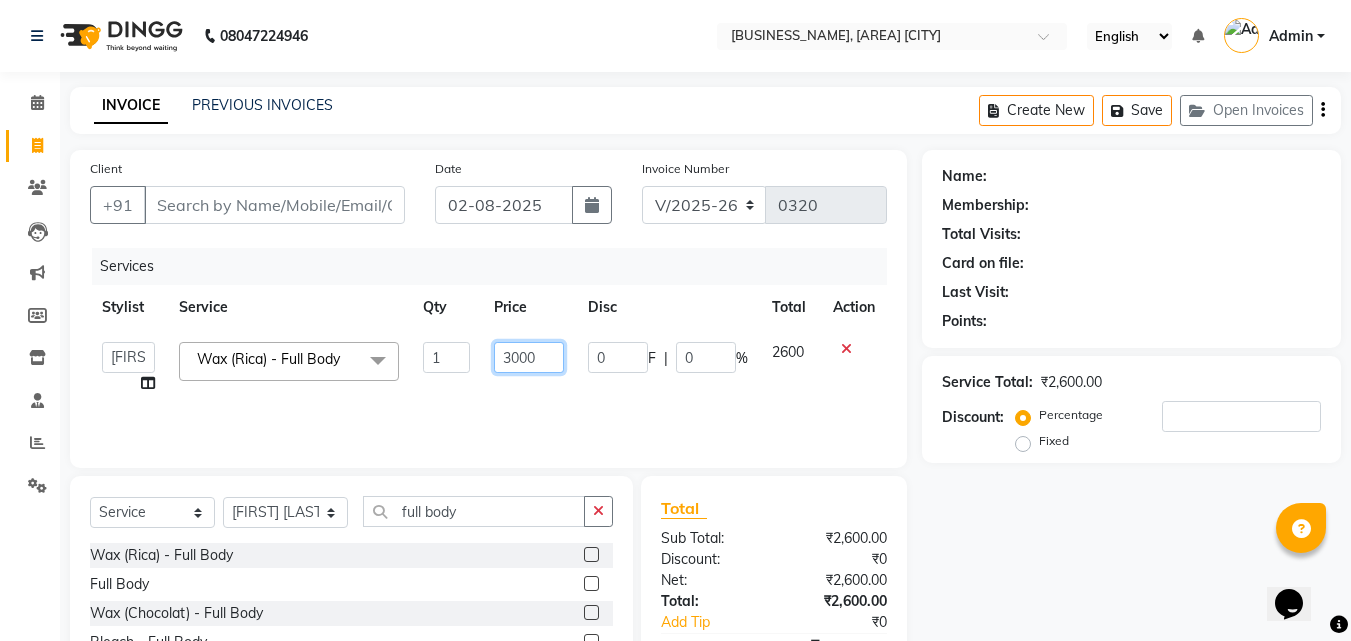 scroll, scrollTop: 134, scrollLeft: 0, axis: vertical 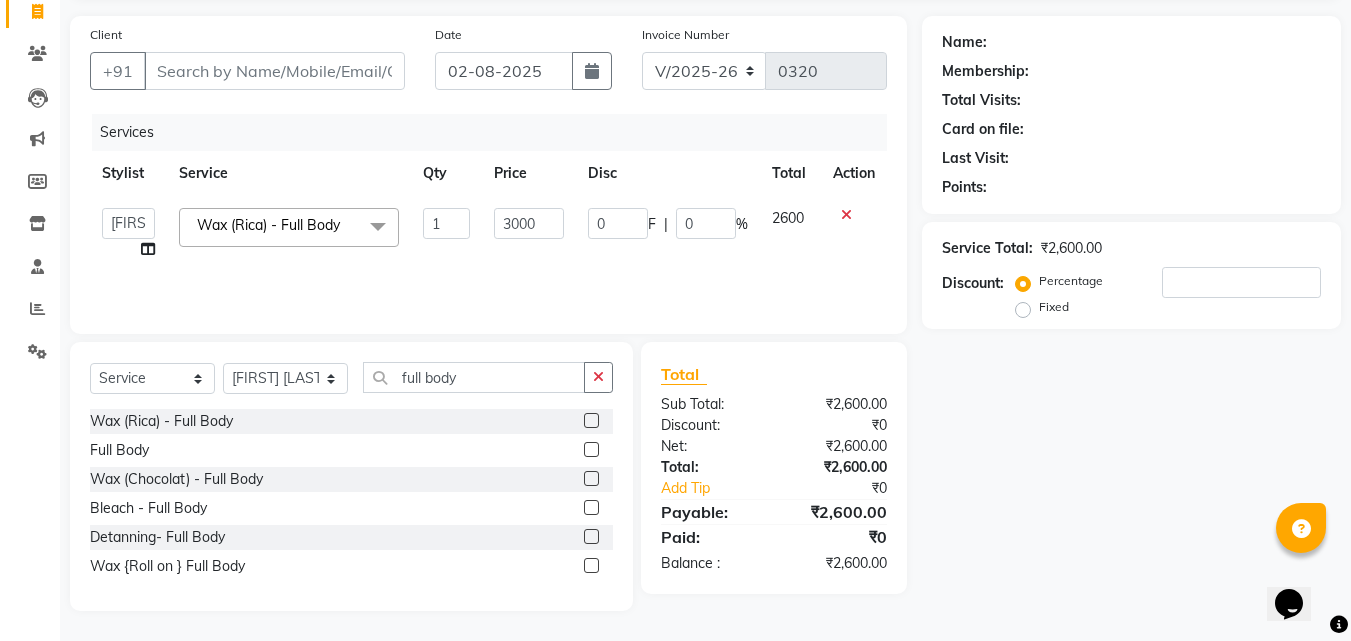 click on "Name: Membership: Total Visits: Card on file: Last Visit:  Points:  Service Total:  ₹2,600.00  Discount:  Percentage   Fixed" 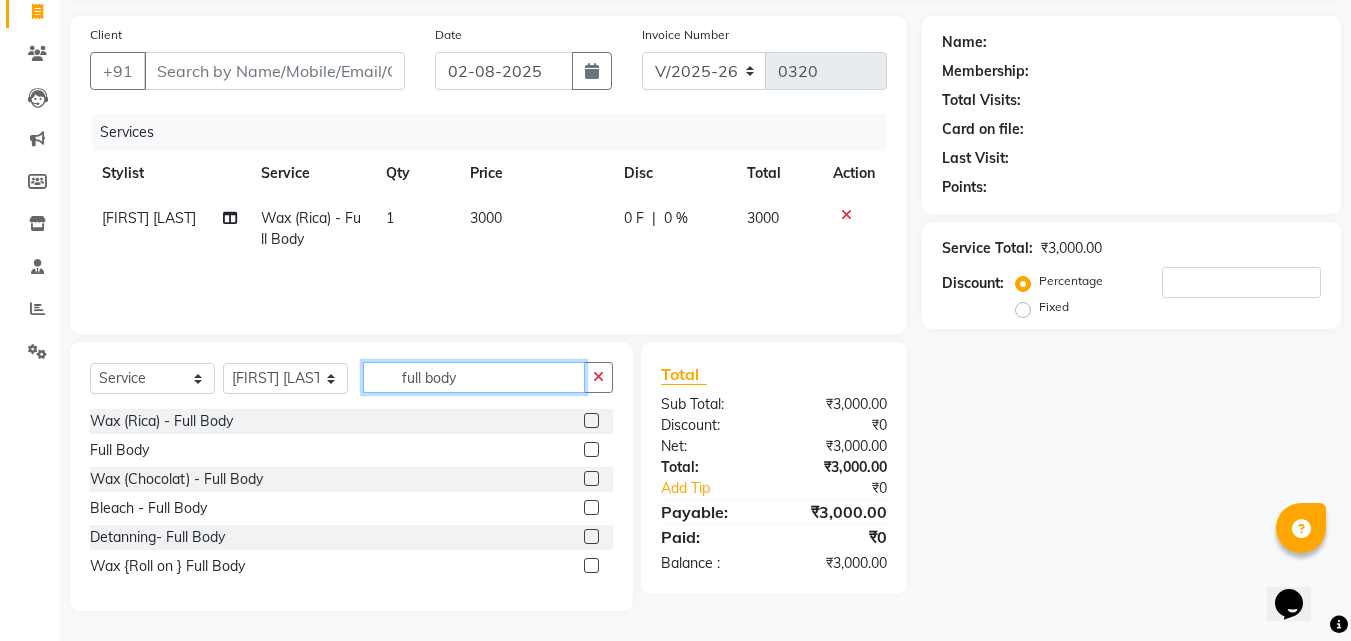 click on "full body" 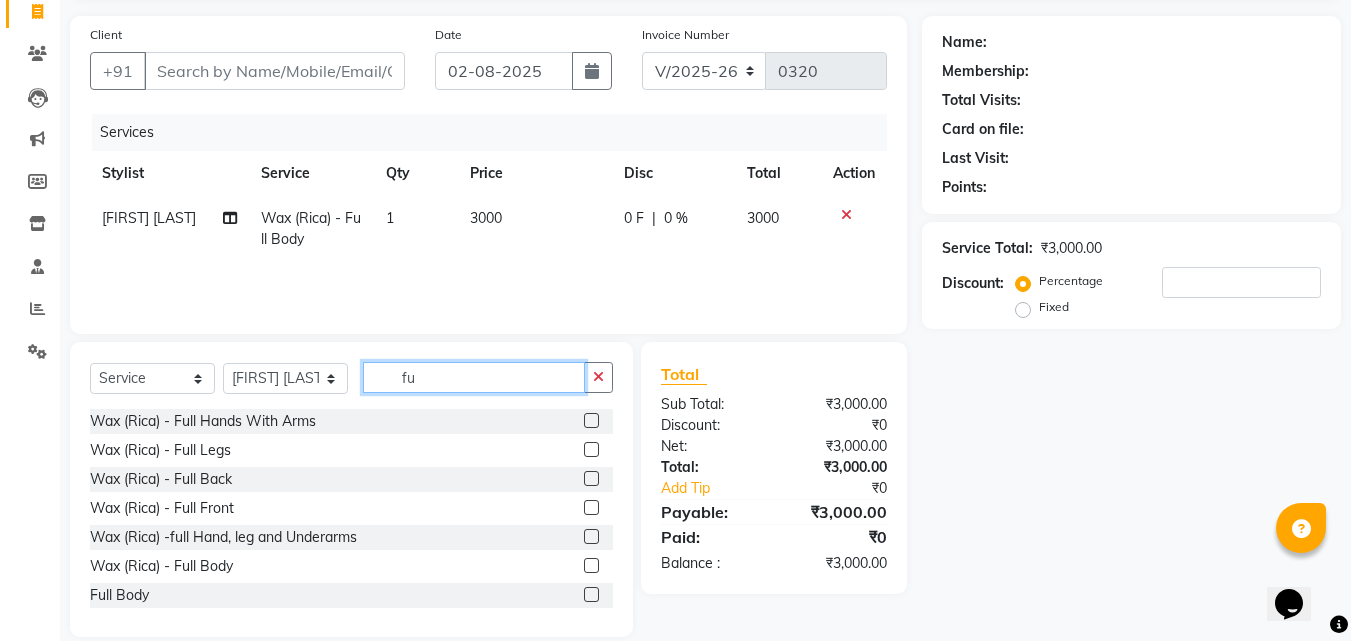 type on "f" 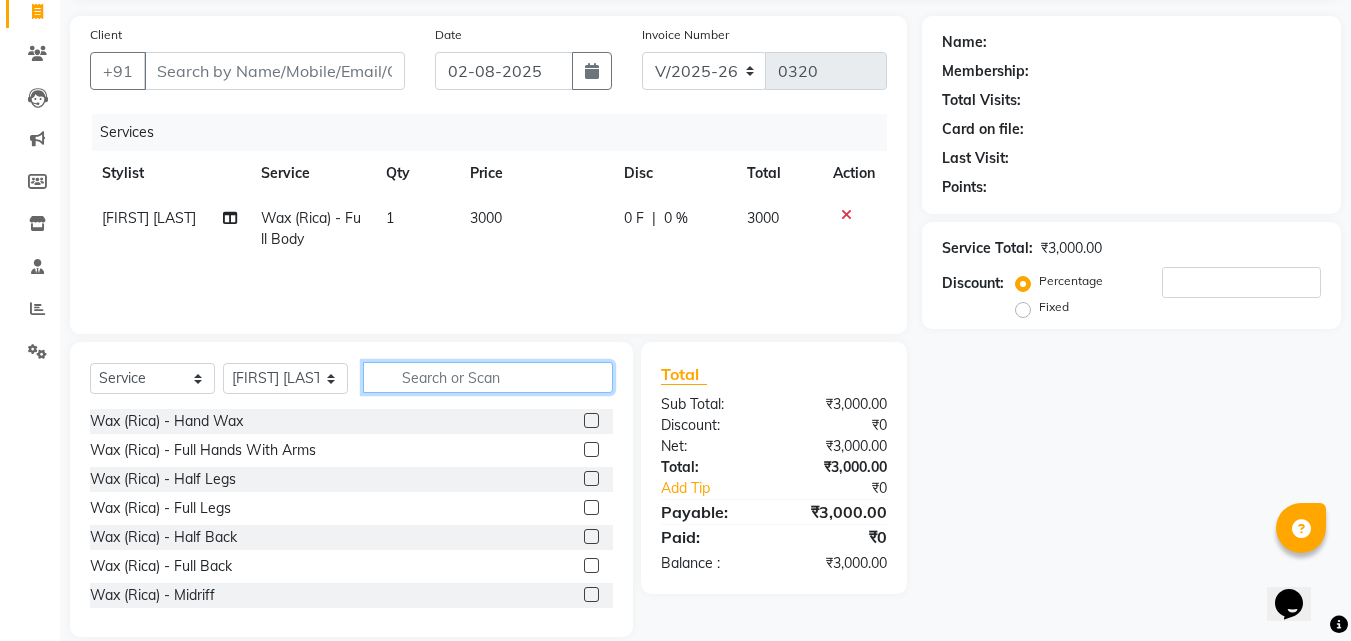 click 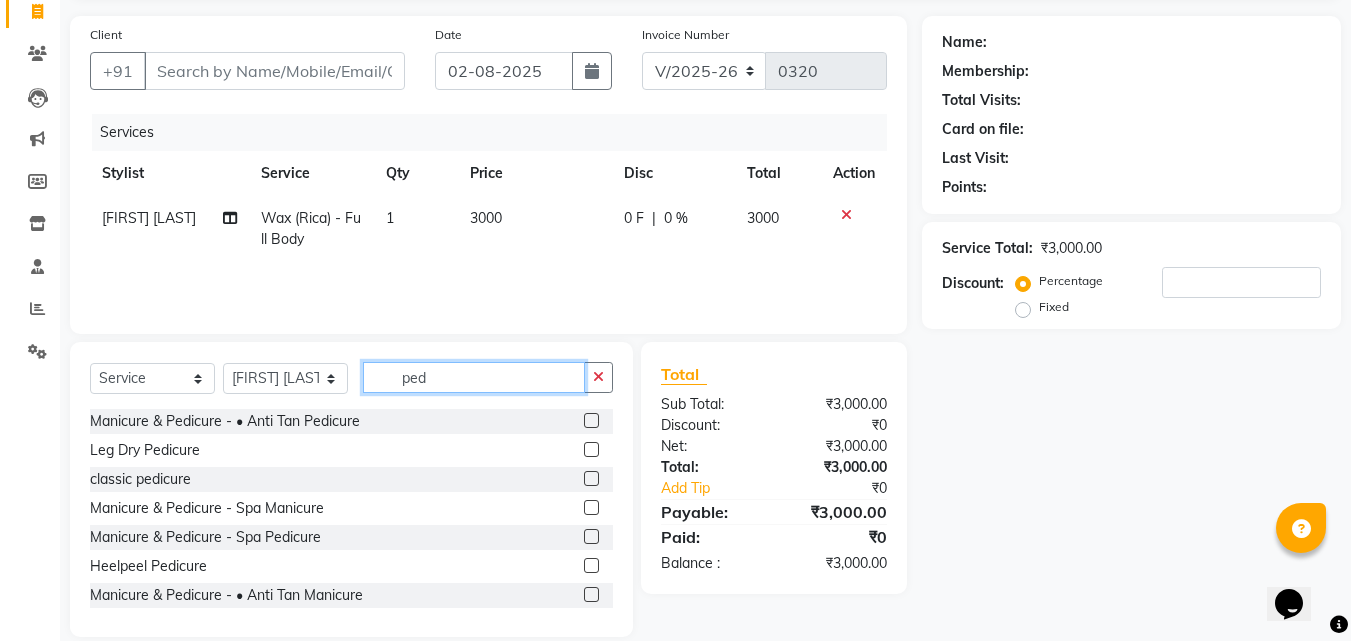 type on "ped" 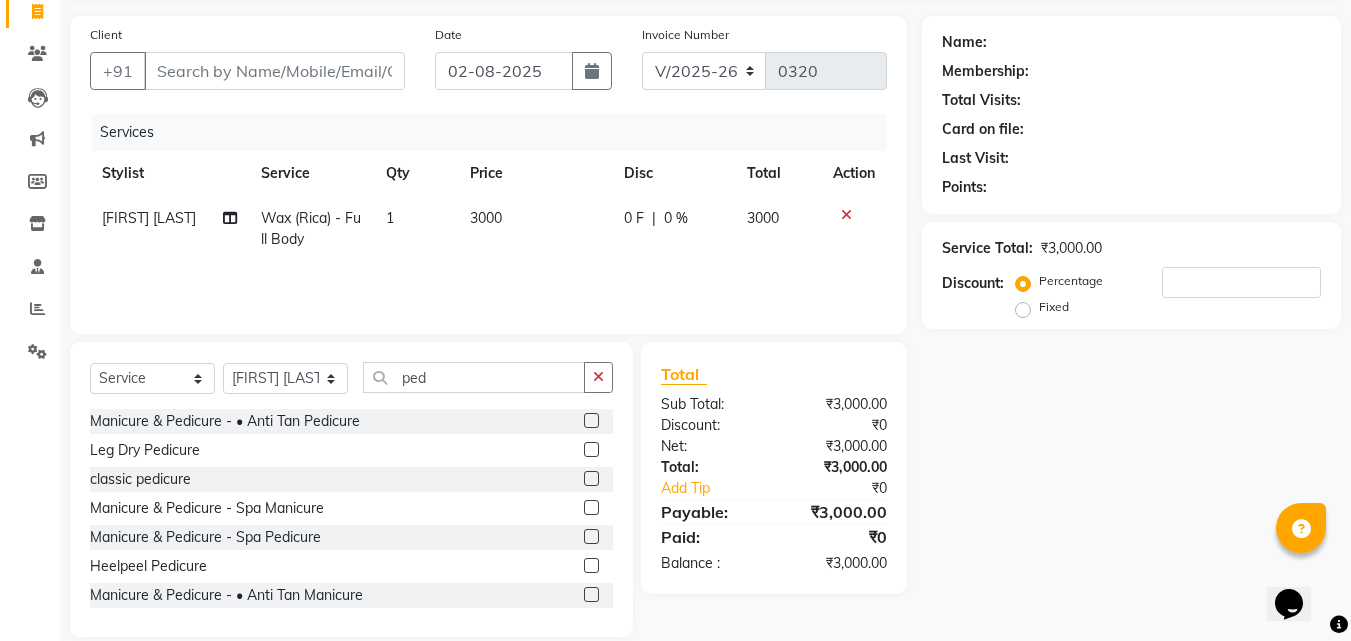 click 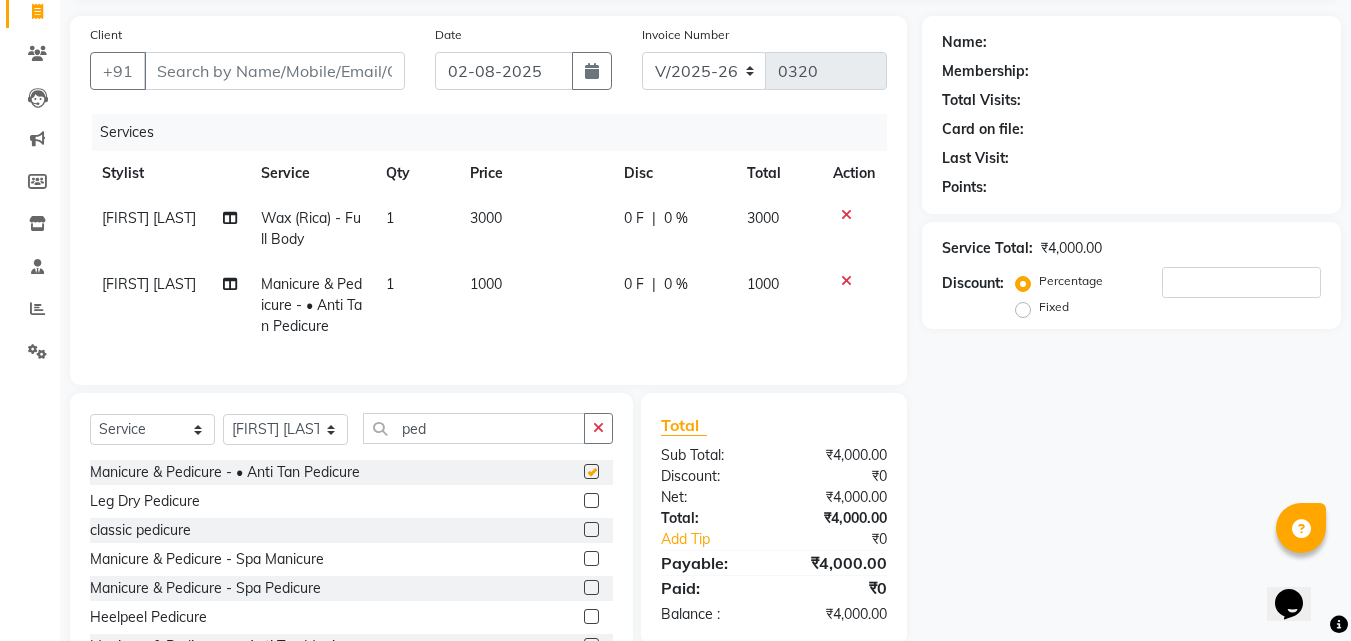 checkbox on "false" 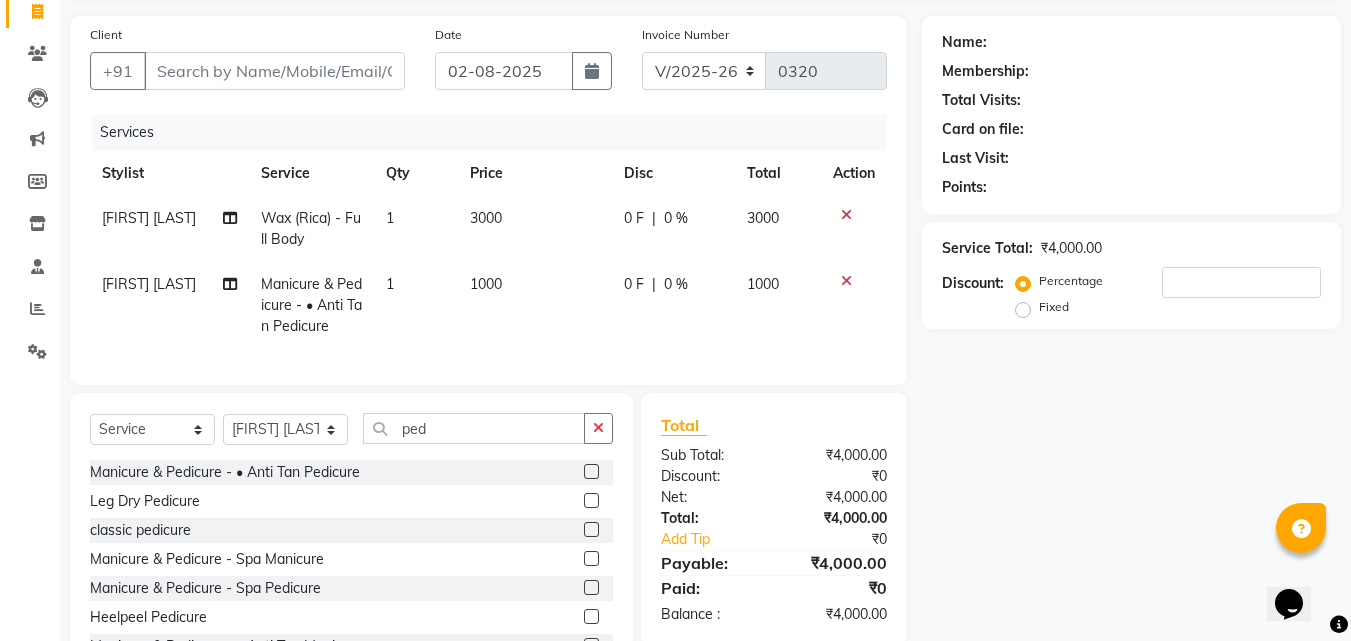 click on "0 F" 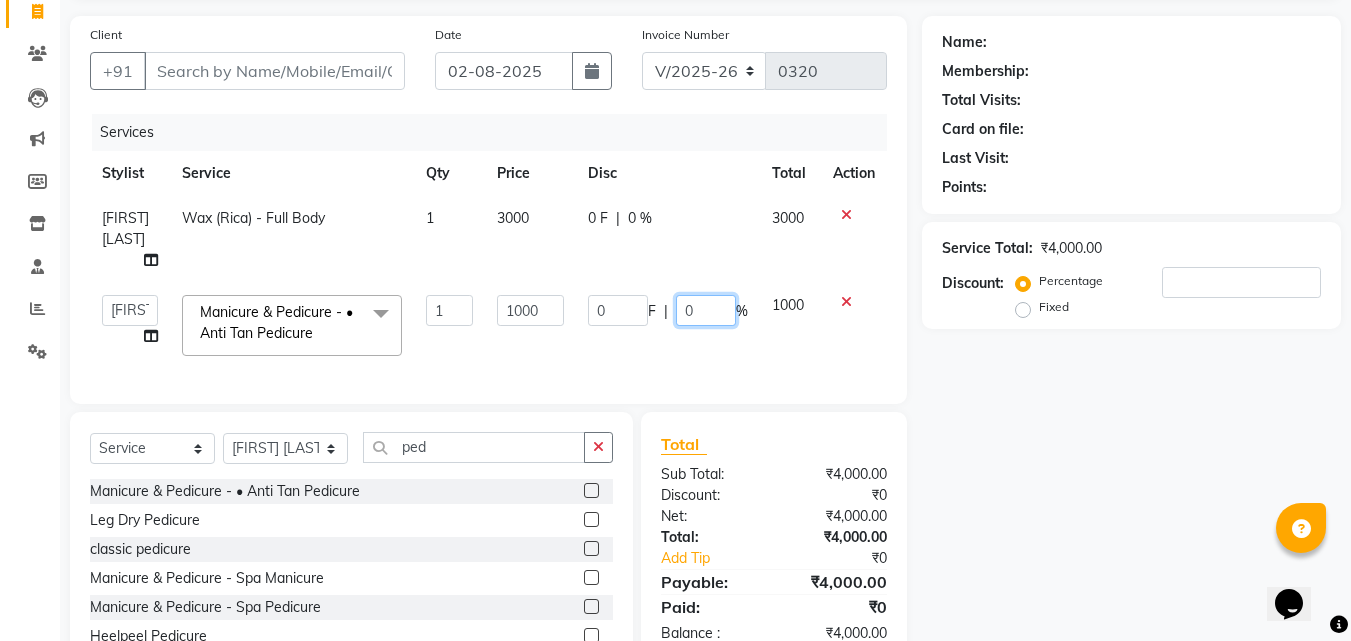 click on "0" 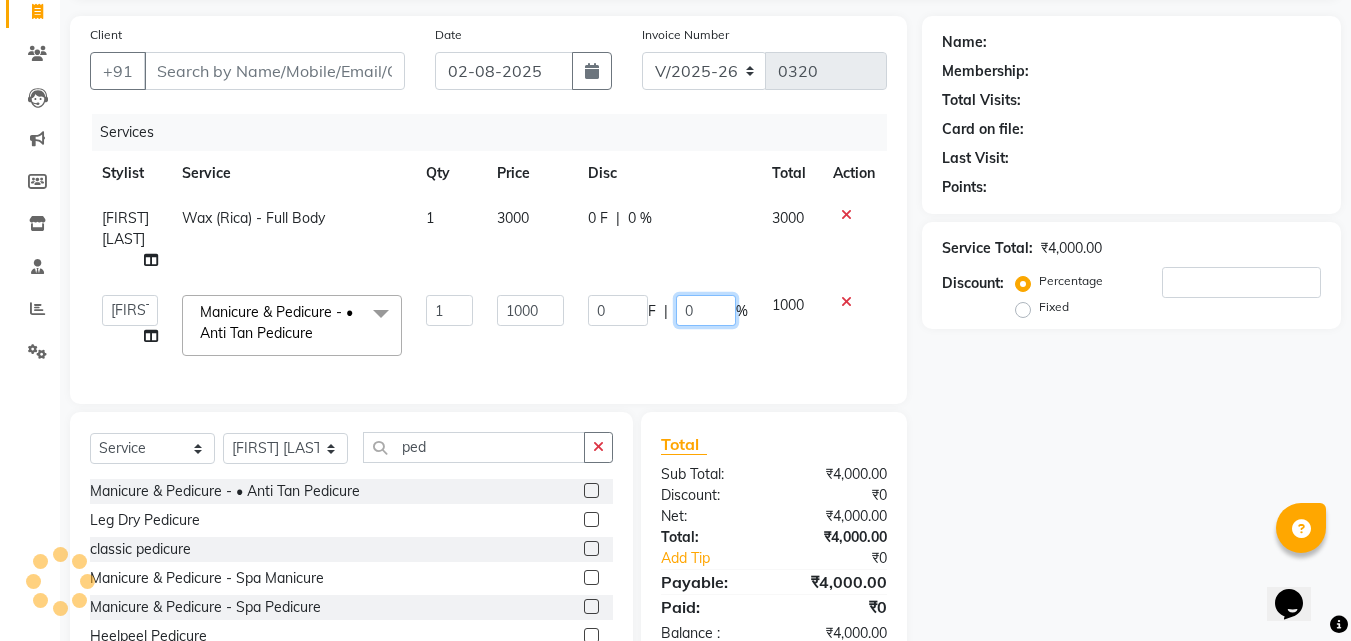 type on "10" 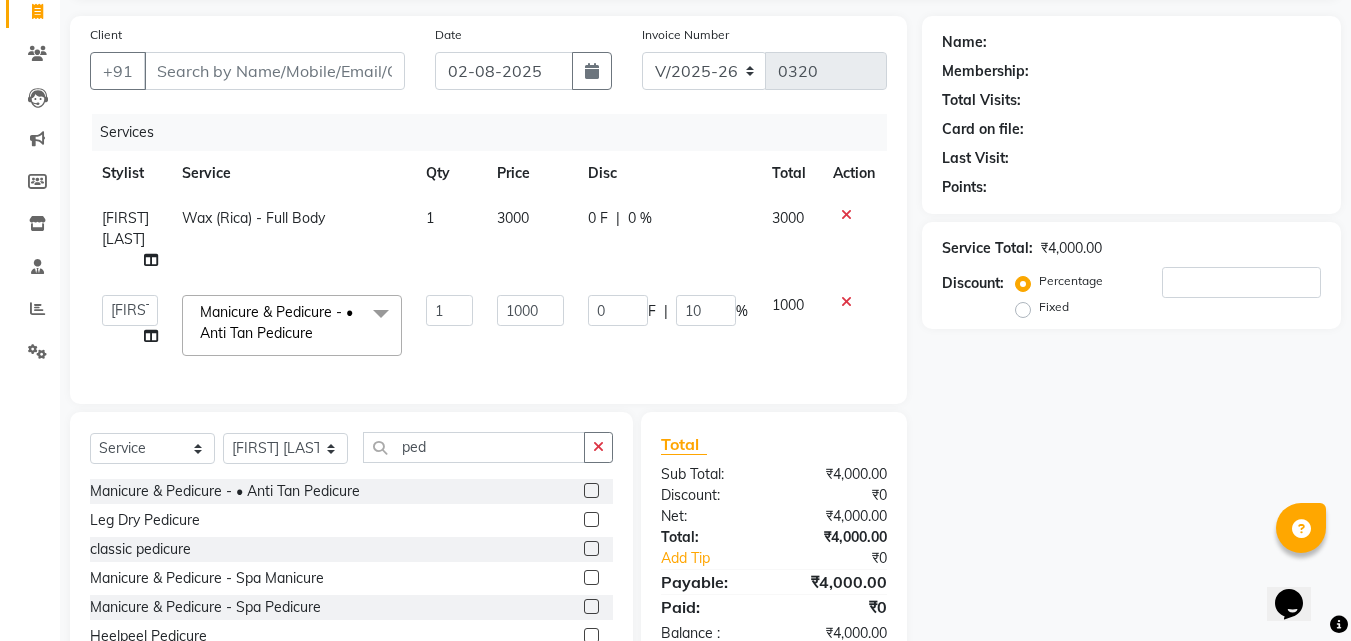 click on "Services Stylist Service Qty Price Disc Total Action [FIRST] [LAST] Wax (Rica) - Full Body  1 3000 0 F | 0 % 3000  [FIRST] [LAST]   [FIRST] [LAST]   [FIRST] [LAST]  Manicure & Pedicure  -  • Anti Tan Pedicure&nbsp; x Wax (Rica)  -  Hand Wax Wax (Rica)  -  Full Hands With Arms Wax (Rica)  -  Half Legs Wax (Rica)  -  Full Legs Wax (Rica)  -  Half Back Wax (Rica)  -  Full Back Wax (Rica)  -  Midriff Wax (Rica)  -  Full Front Wax (Rica) - Peel Off- Underarms Wax (Rica) -full Hand, leg and Underarms  Wax (Rica) - Full Body  Full Body Full Arms, Full Leg with chocolate underarms} Wax (Rica) -full Hand, leg With Chocolet Underarms  Wax (Rica) -Blouse line Wax (Rica) -Buttocks  Wax Full Leg(Men) Color Applivation Or Wash Baby Shower Makeup Threading   -  Eyebrows Threading   -  Upper Lips Threading   -  Lower Lips Threading   -  Chin Threading   -  Forehead Threading   -  Double Chin Threading   -  Side Locks (Depends) Threading   -  Face Threading Threading - (Eyebrows with bean wax)  Rejuvenating Mask Per Tip Stone" 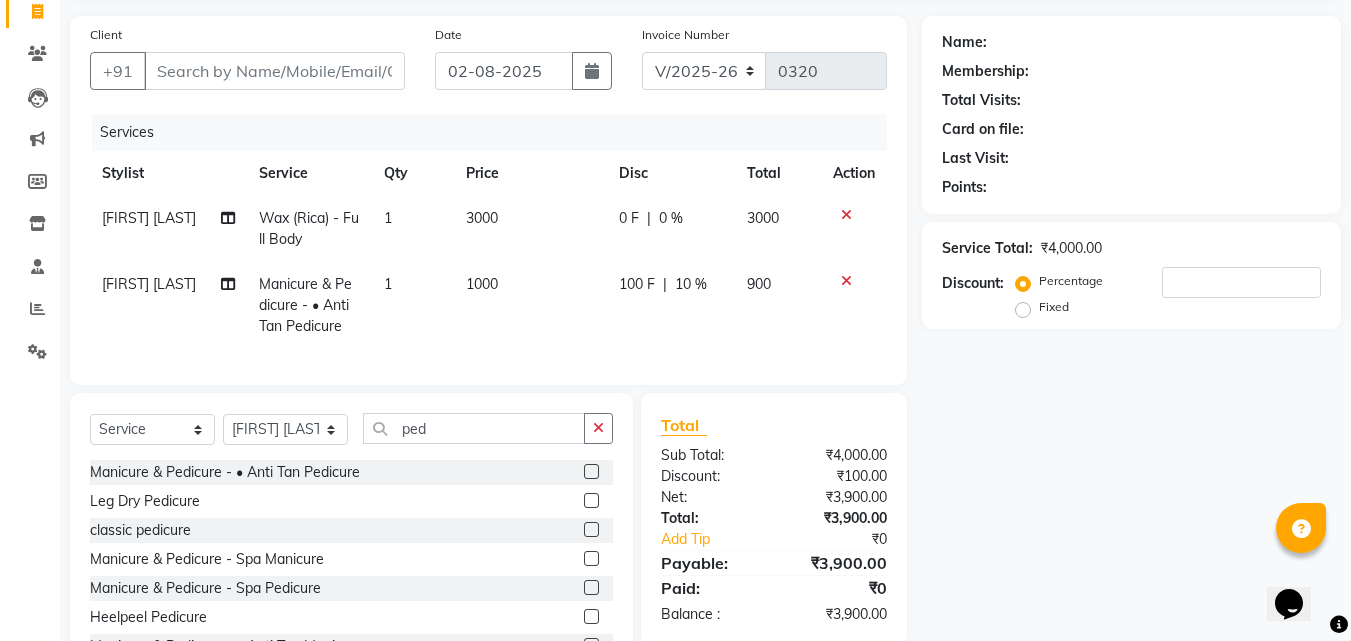 click on "0 %" 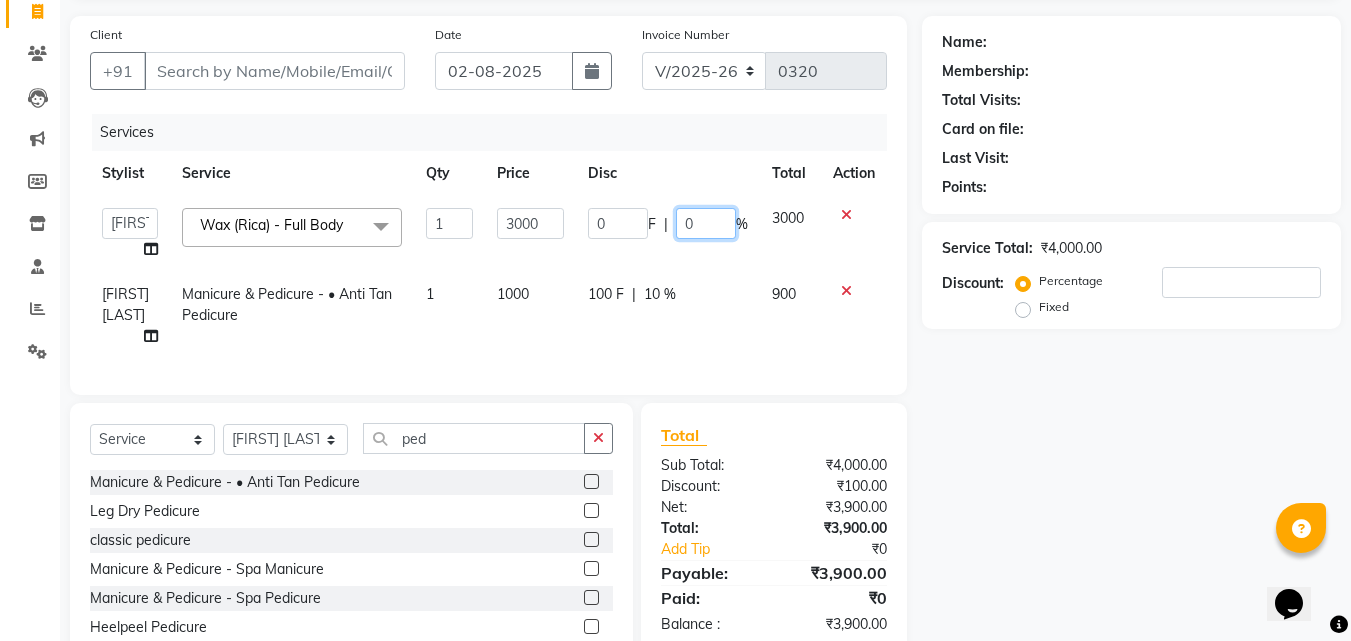 click on "0" 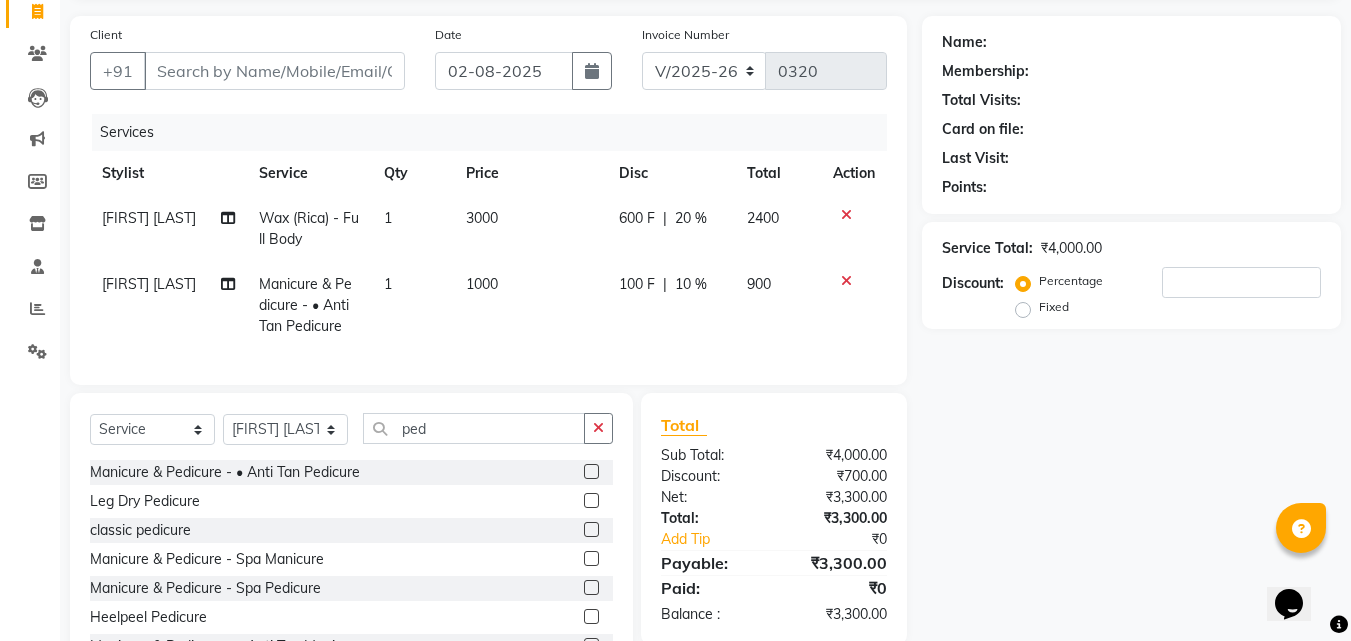 click on "Name: Membership: Total Visits: Card on file: Last Visit:  Points:  Service Total:  ₹4,000.00  Discount:  Percentage   Fixed" 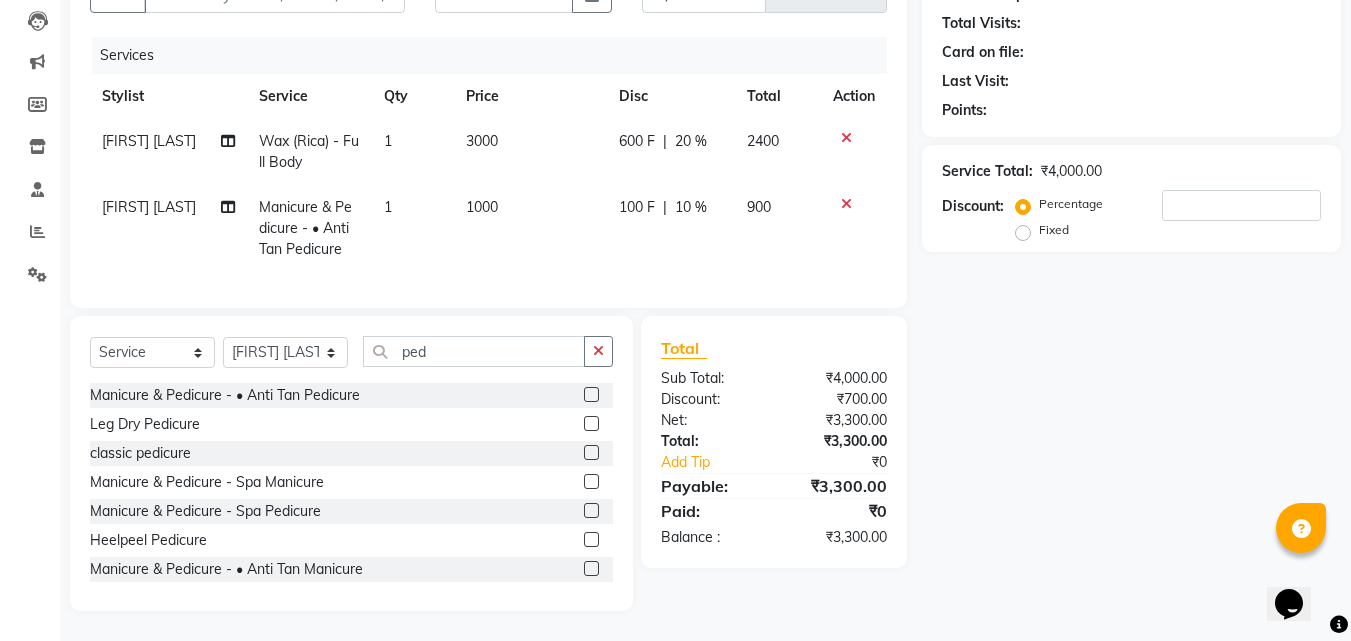 click on "3000" 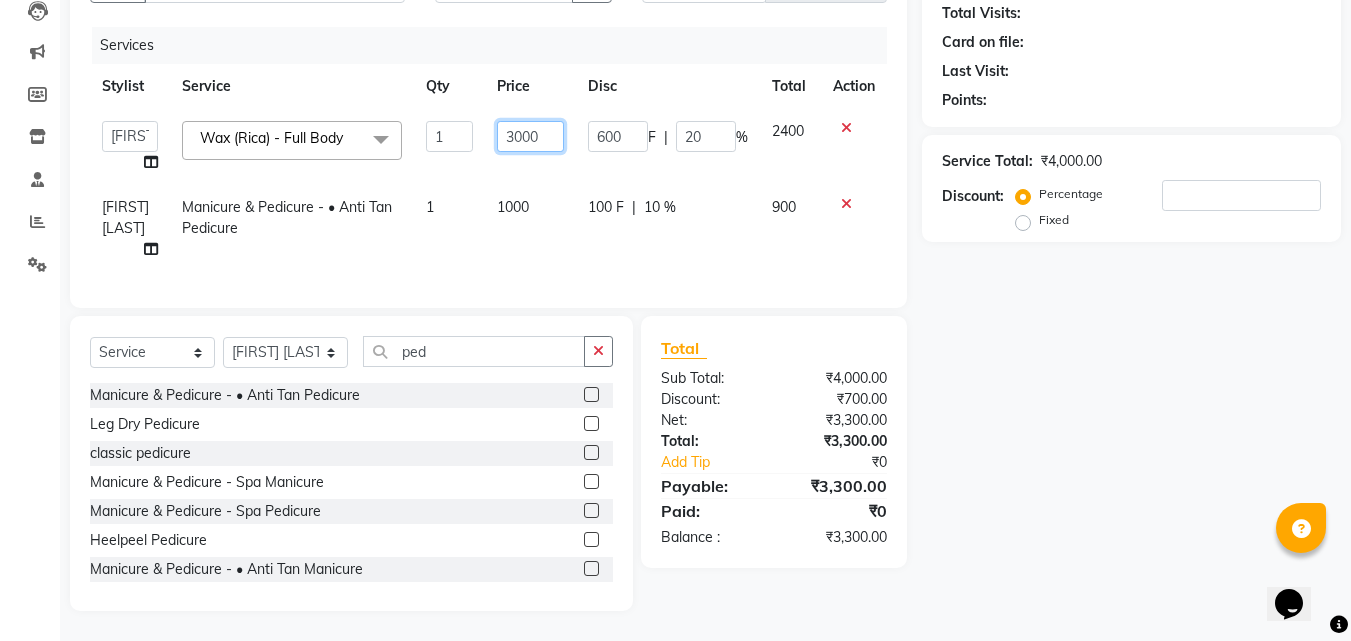 click on "3000" 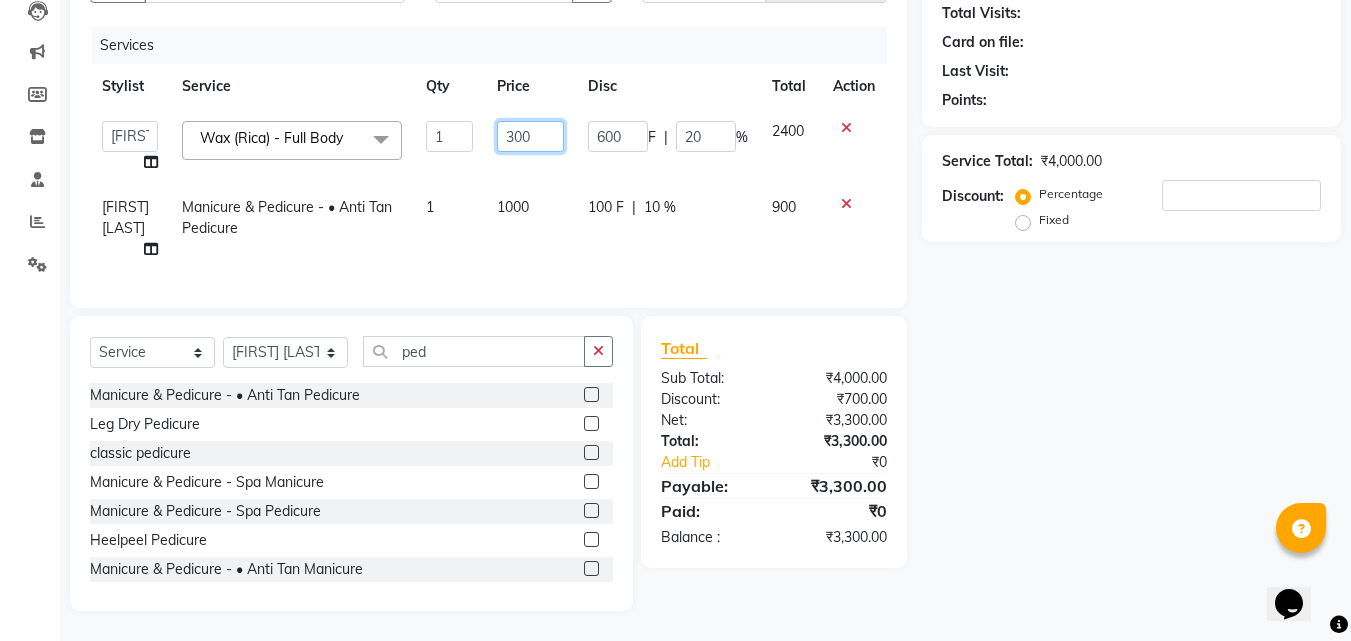type on "3200" 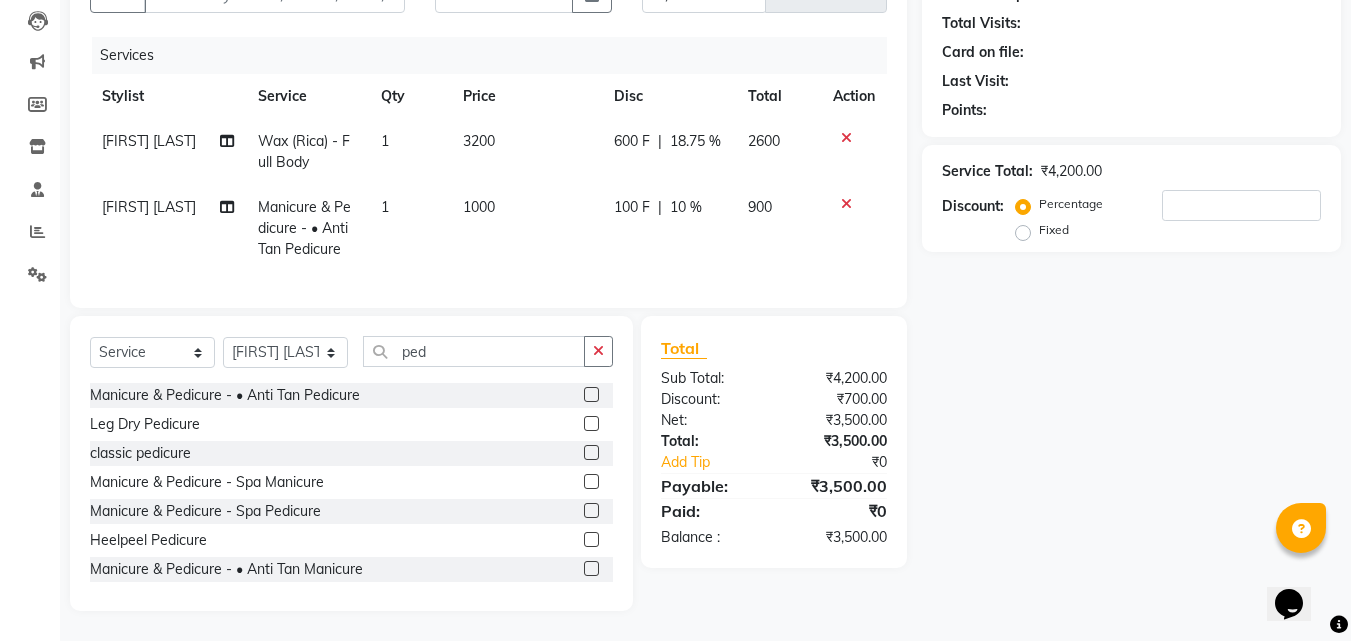 click on "Name: Membership: Total Visits: Card on file: Last Visit:  Points:  Service Total:  ₹4,200.00  Discount:  Percentage   Fixed" 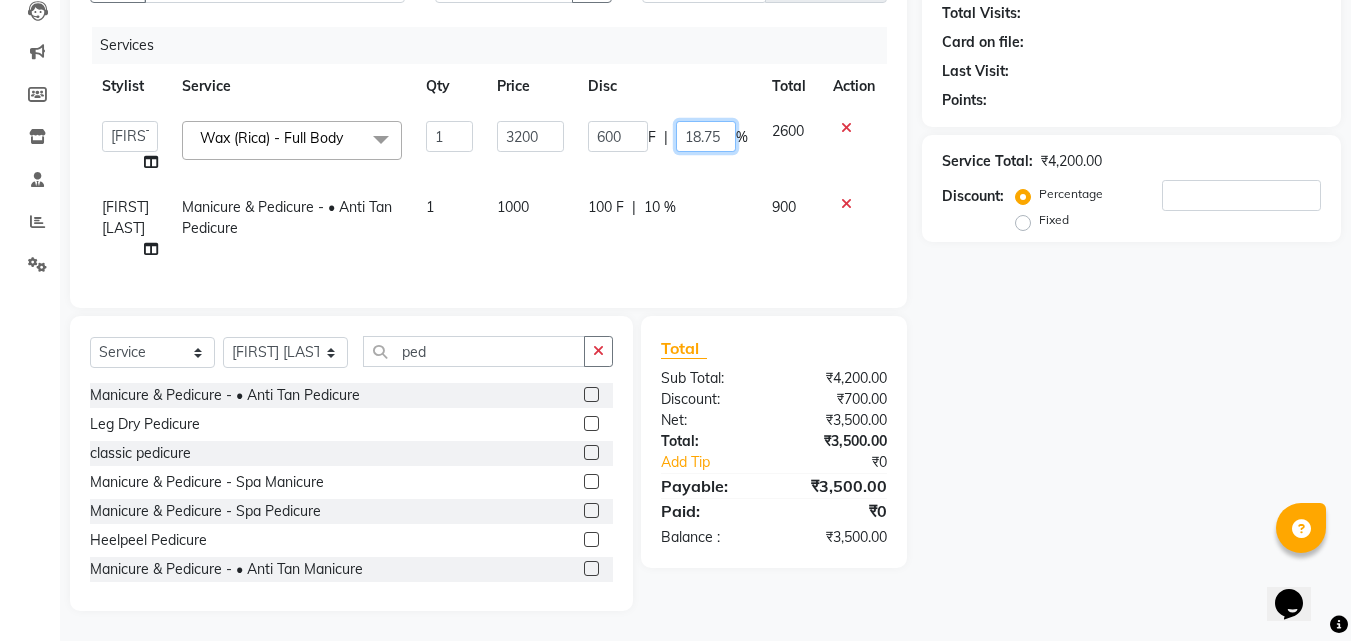 click on "18.75" 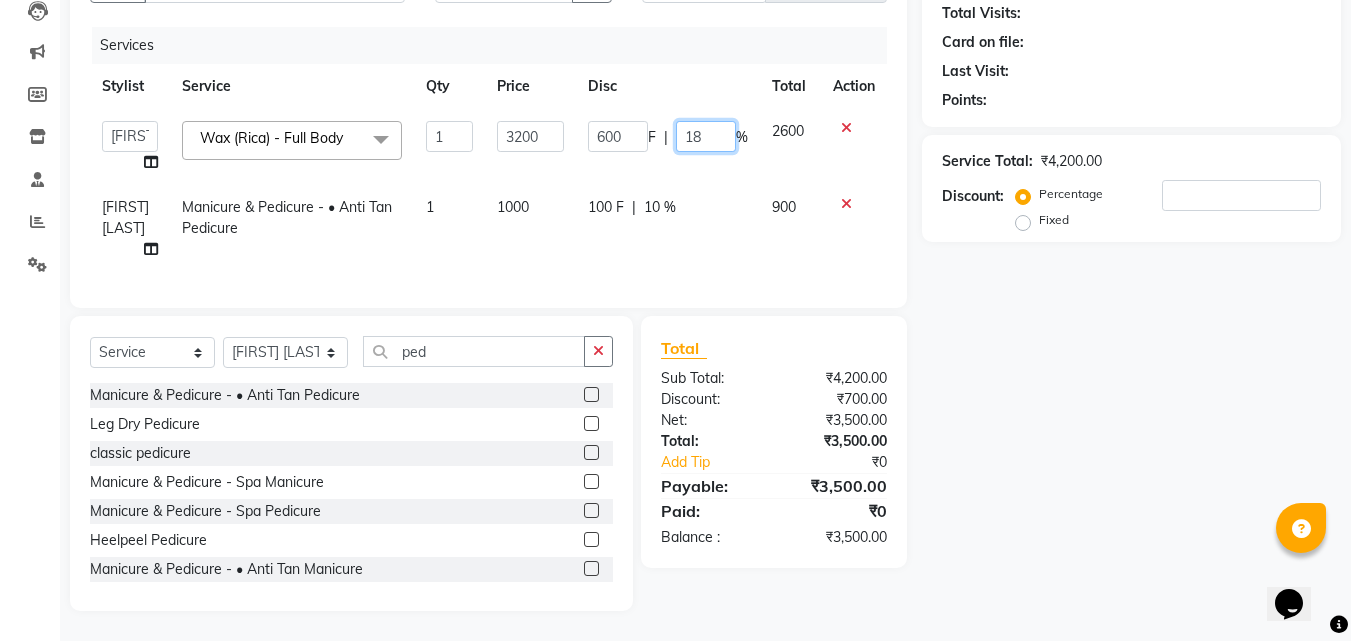 type on "1" 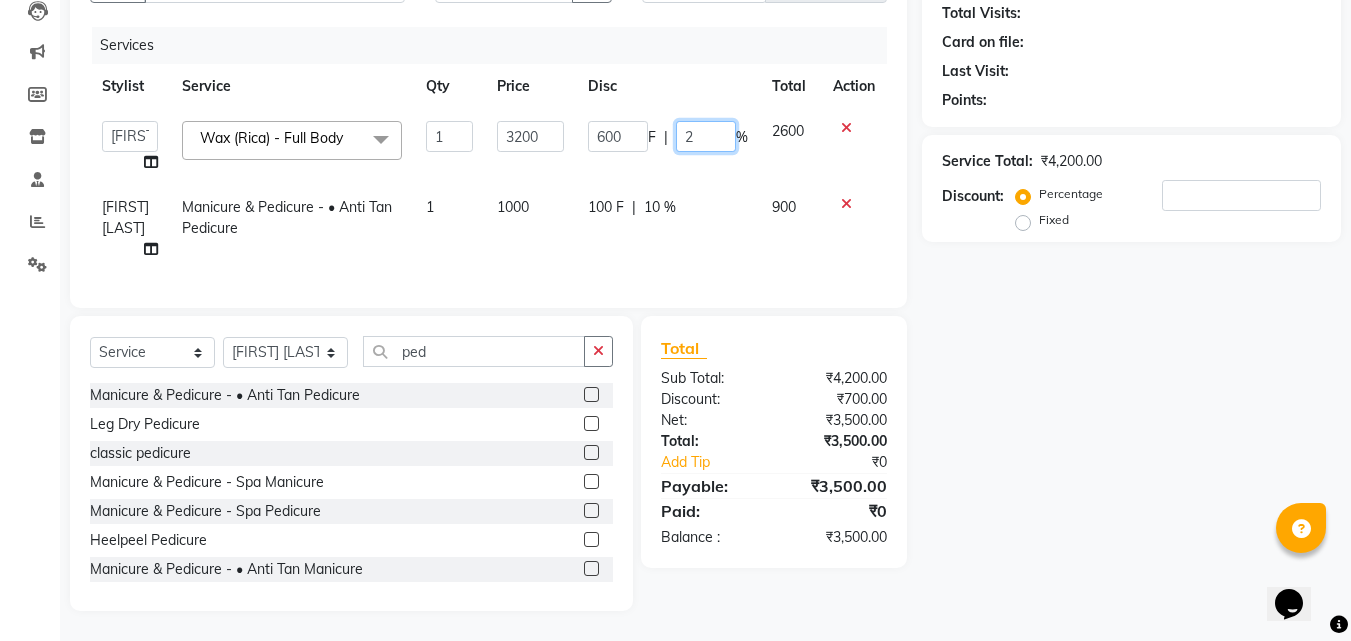 type on "20" 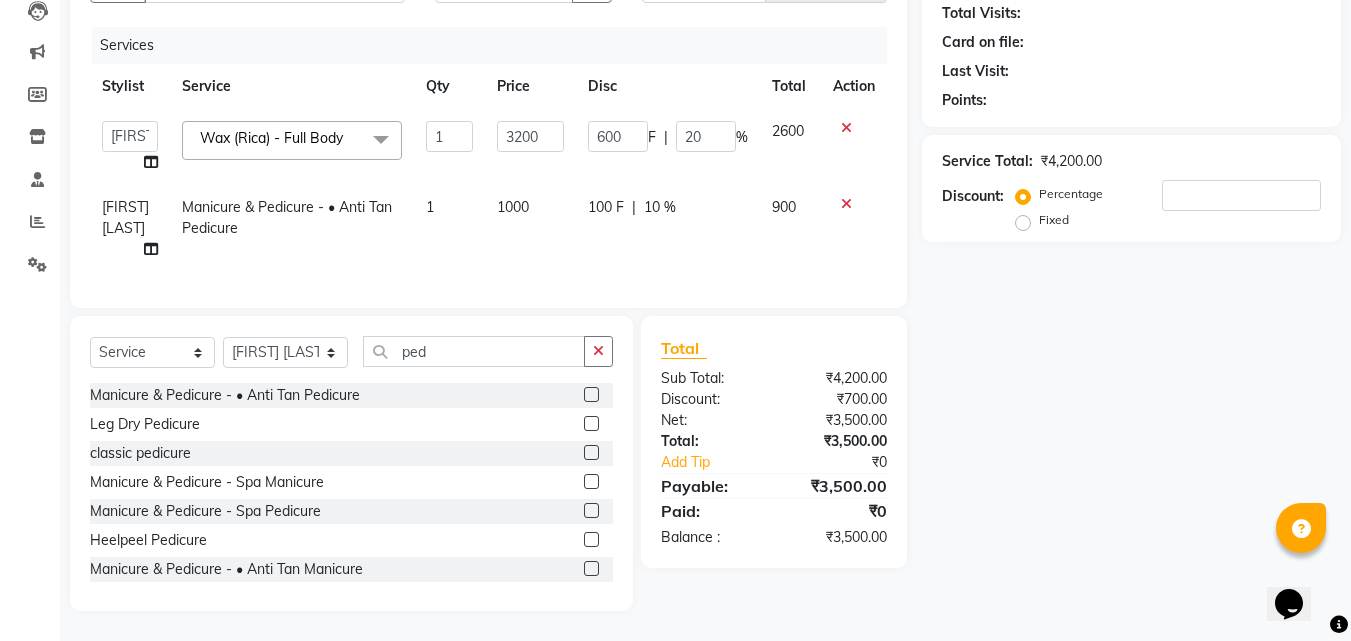 click on "Name: Membership: Total Visits: Card on file: Last Visit:  Points:  Service Total:  ₹4,200.00  Discount:  Percentage   Fixed" 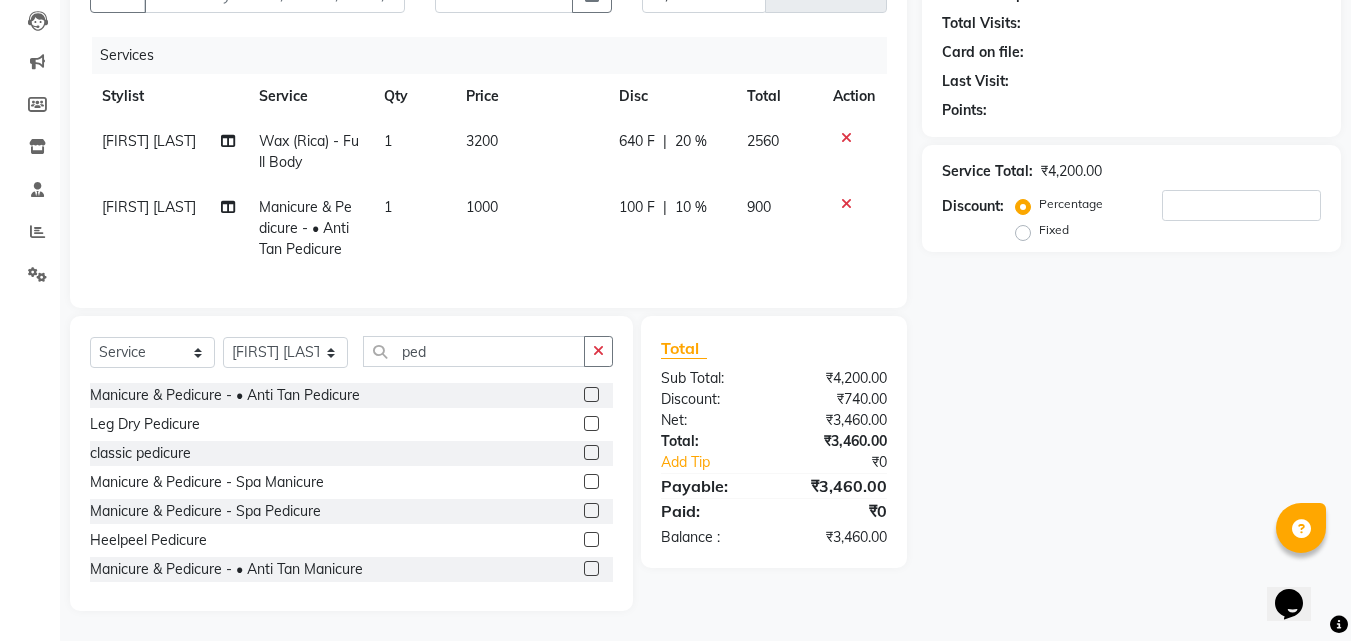 click on "640 F" 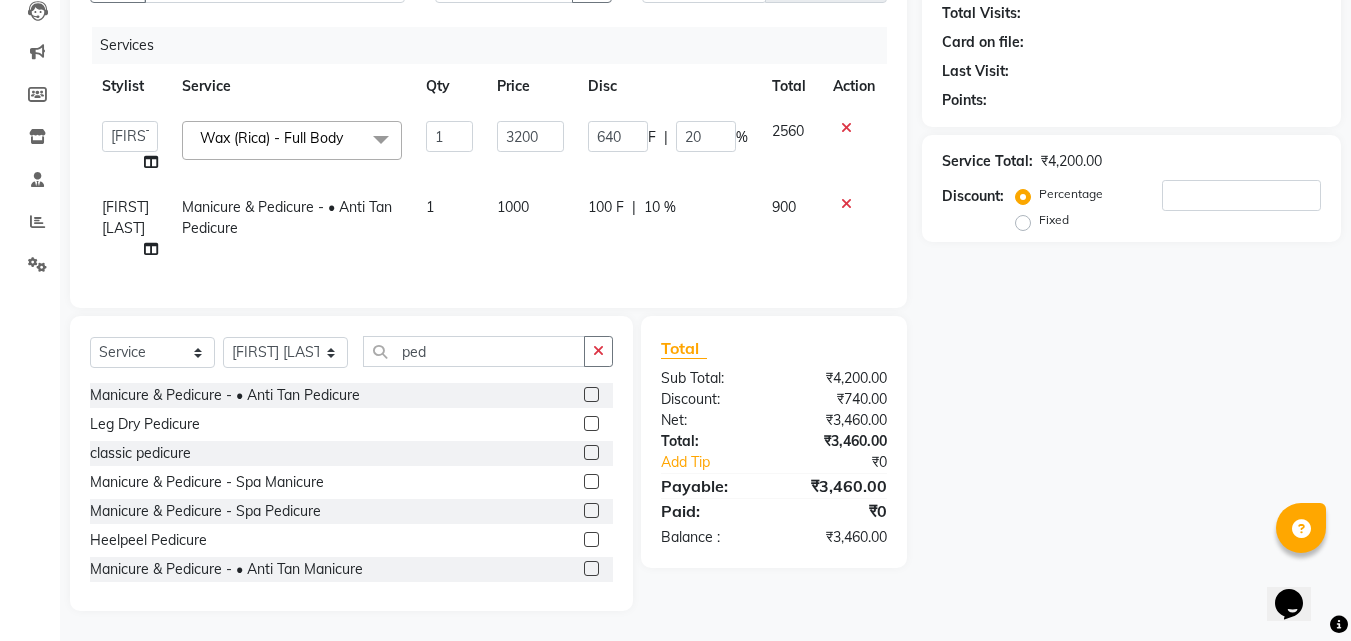click on "640" 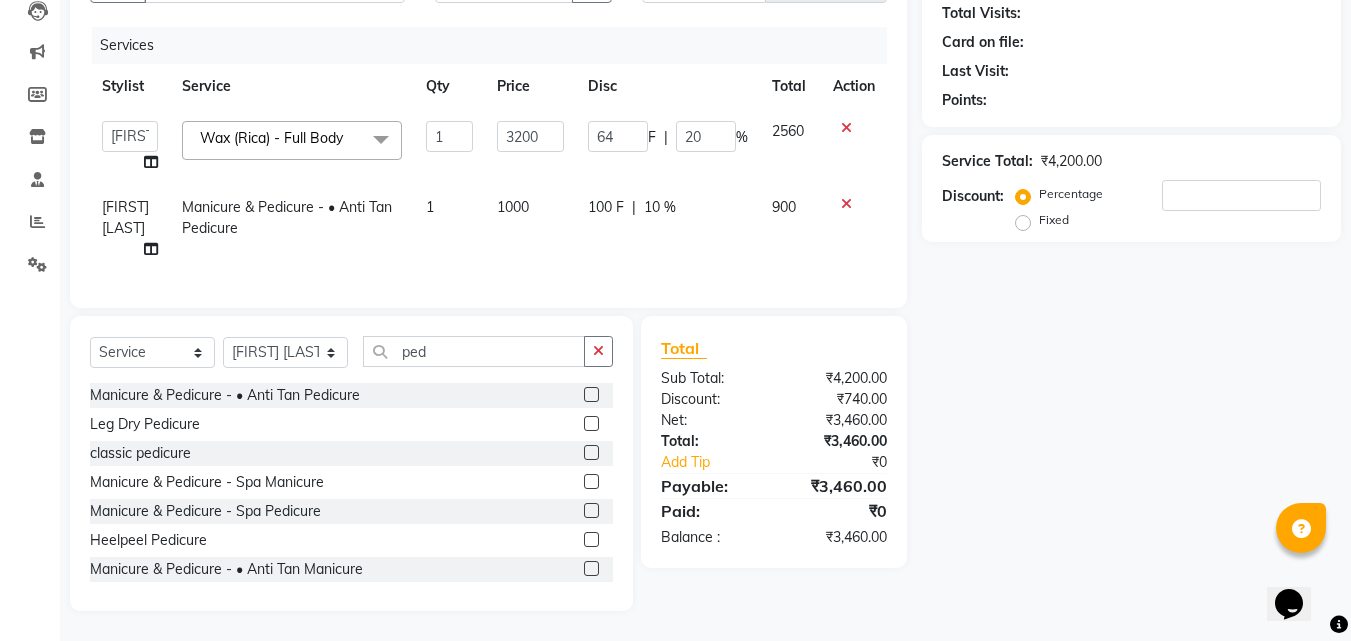 type on "6" 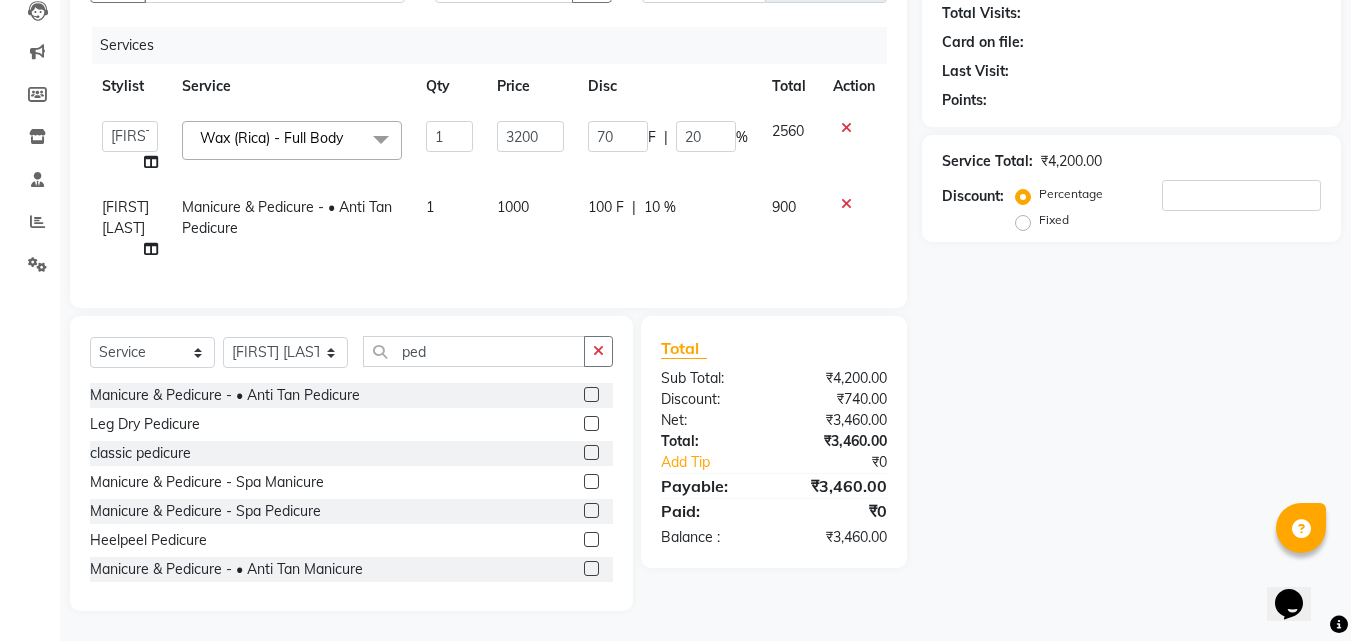 type on "700" 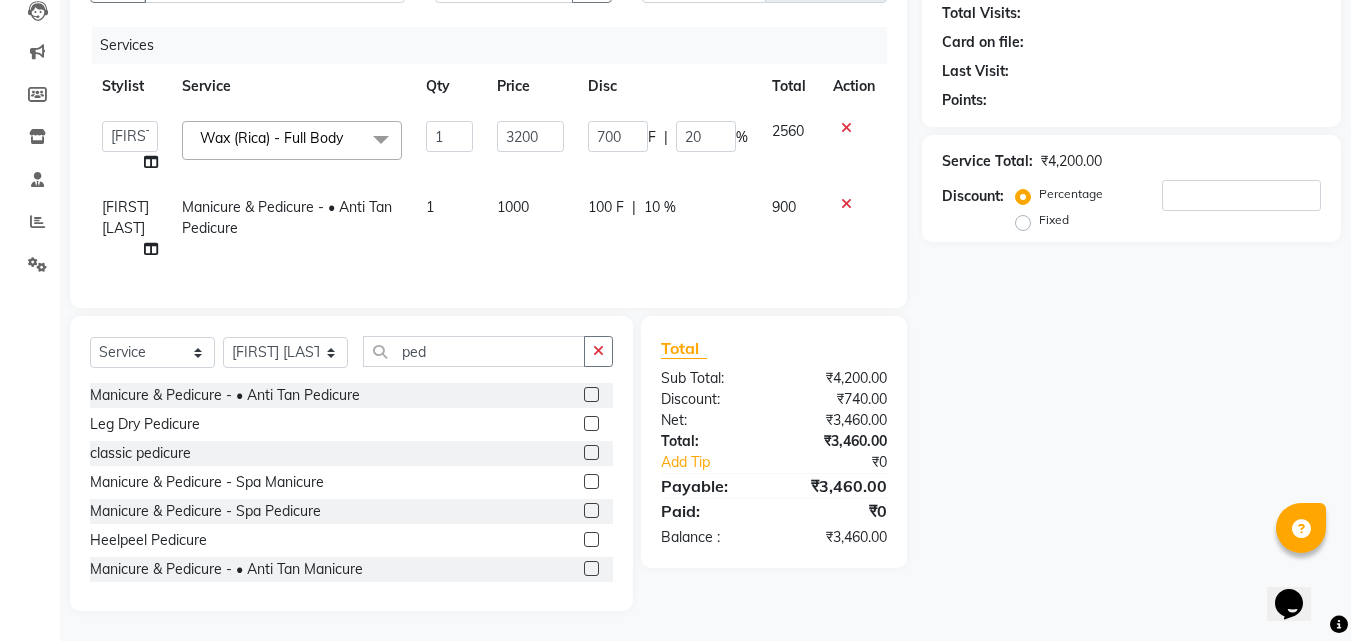 click on "Name: Membership: Total Visits: Card on file: Last Visit:  Points:  Service Total:  ₹4,200.00  Discount:  Percentage   Fixed" 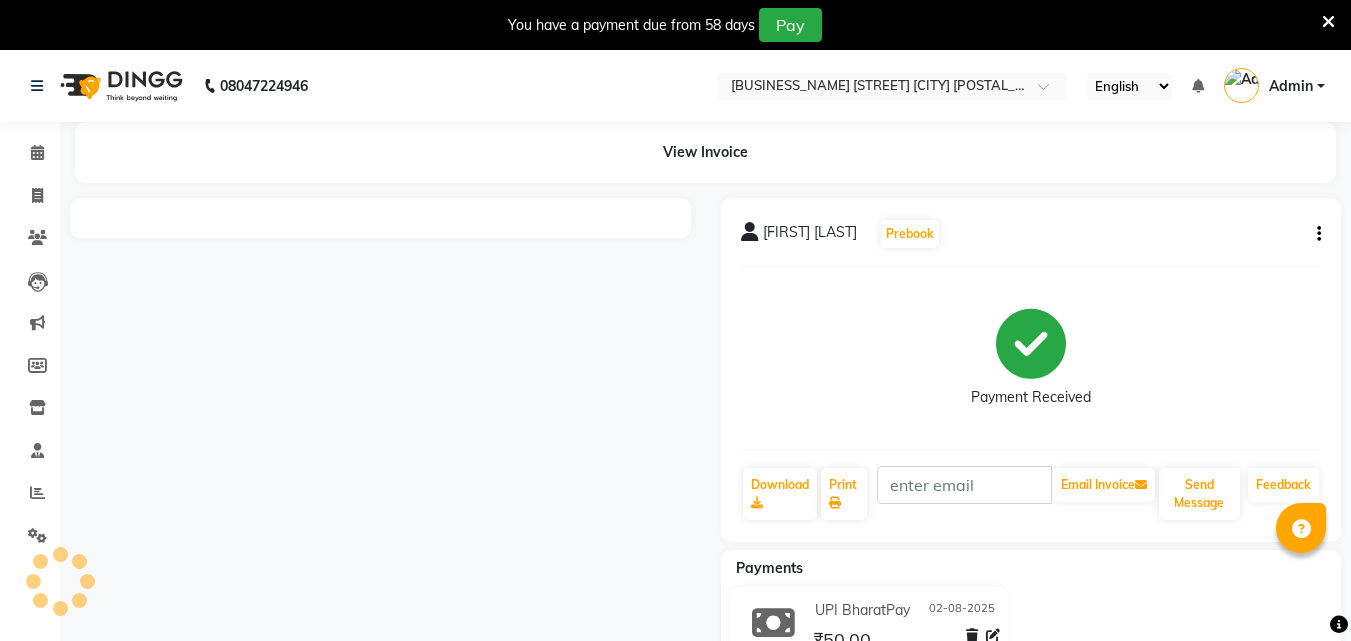 scroll, scrollTop: 0, scrollLeft: 0, axis: both 